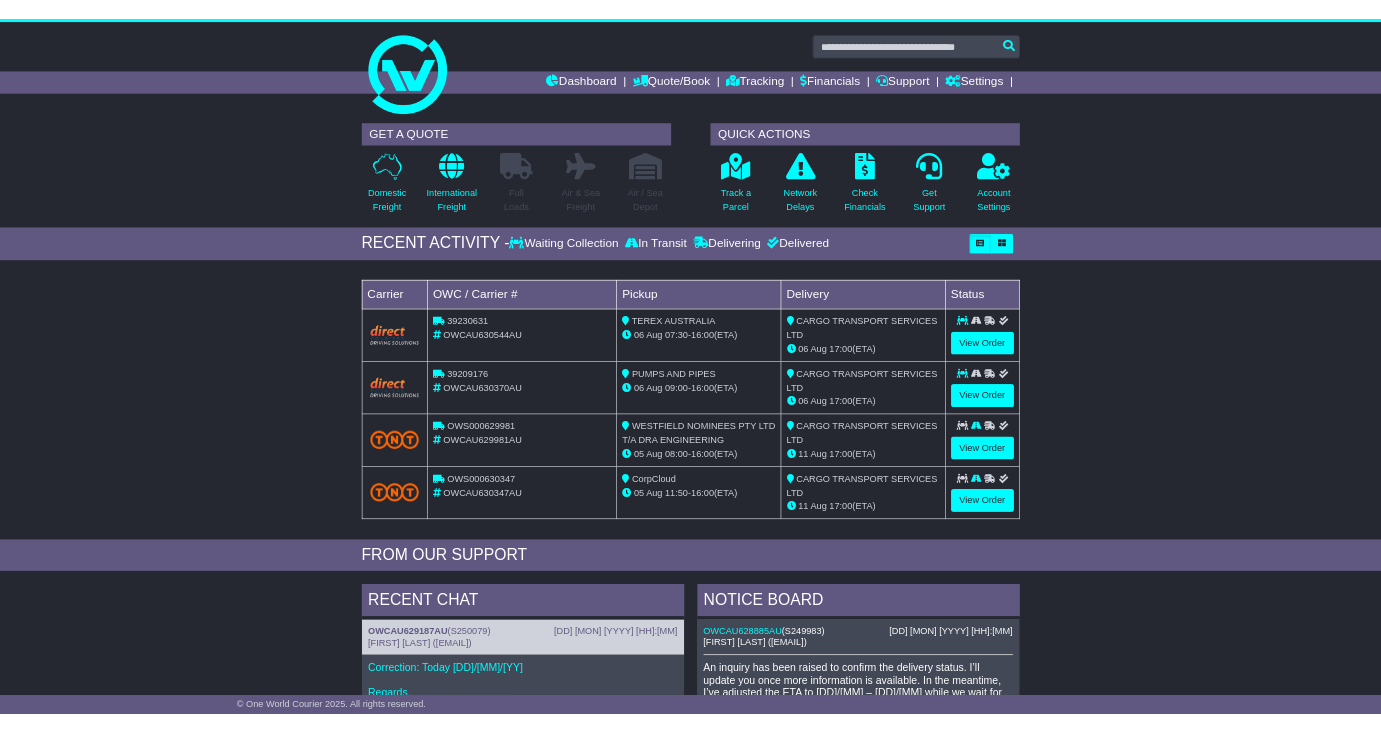 scroll, scrollTop: 0, scrollLeft: 0, axis: both 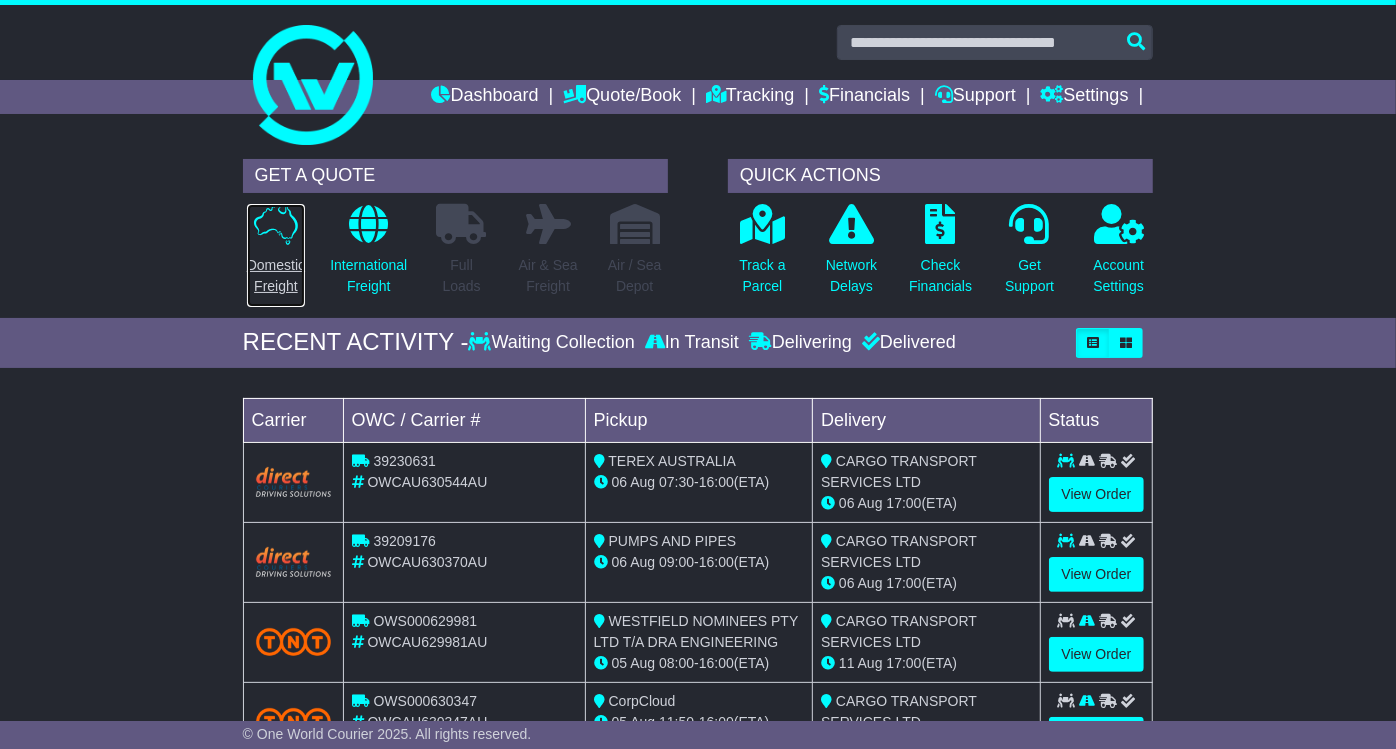 click on "Domestic Freight" at bounding box center [276, 276] 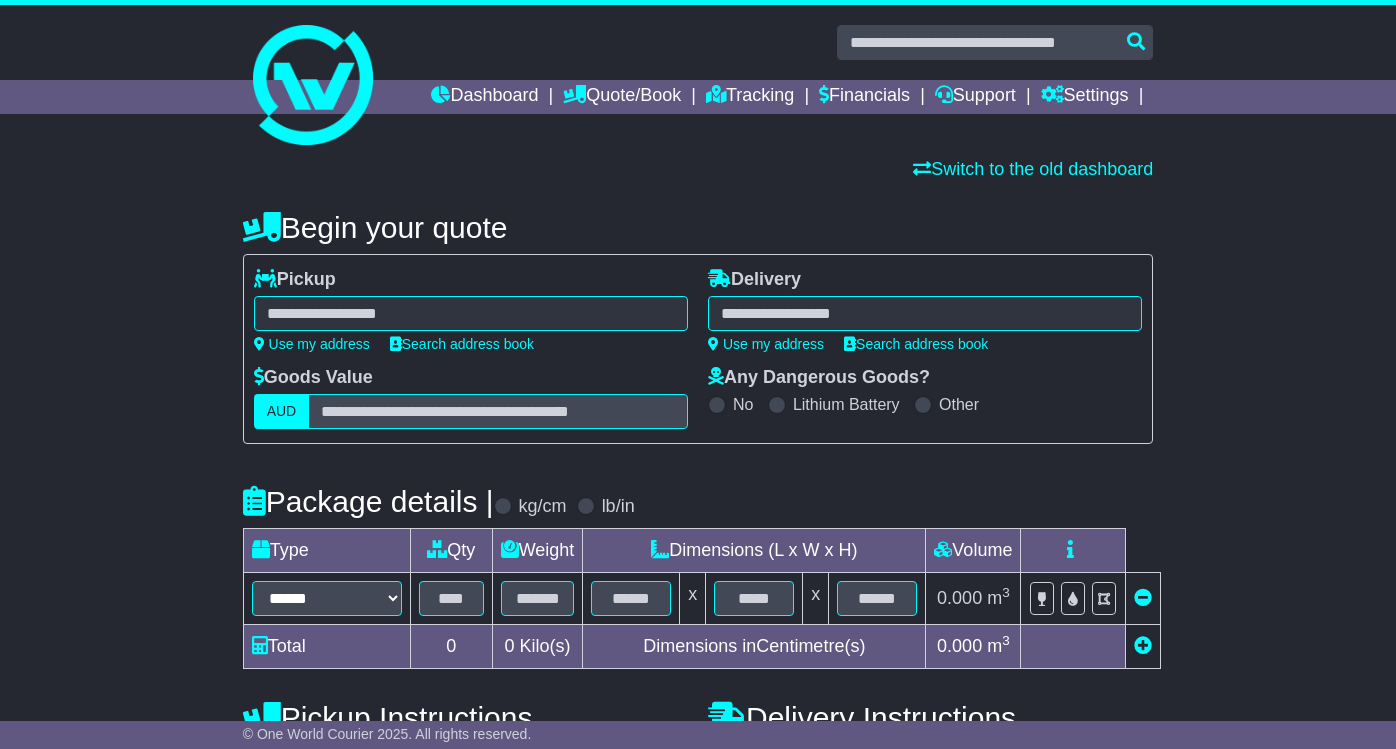 scroll, scrollTop: 0, scrollLeft: 0, axis: both 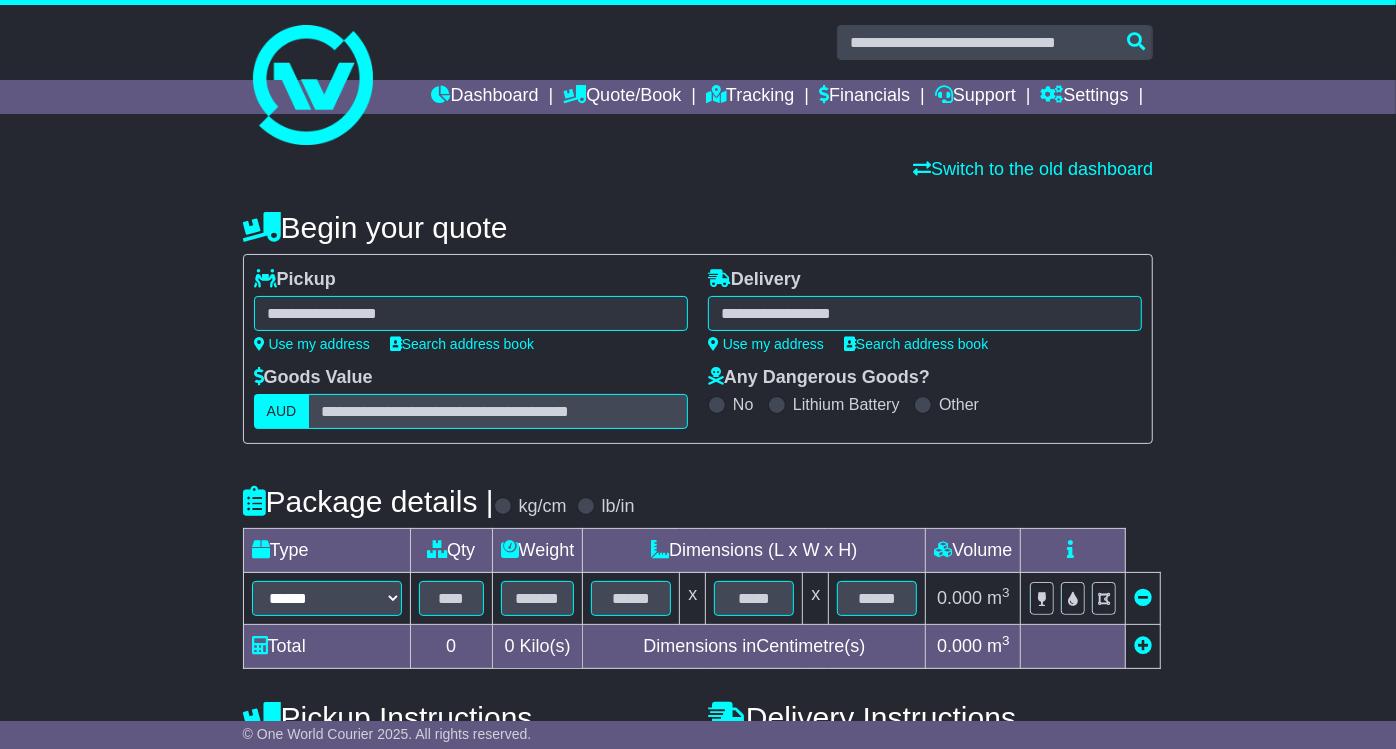 click at bounding box center (471, 313) 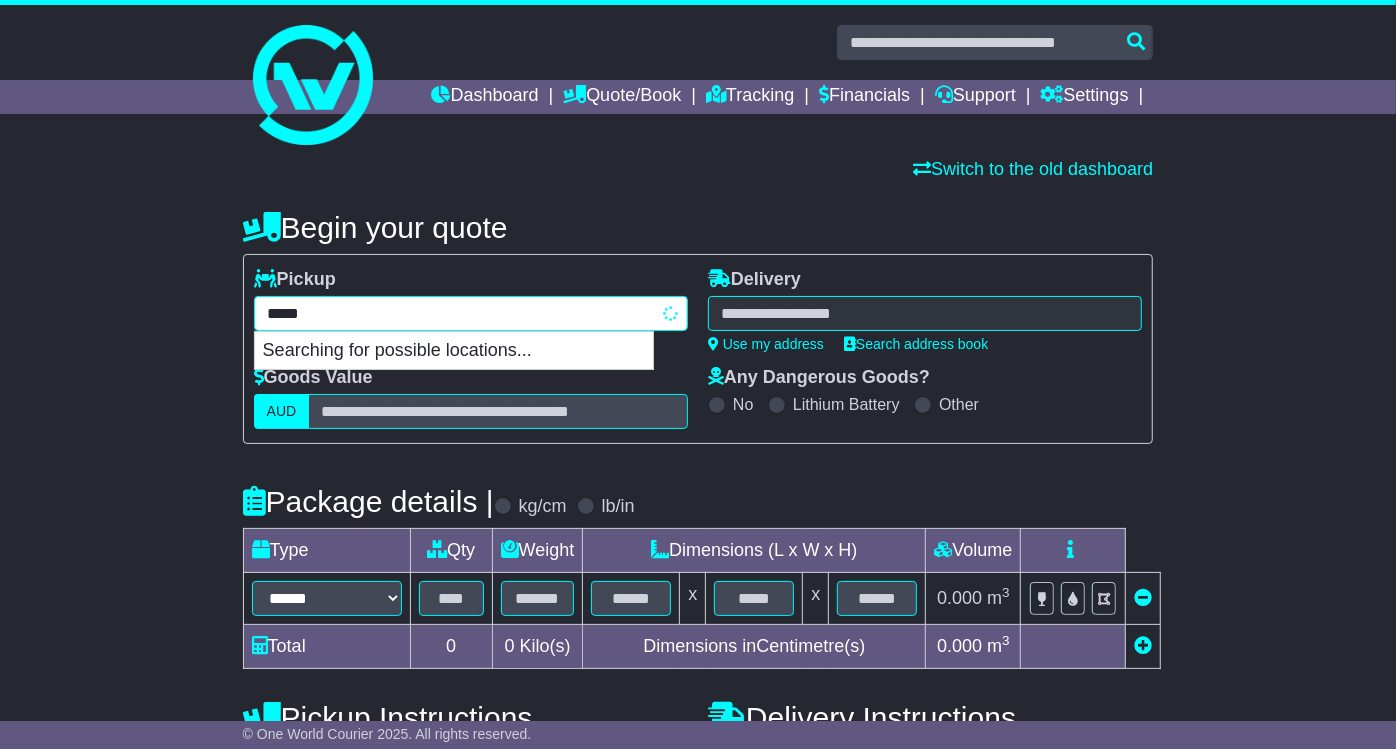 type on "******" 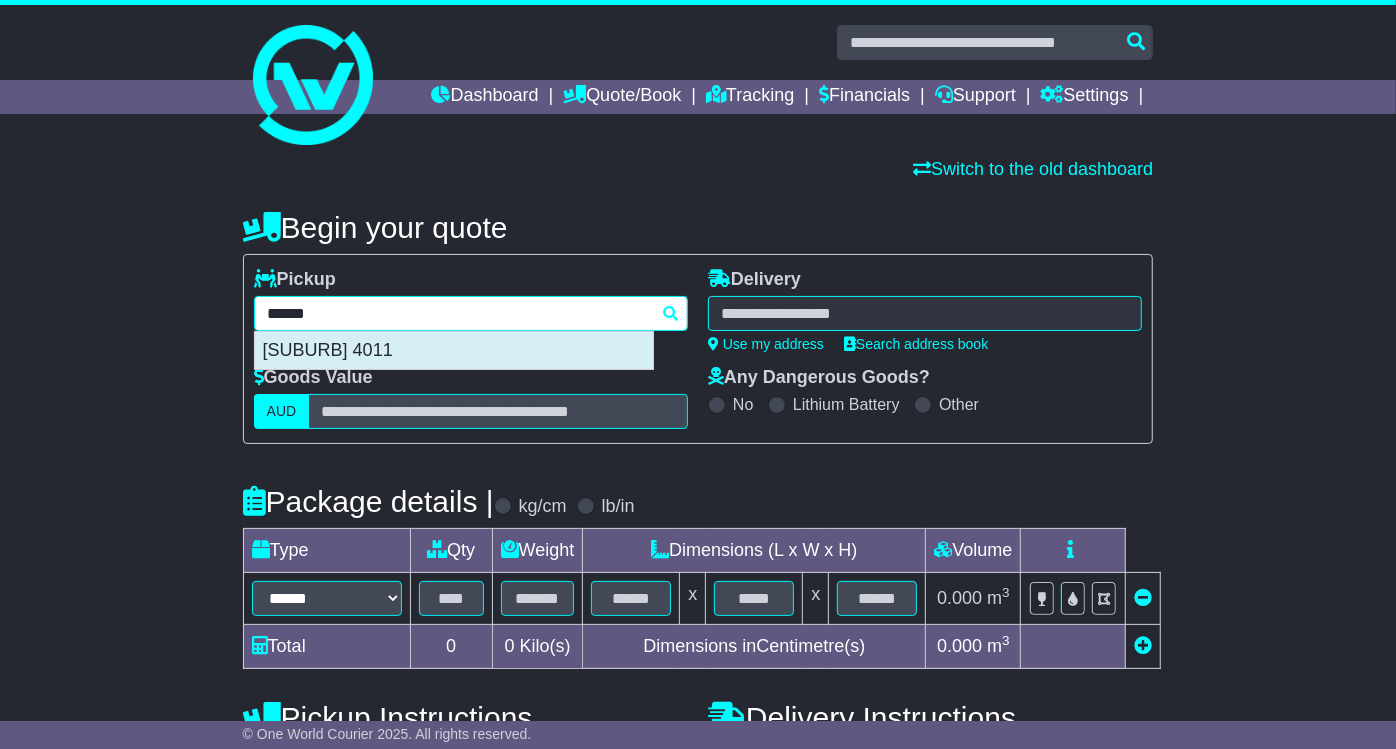 click on "HENDRA 4011" at bounding box center [454, 351] 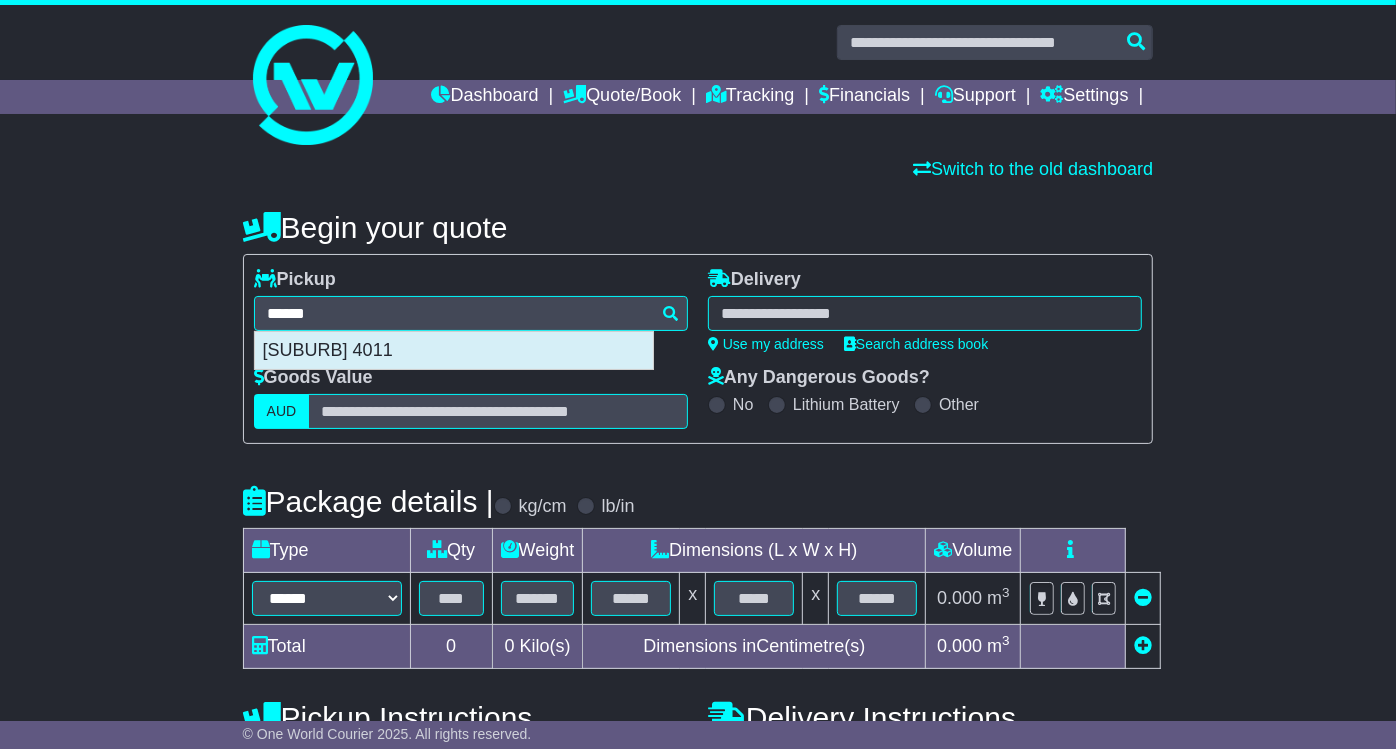 type on "**********" 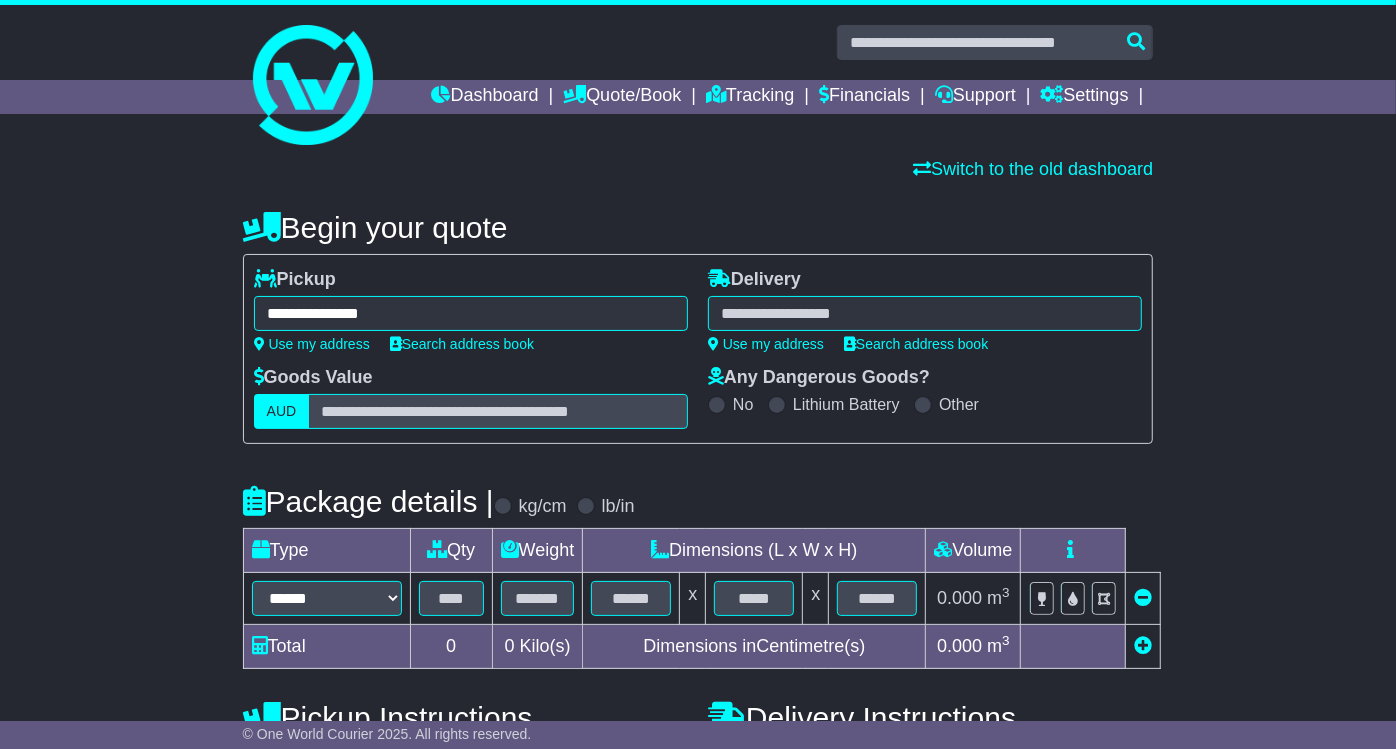 click at bounding box center (925, 313) 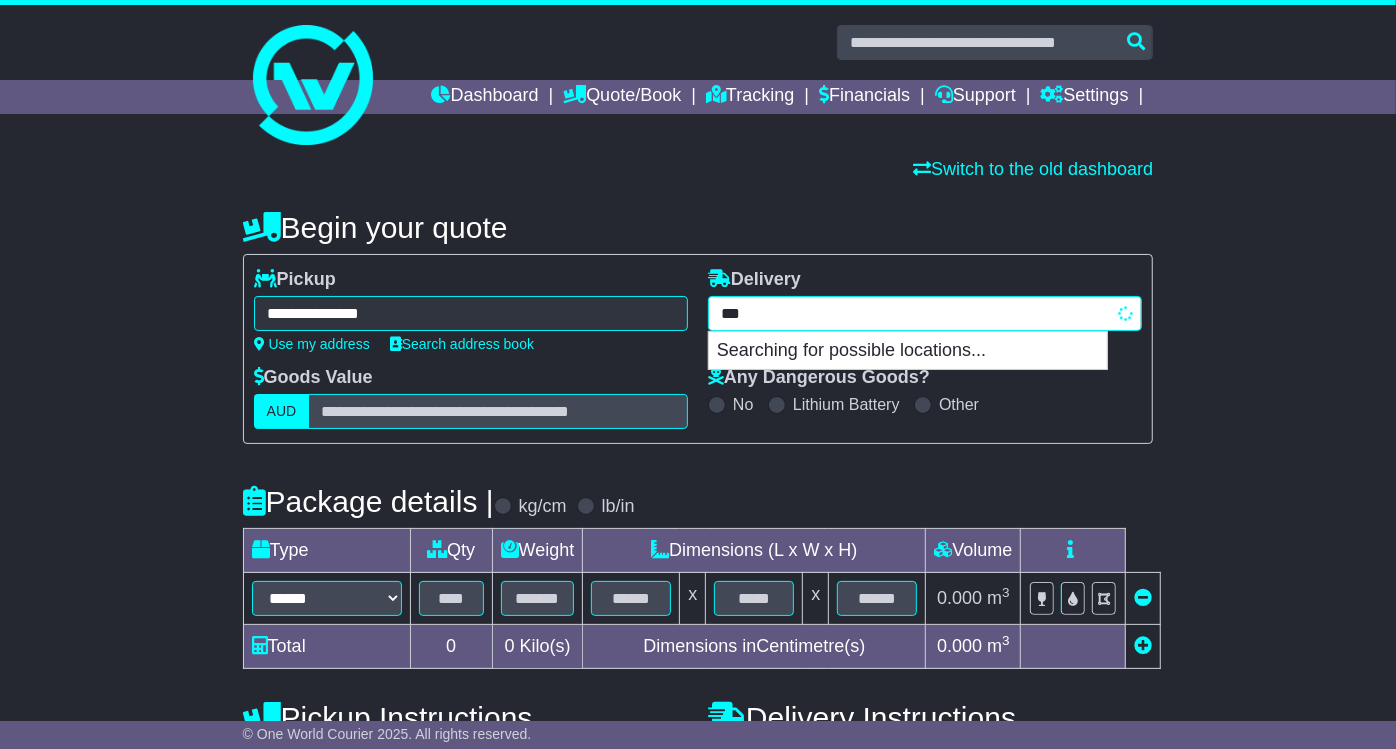 type on "****" 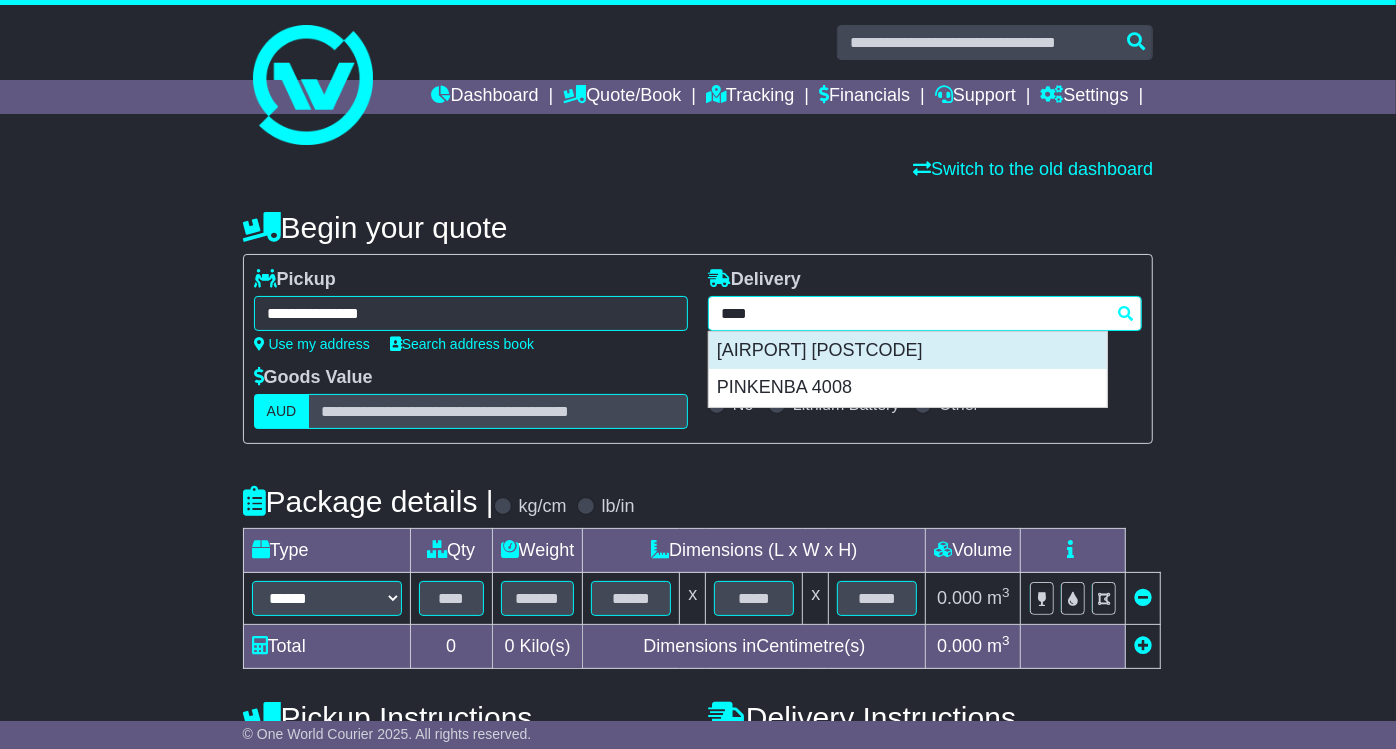 click on "BRISBANE AIRPORT 4008" at bounding box center (908, 351) 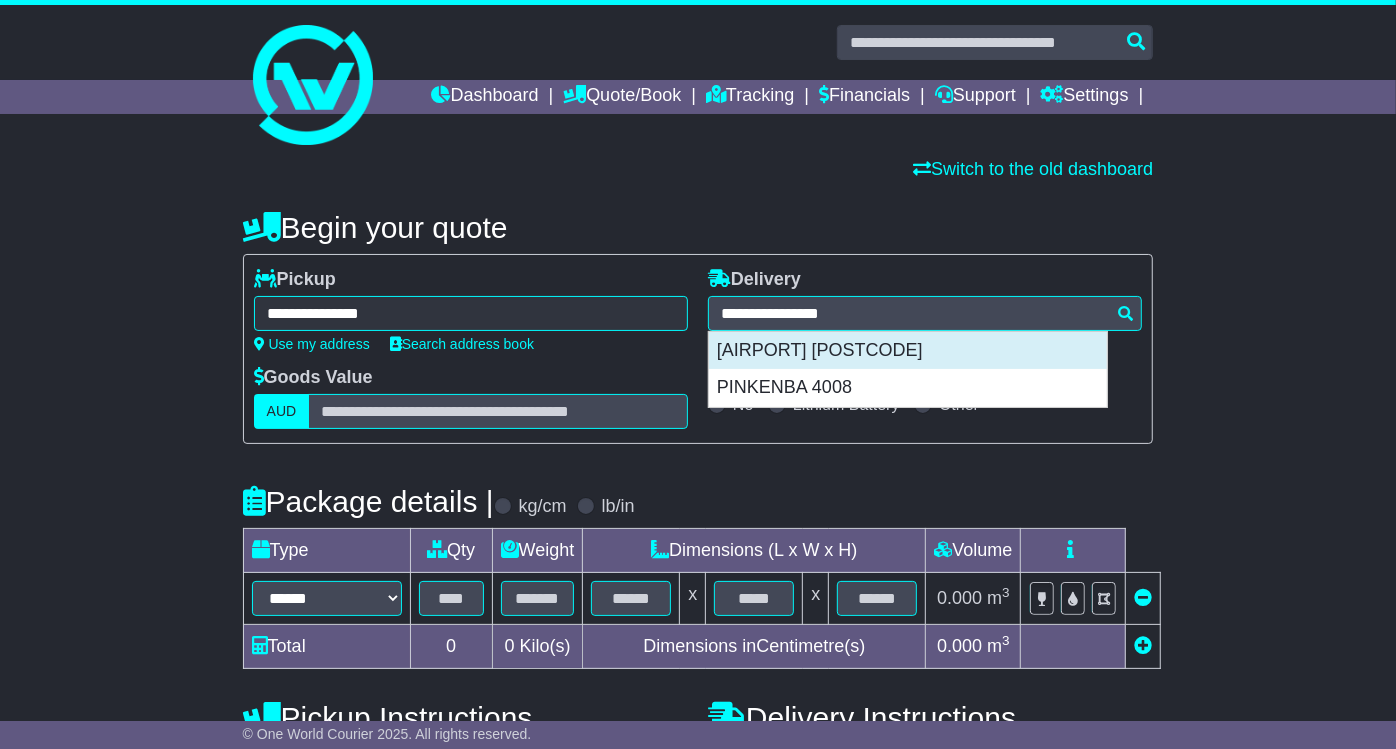 type on "**********" 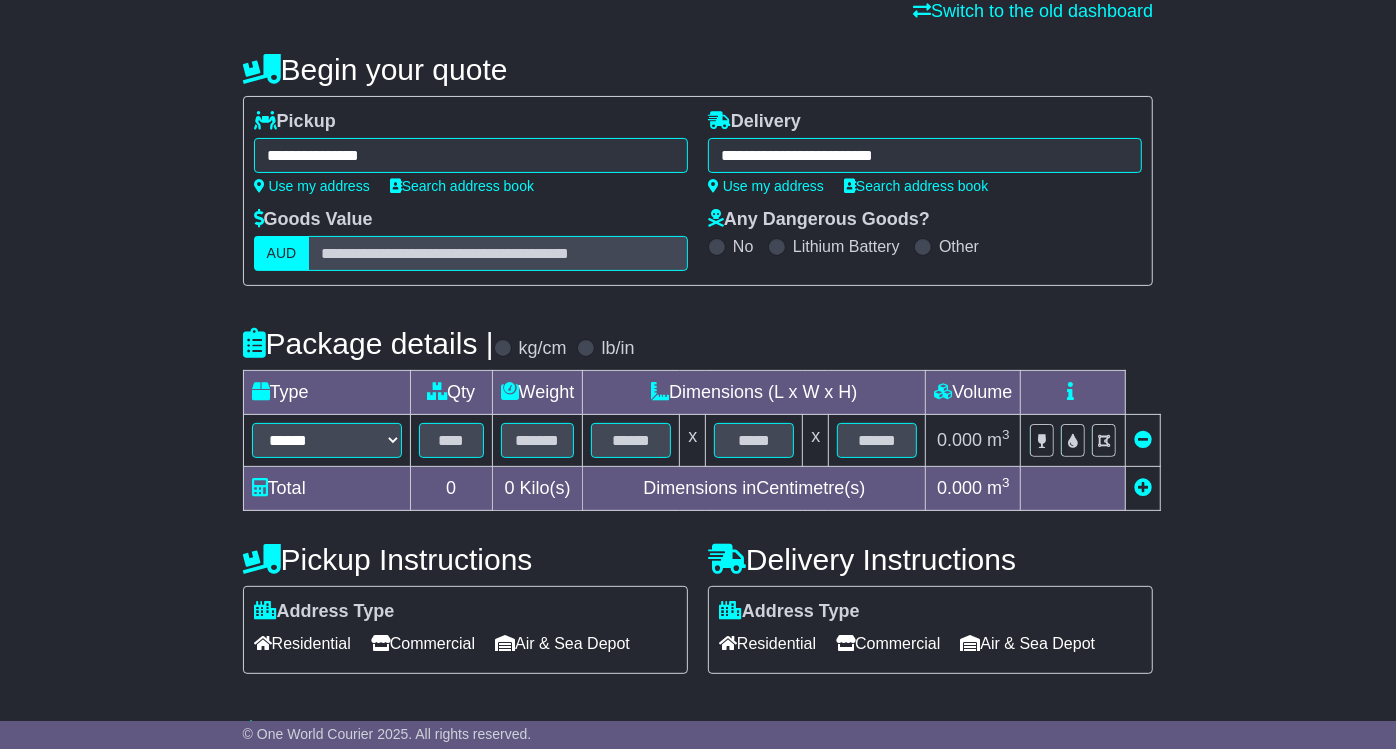 scroll, scrollTop: 304, scrollLeft: 0, axis: vertical 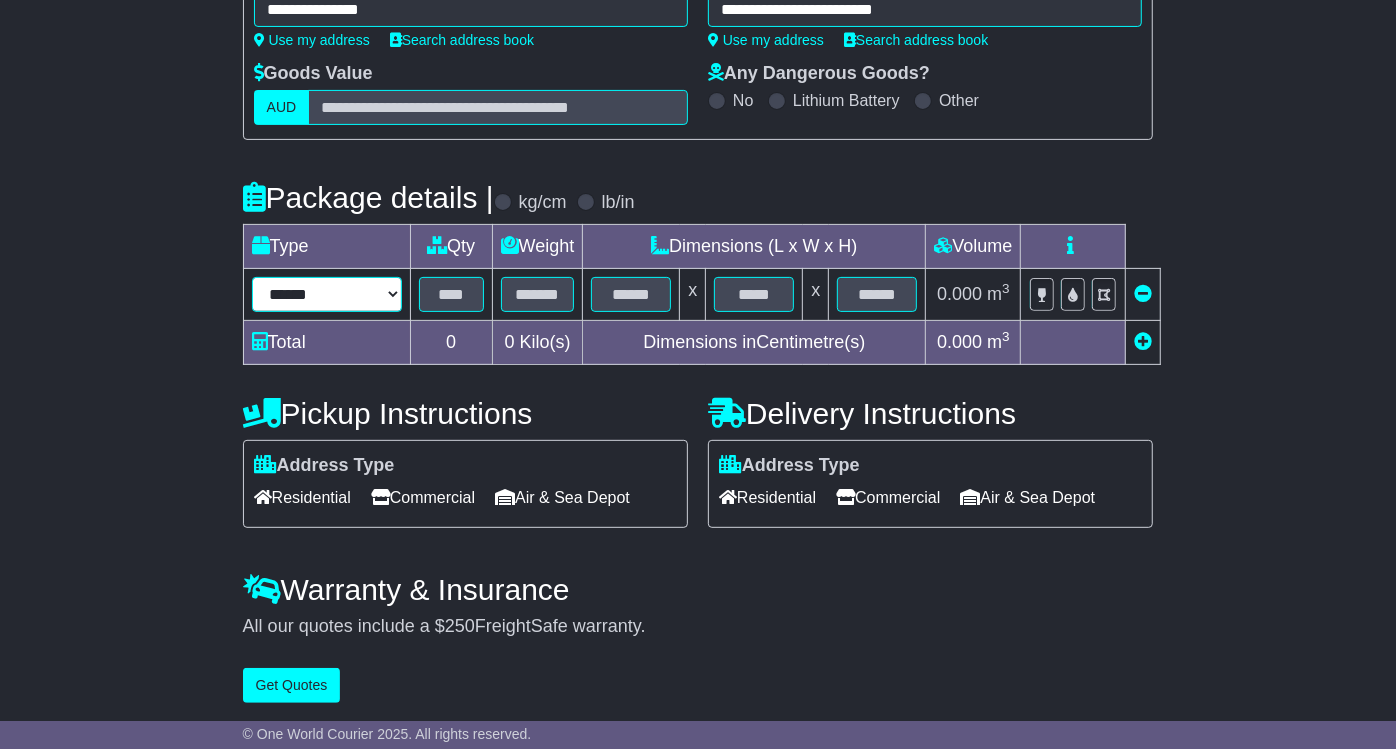 click on "****** ****** *** ******** ***** **** **** ****** *** *******" at bounding box center [327, 294] 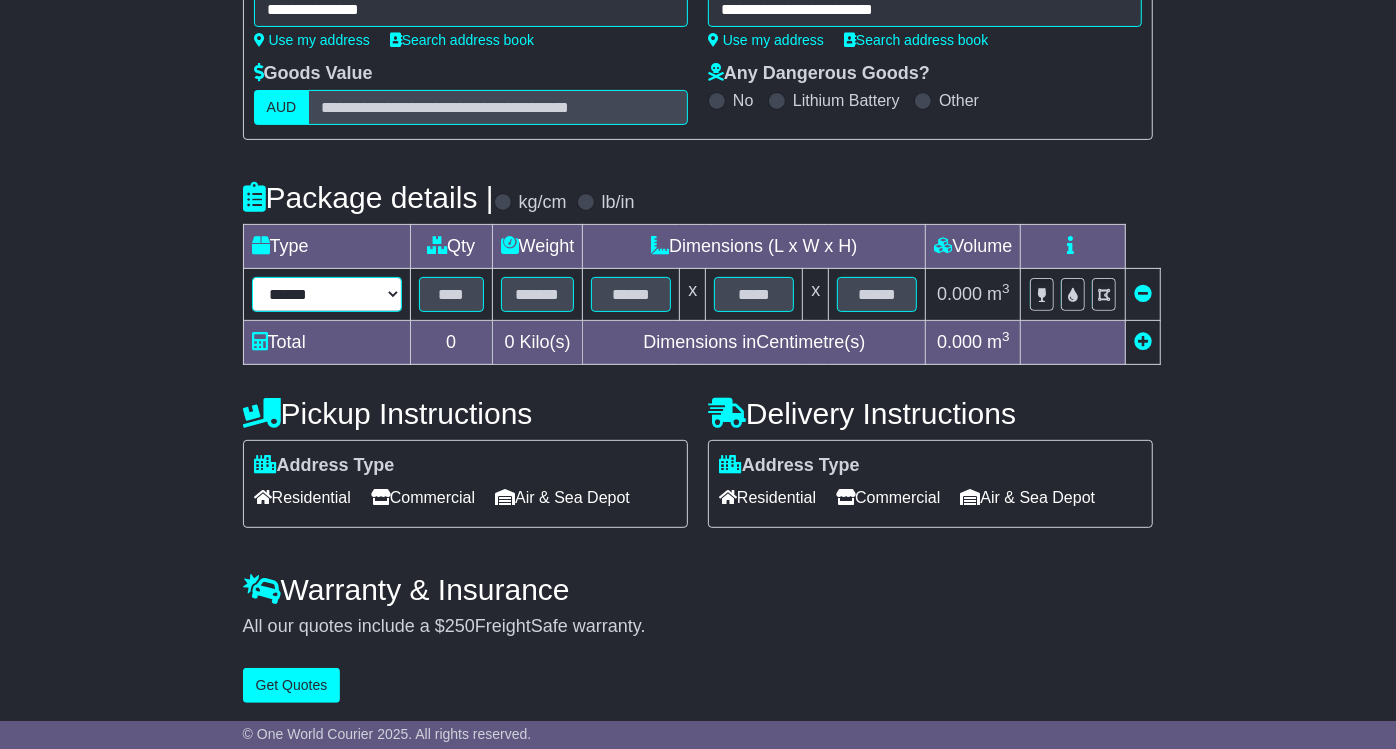 select on "*****" 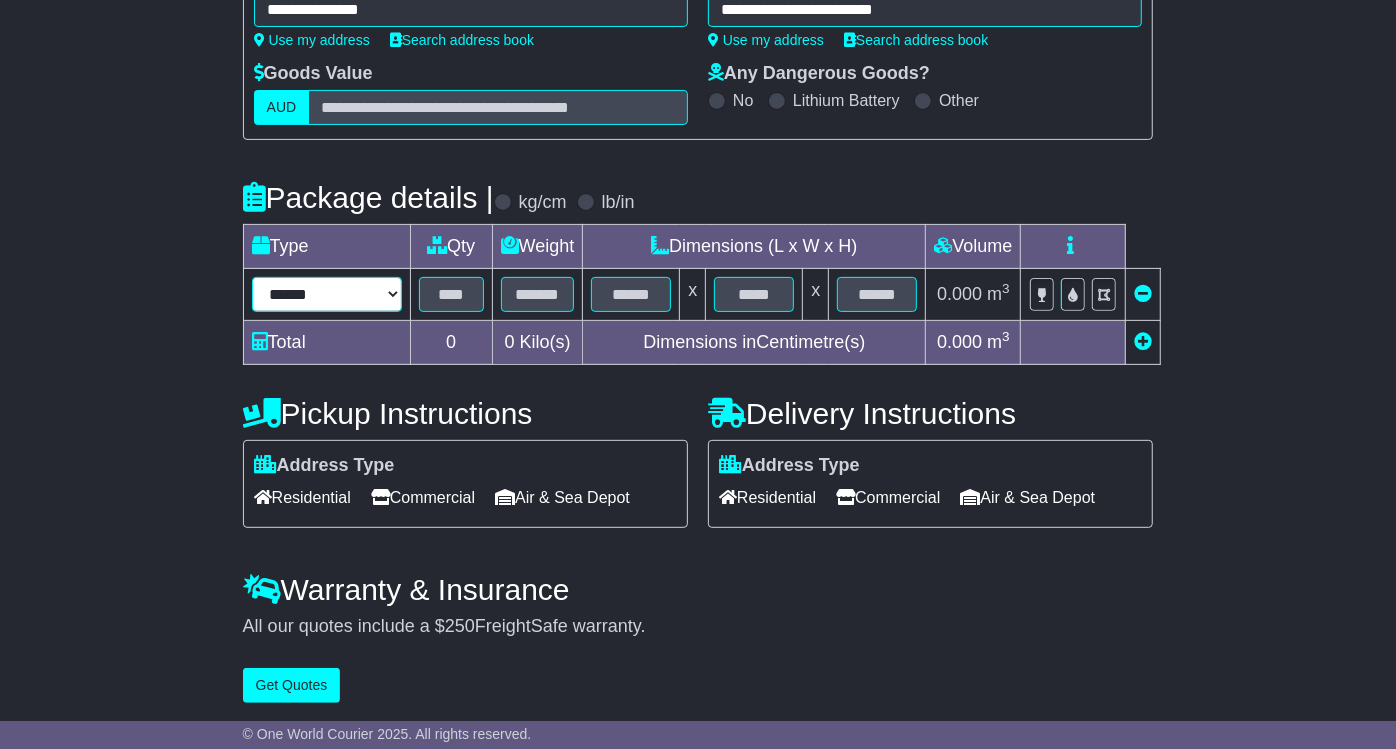 click on "****** ****** *** ******** ***** **** **** ****** *** *******" at bounding box center [327, 294] 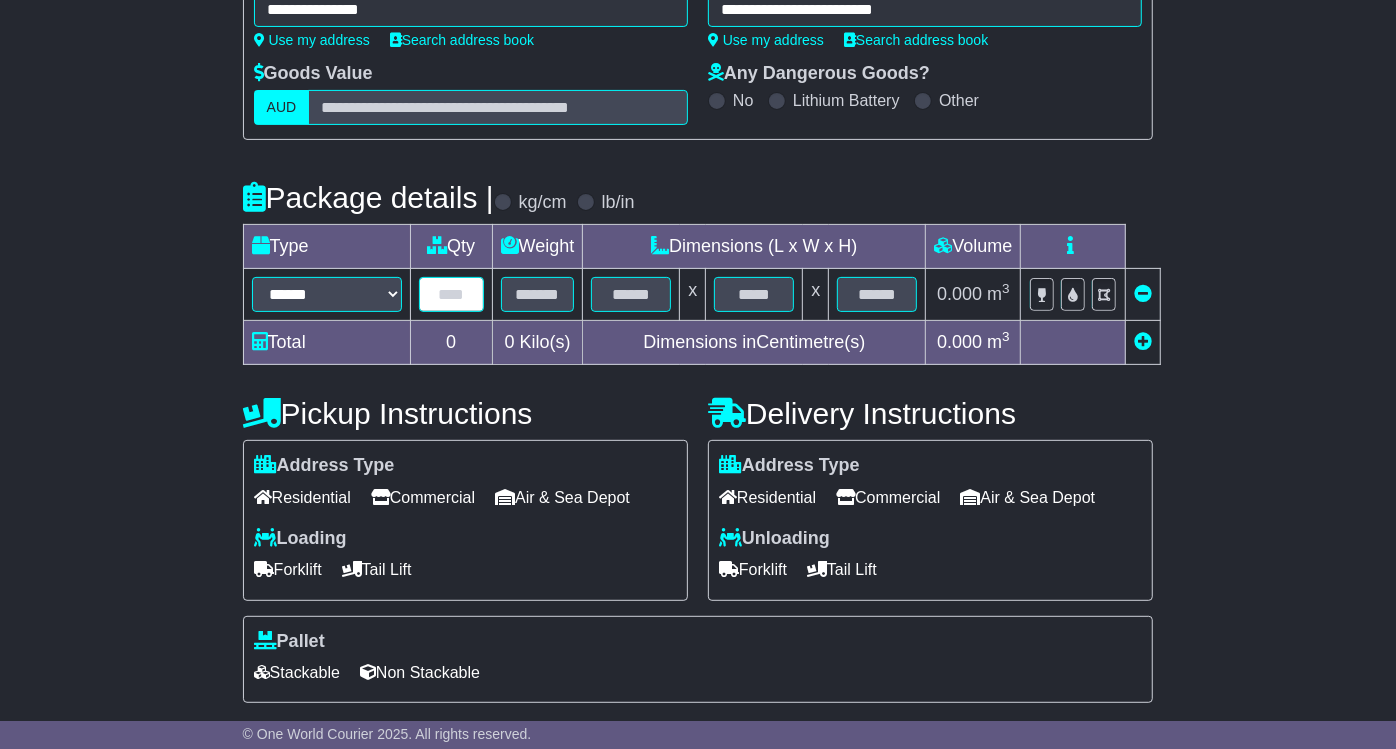 click at bounding box center (451, 294) 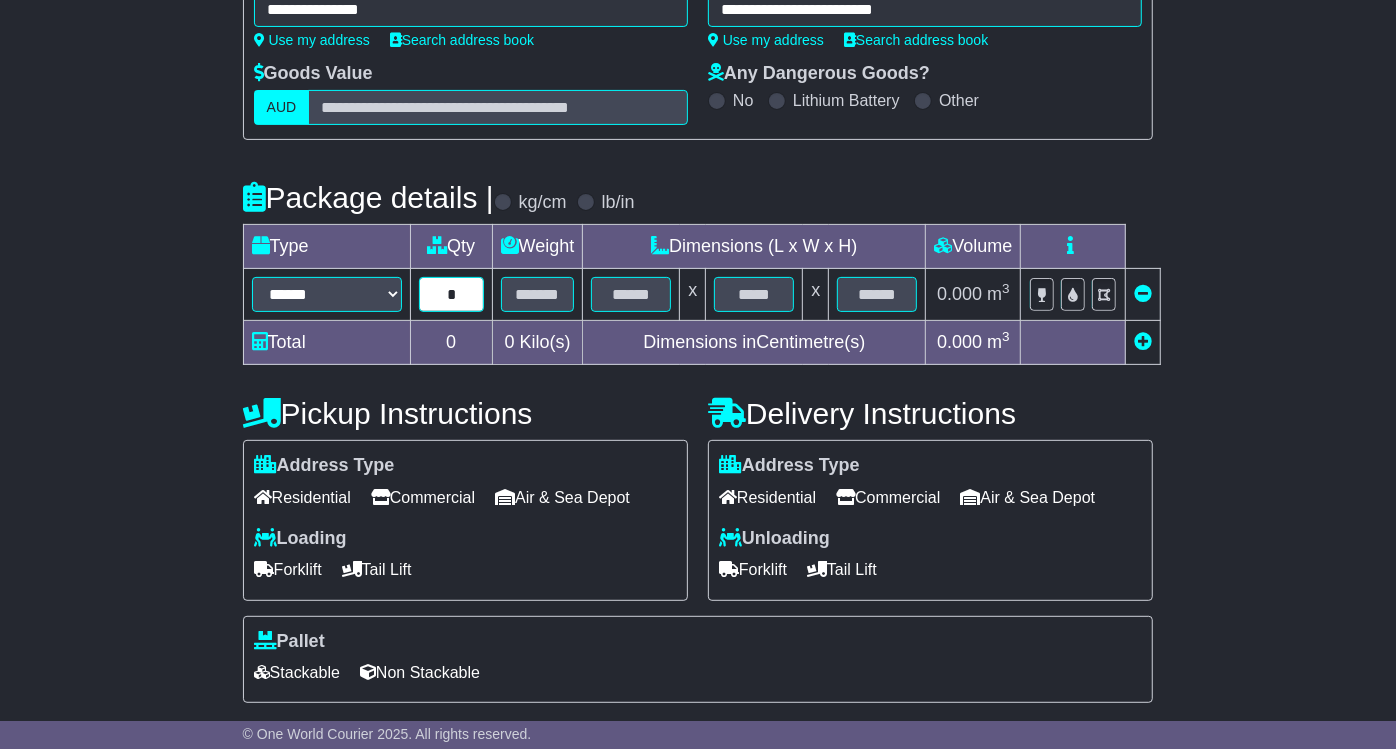 type on "*" 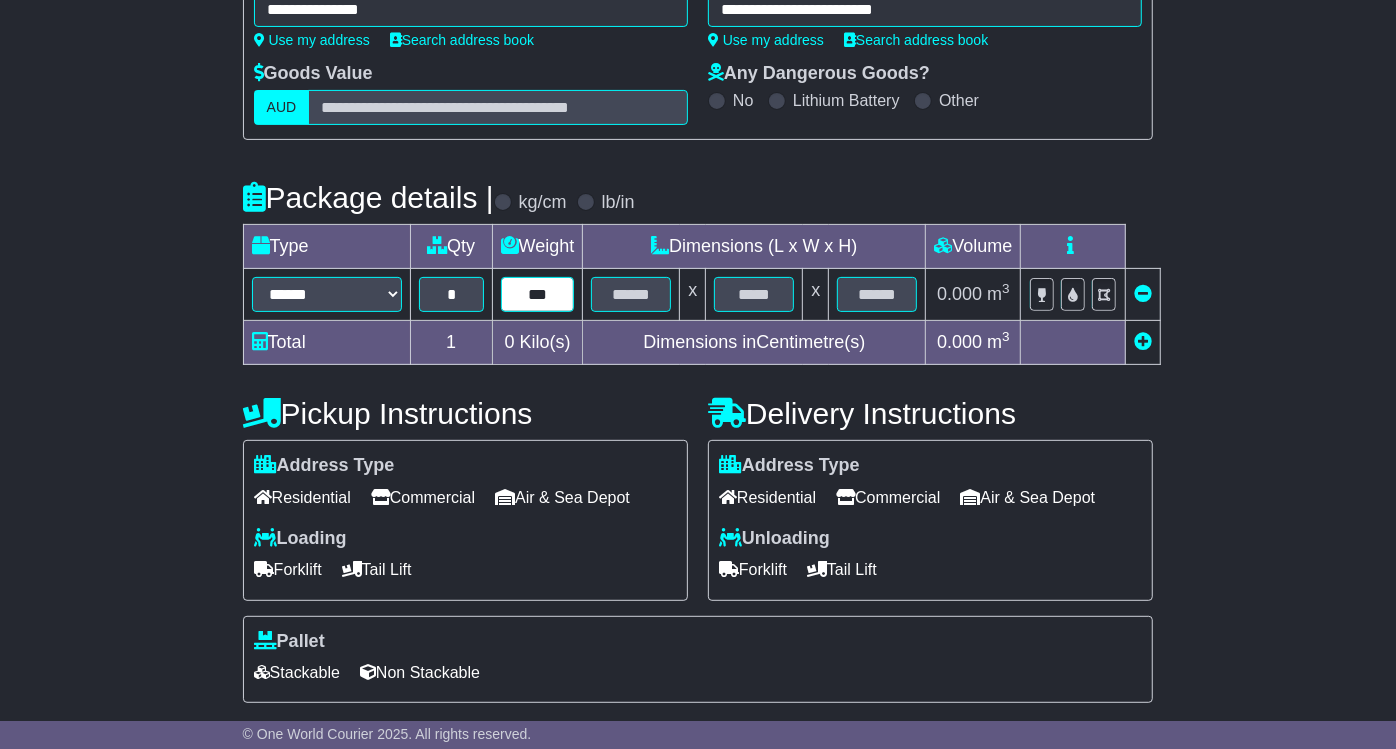 type on "***" 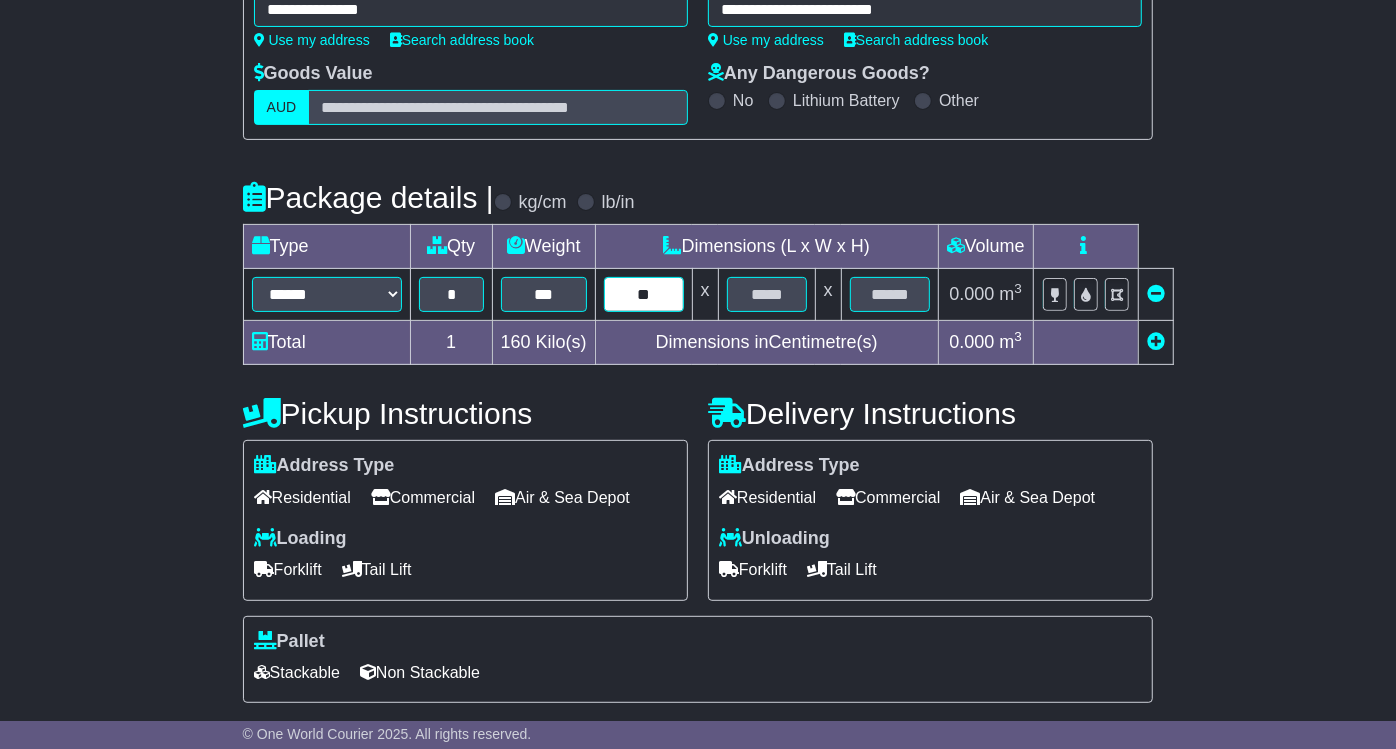 type on "**" 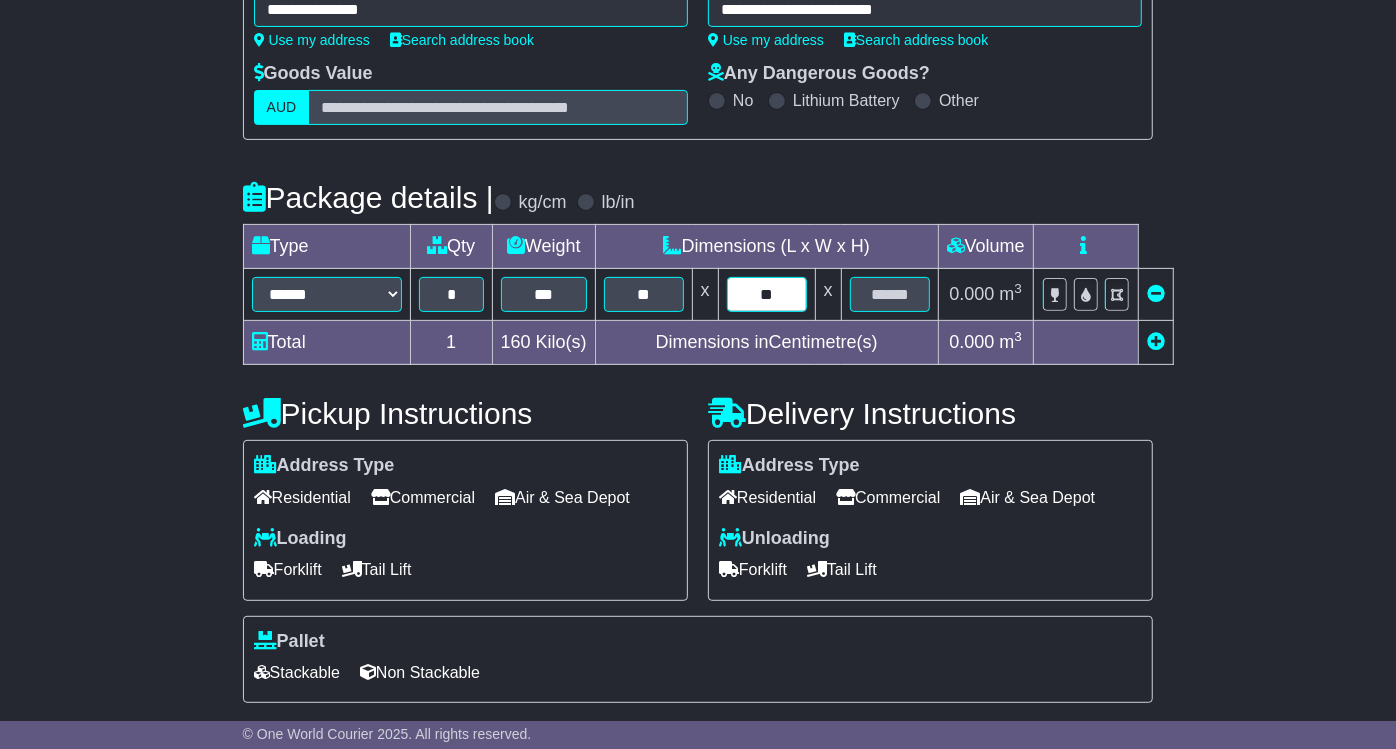 type on "**" 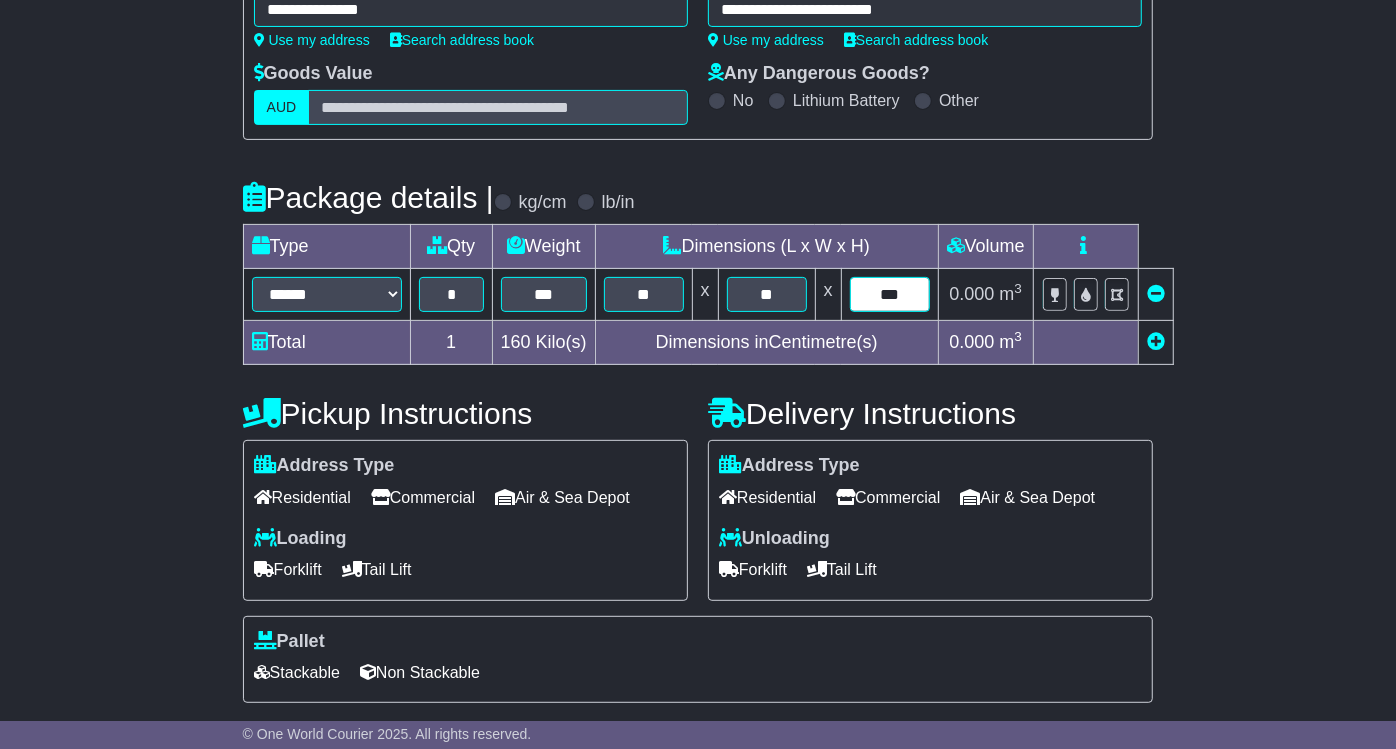 type on "***" 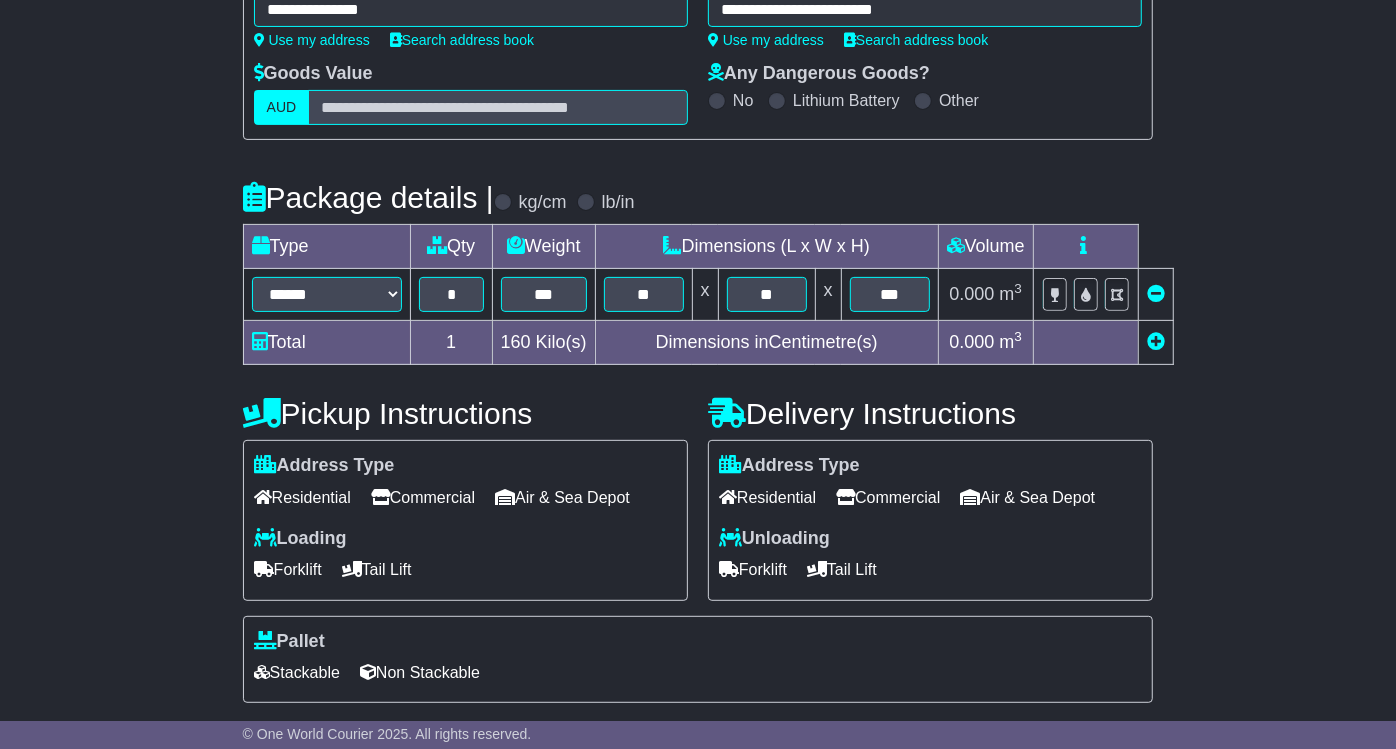 scroll, scrollTop: 479, scrollLeft: 0, axis: vertical 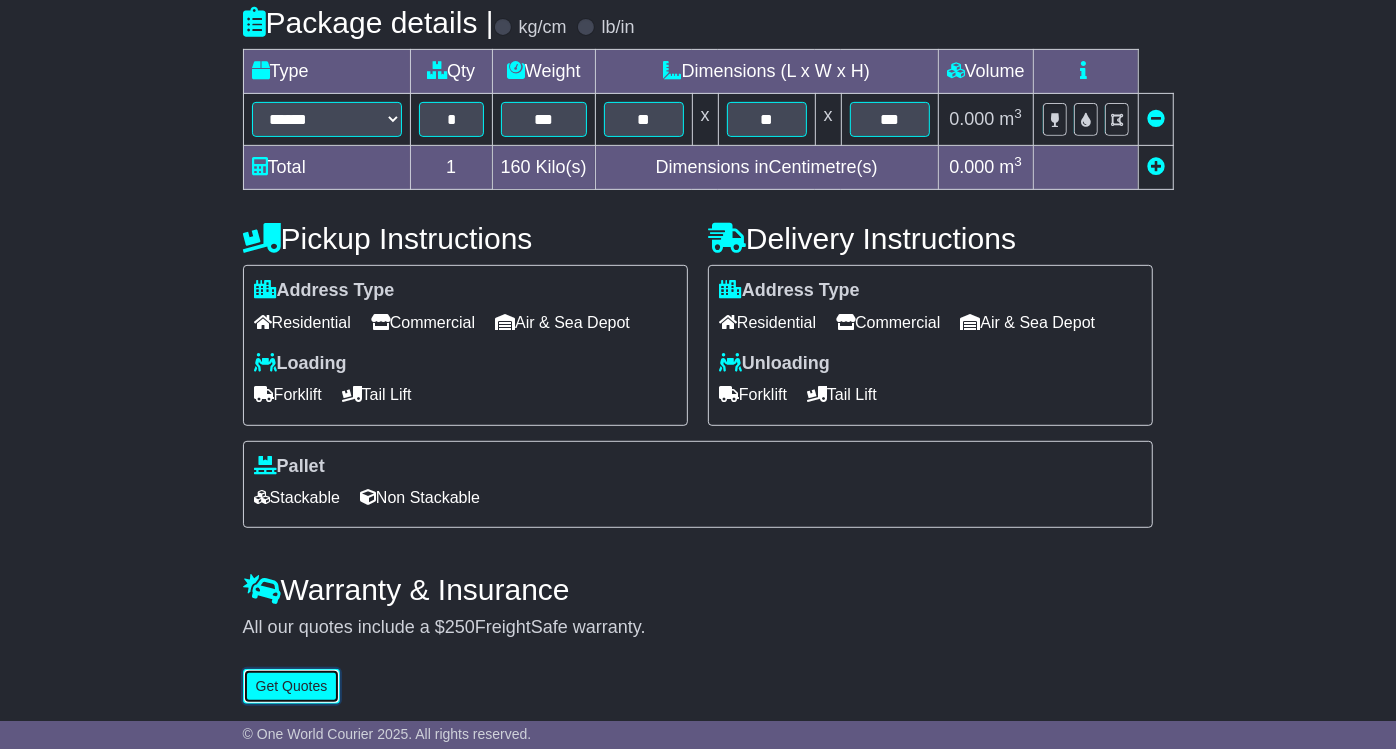 type 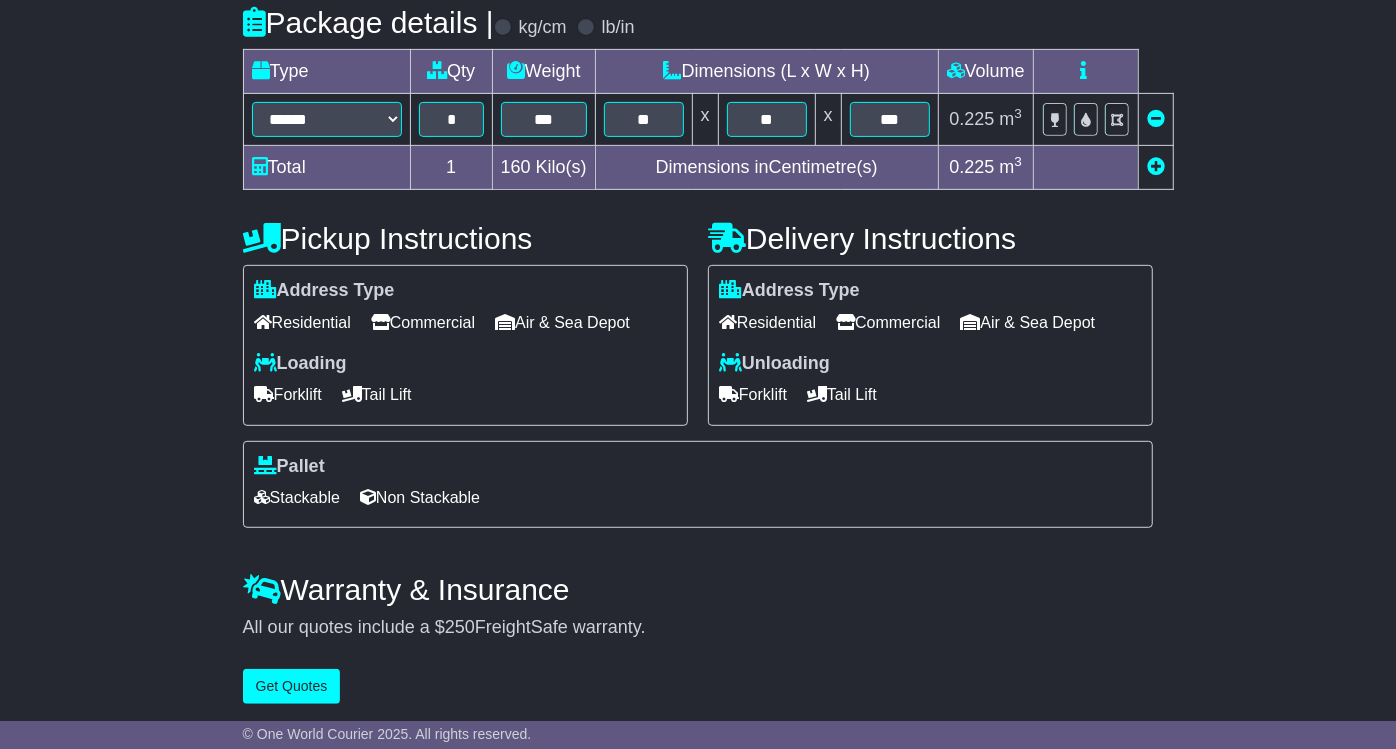 click on "Commercial" at bounding box center (423, 322) 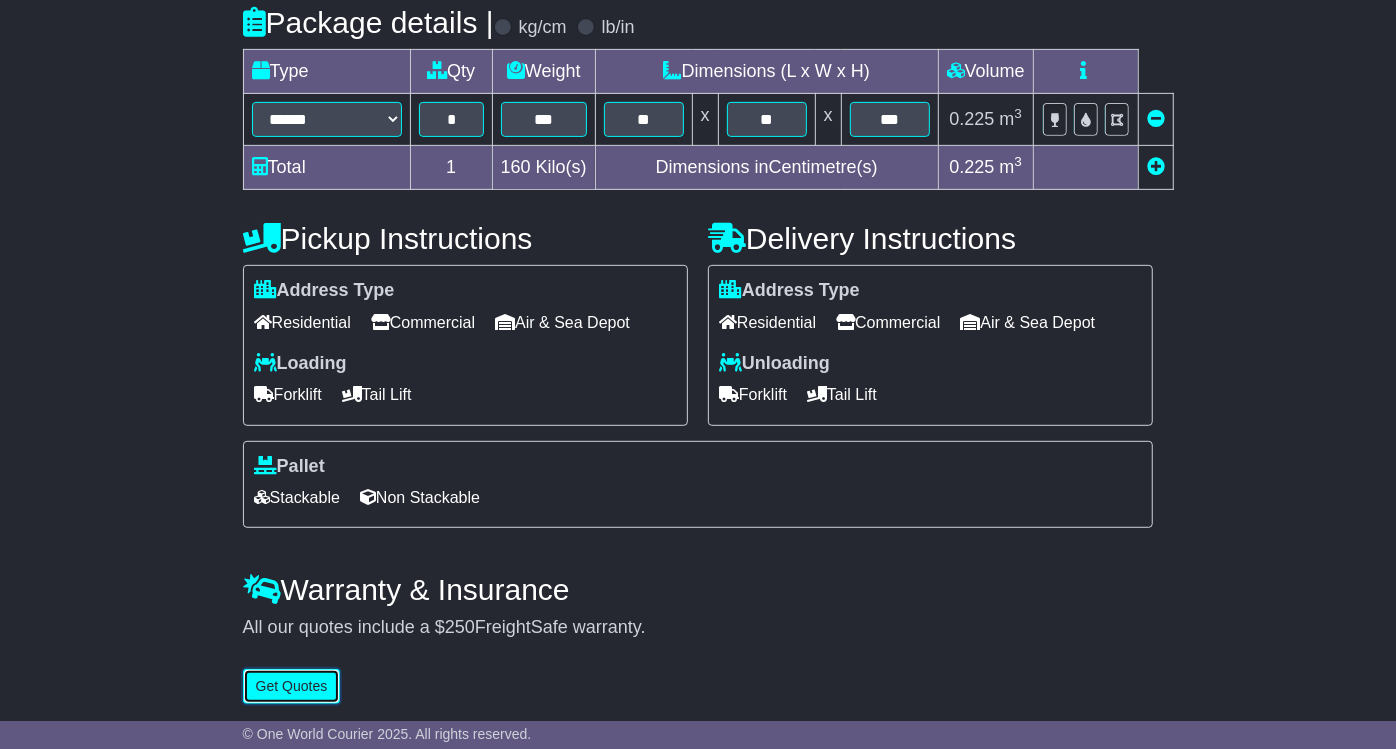 click on "Get Quotes" at bounding box center [292, 686] 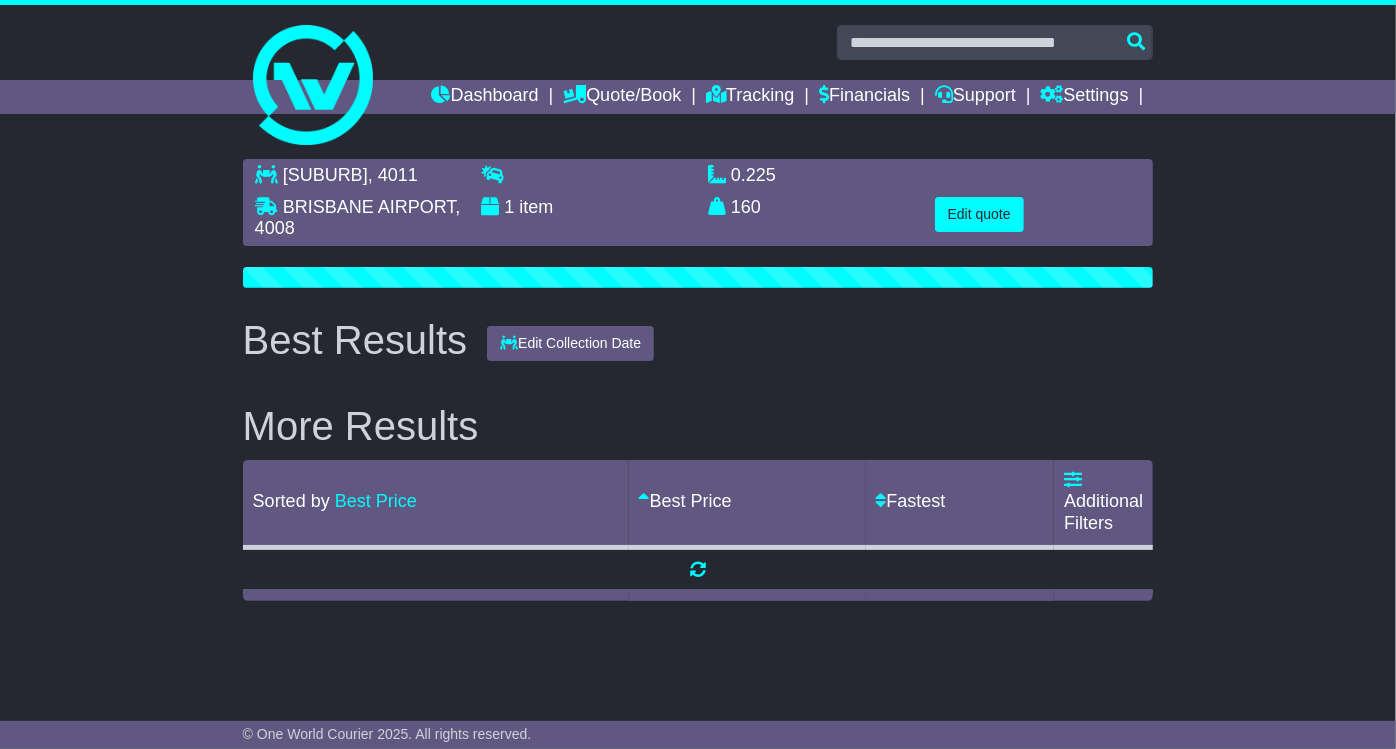 scroll, scrollTop: 0, scrollLeft: 0, axis: both 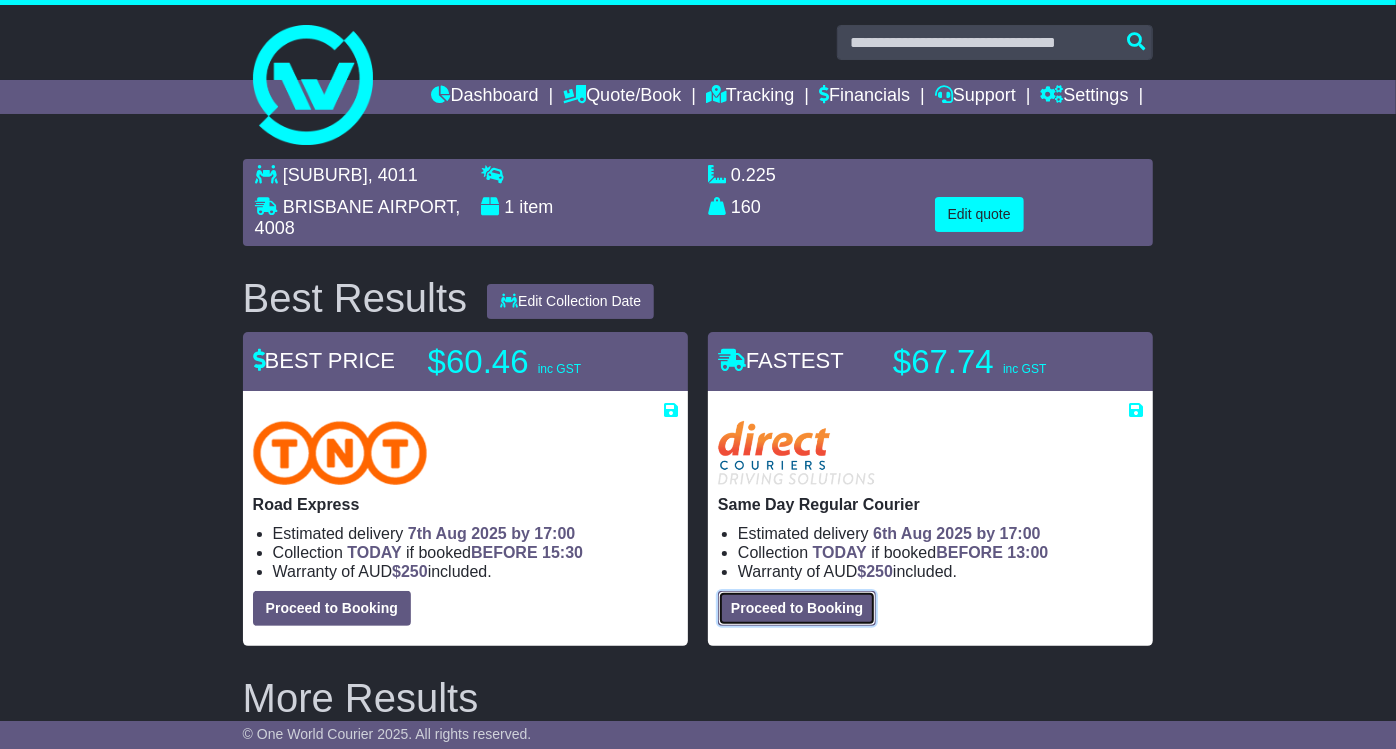 click on "Proceed to Booking" at bounding box center [797, 608] 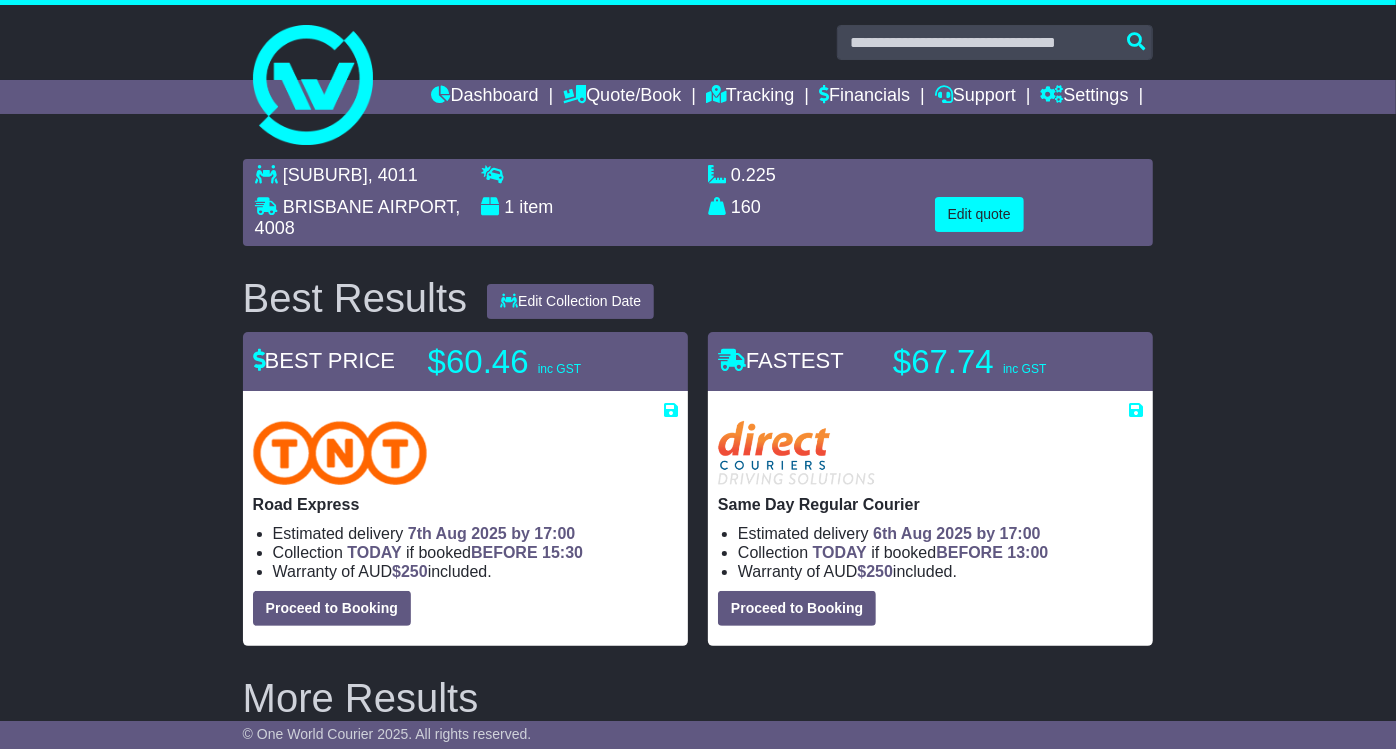 select on "*****" 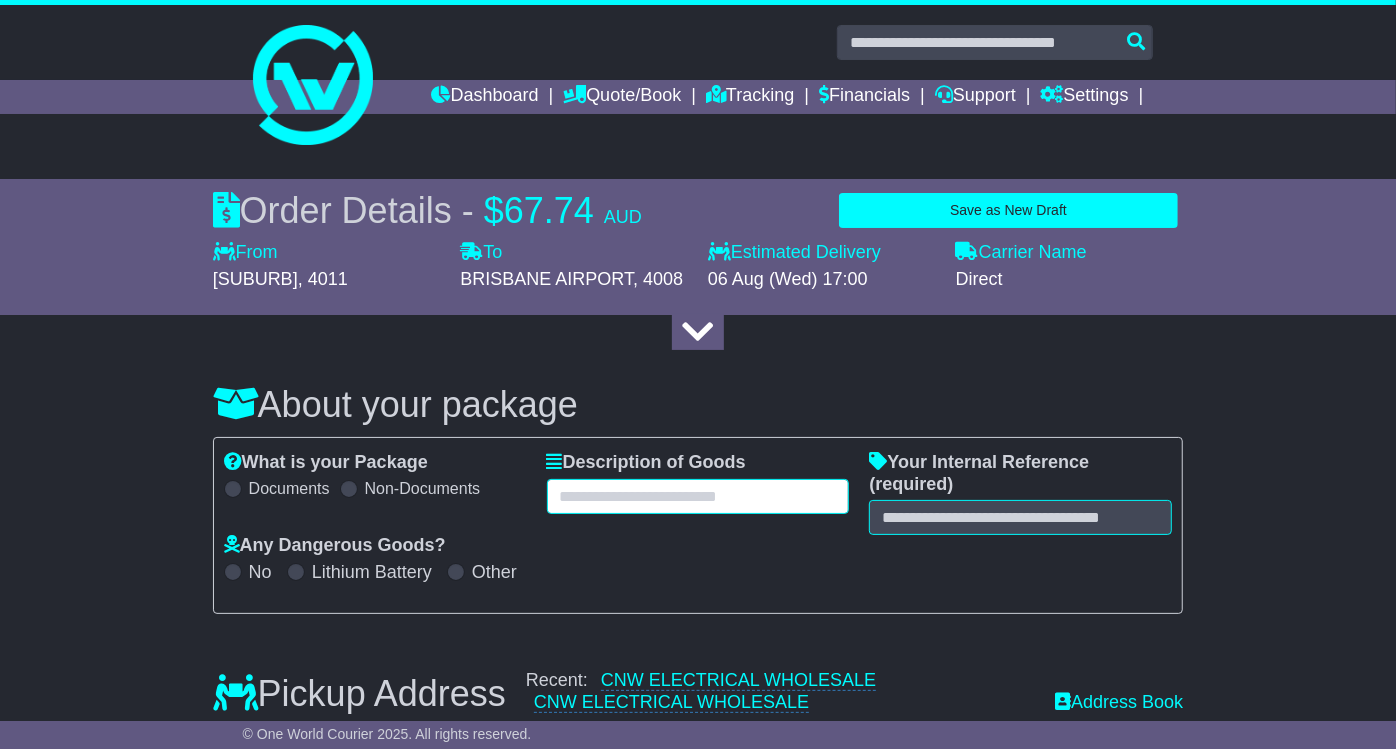 click at bounding box center (698, 496) 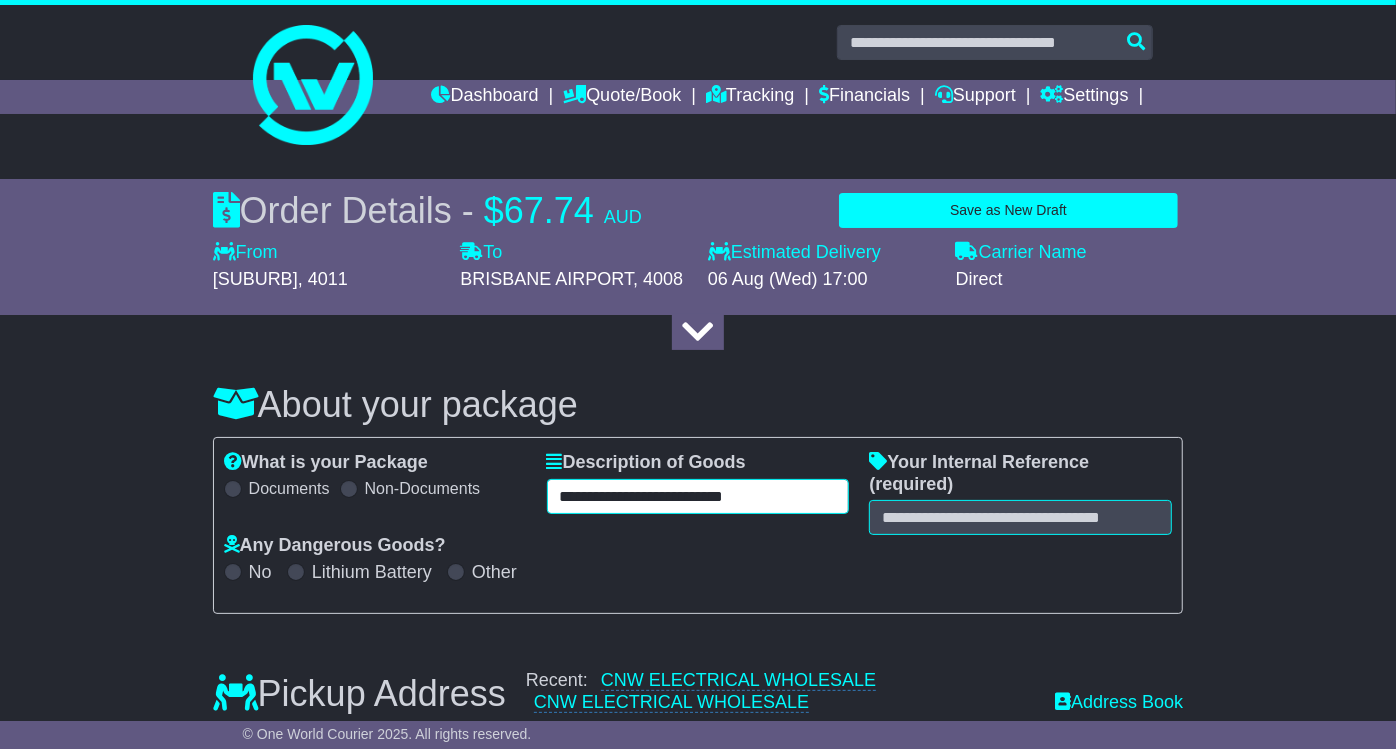 type on "**********" 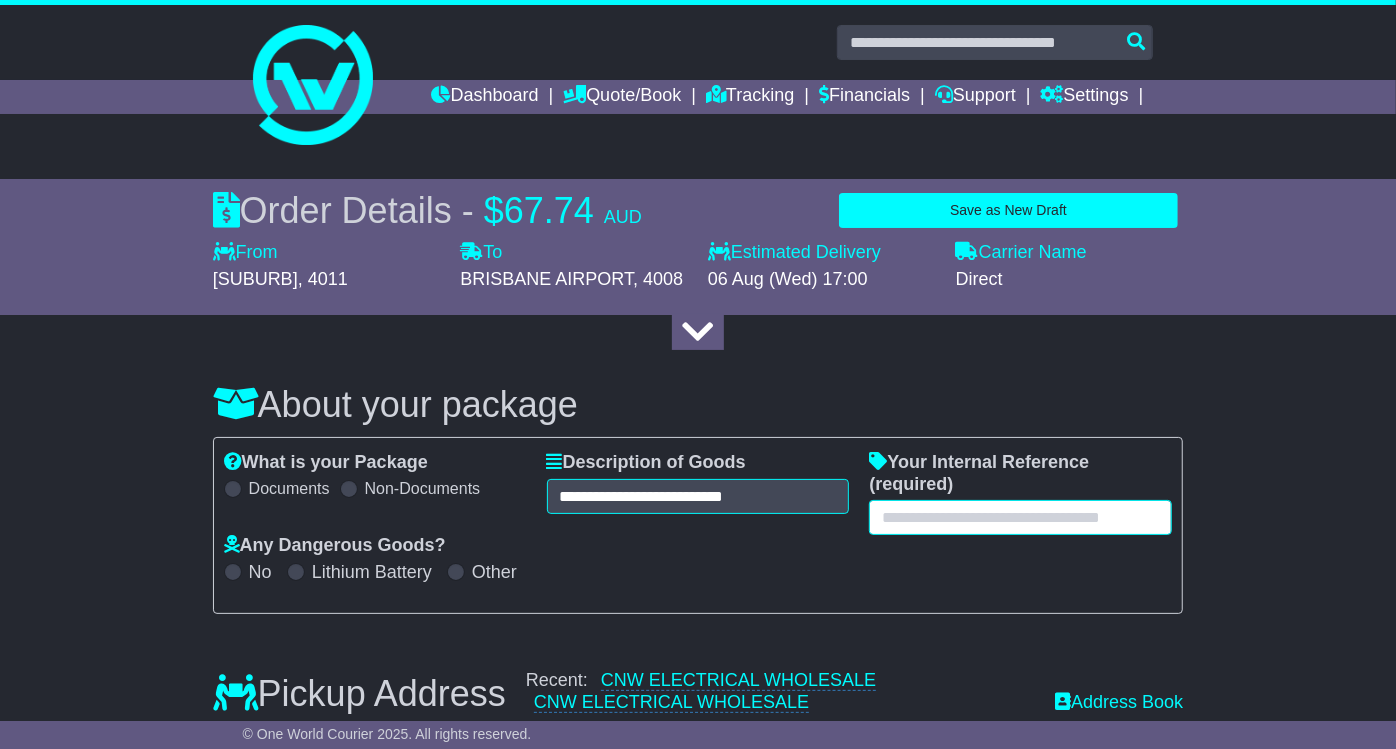 click at bounding box center (1020, 517) 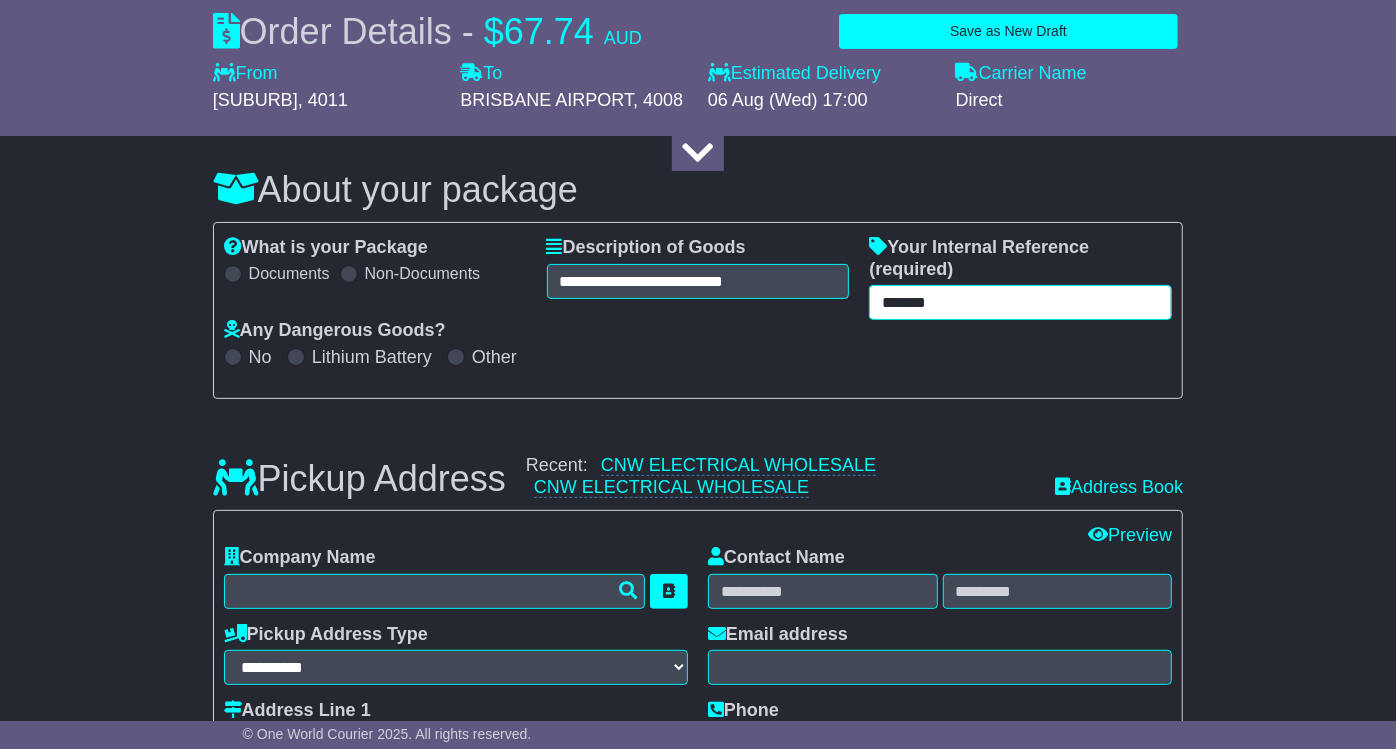 scroll, scrollTop: 222, scrollLeft: 0, axis: vertical 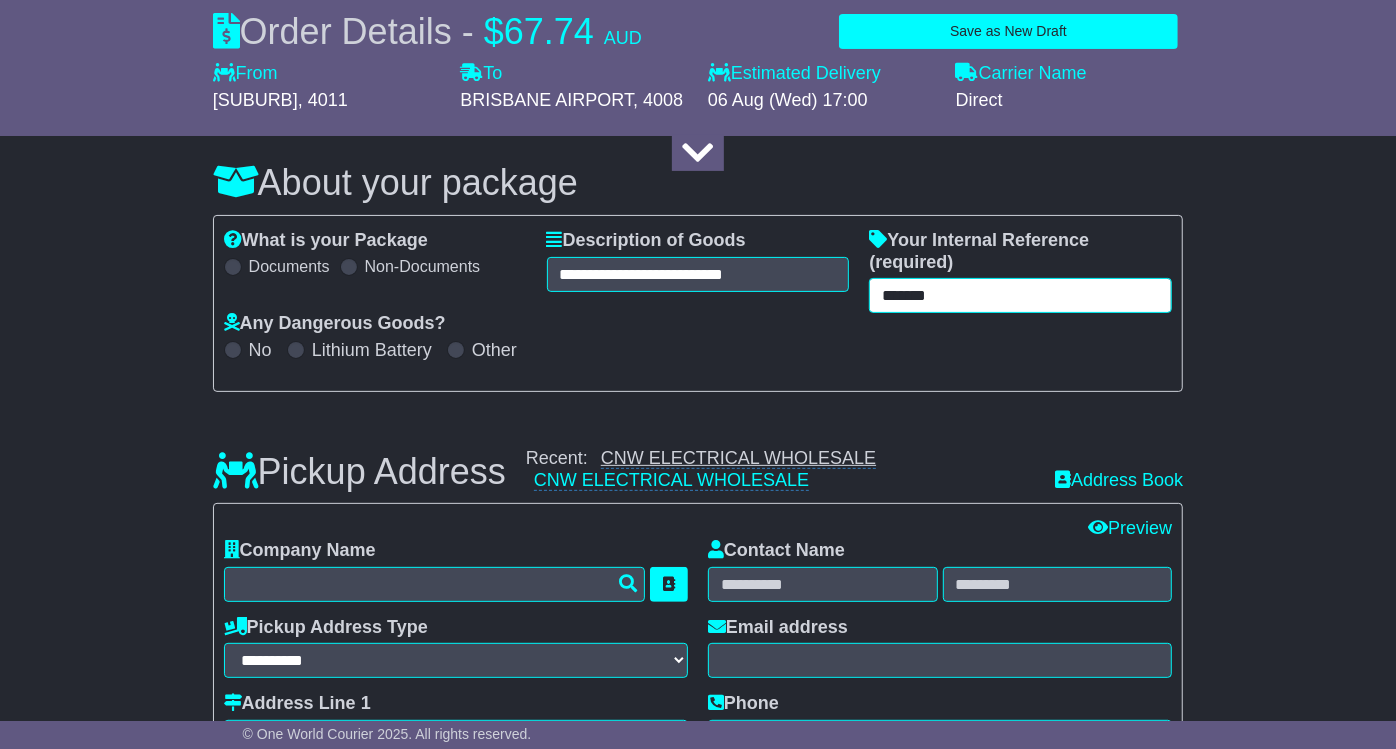 type on "*******" 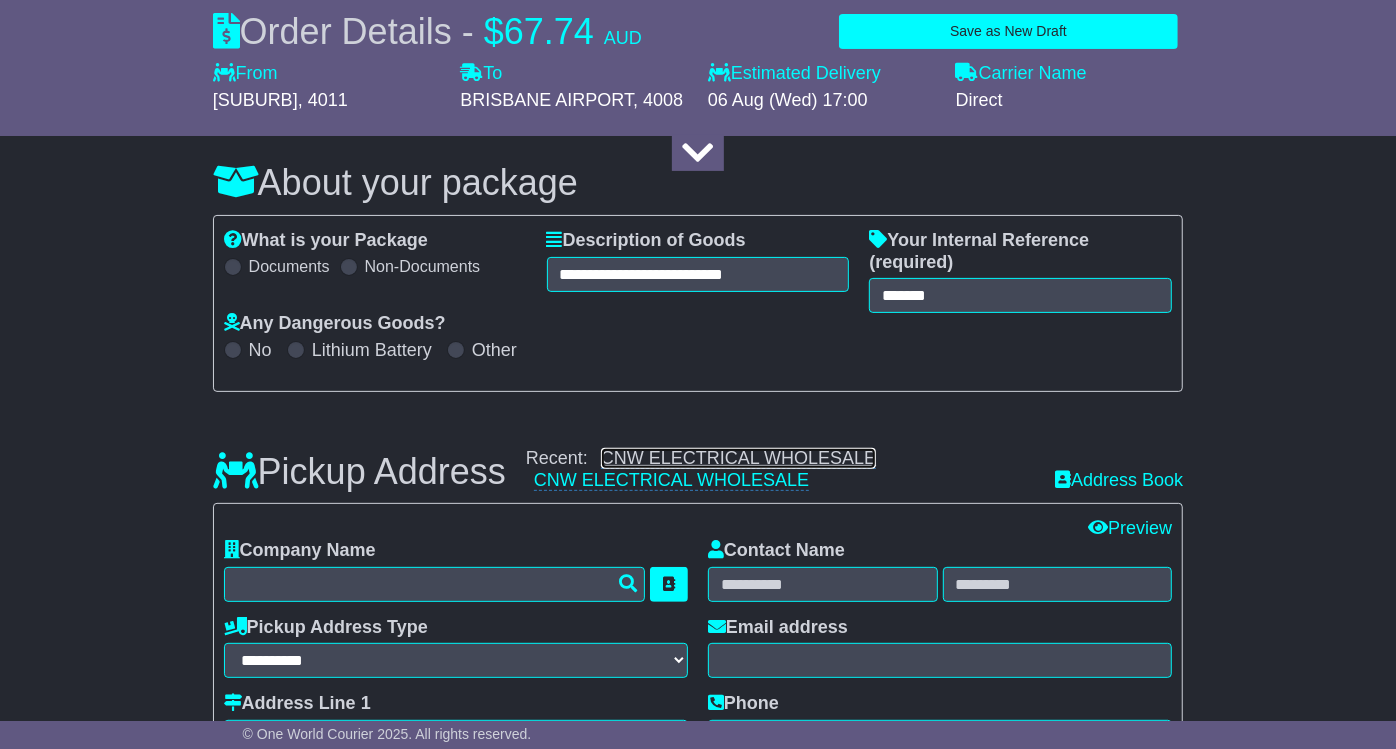 click on "CNW ELECTRICAL WHOLESALE" at bounding box center [738, 458] 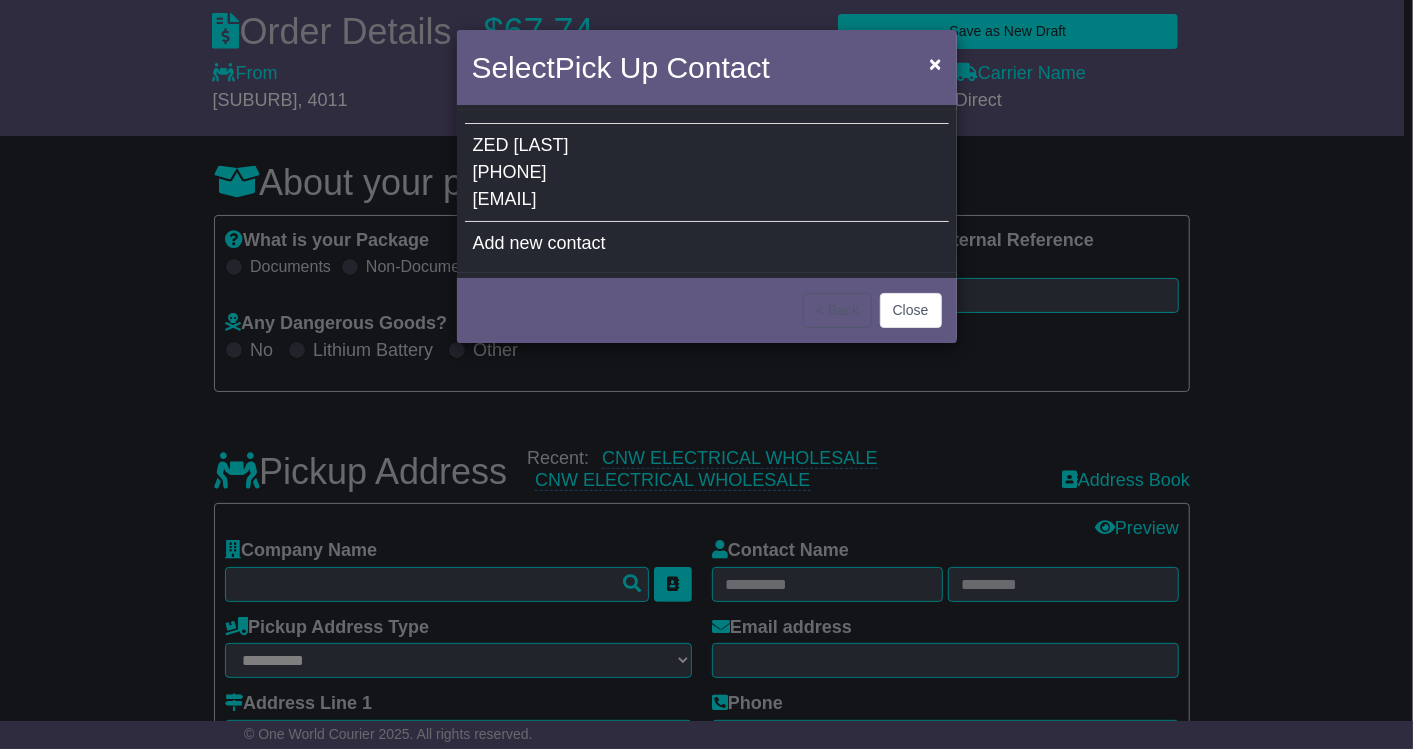 click on "ZED   UTKIN
07 3268 1900
zutkin@cnw.com.au" at bounding box center (707, 173) 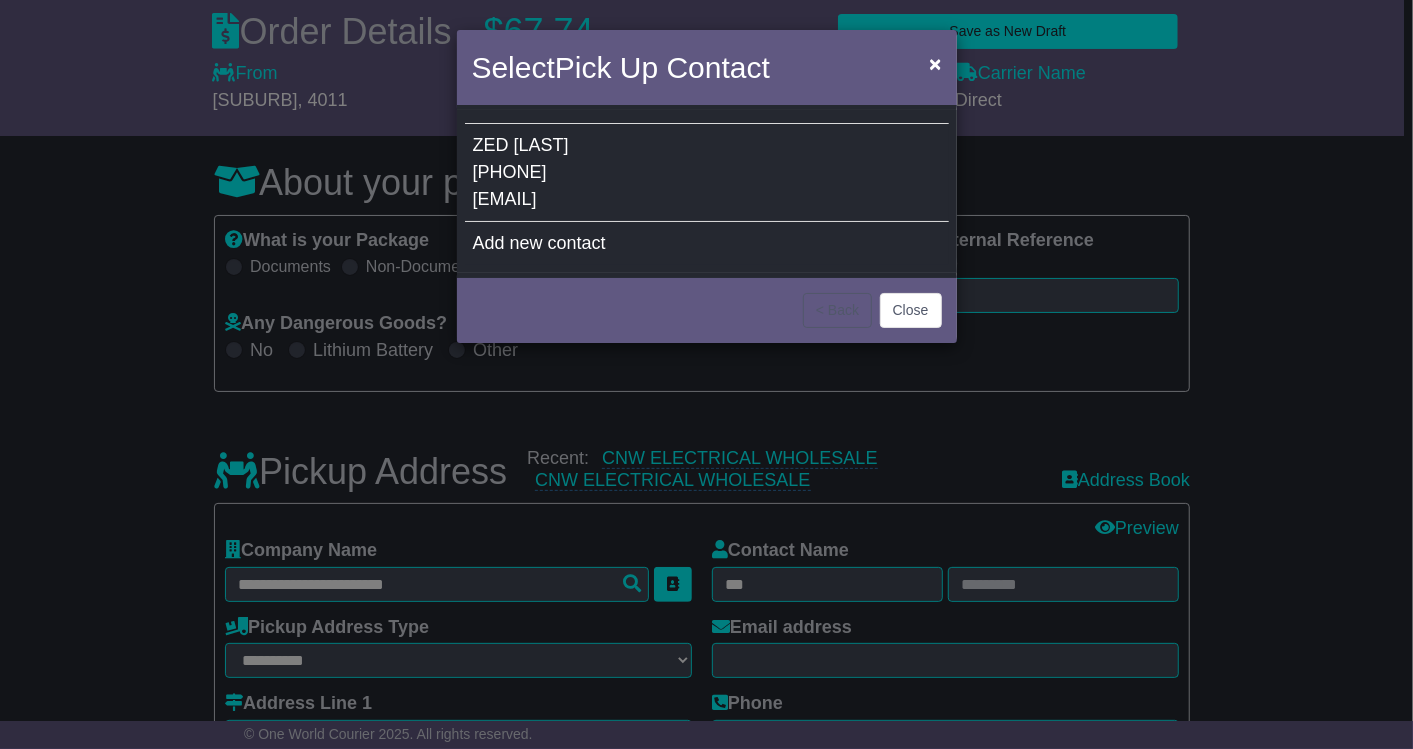 type on "*****" 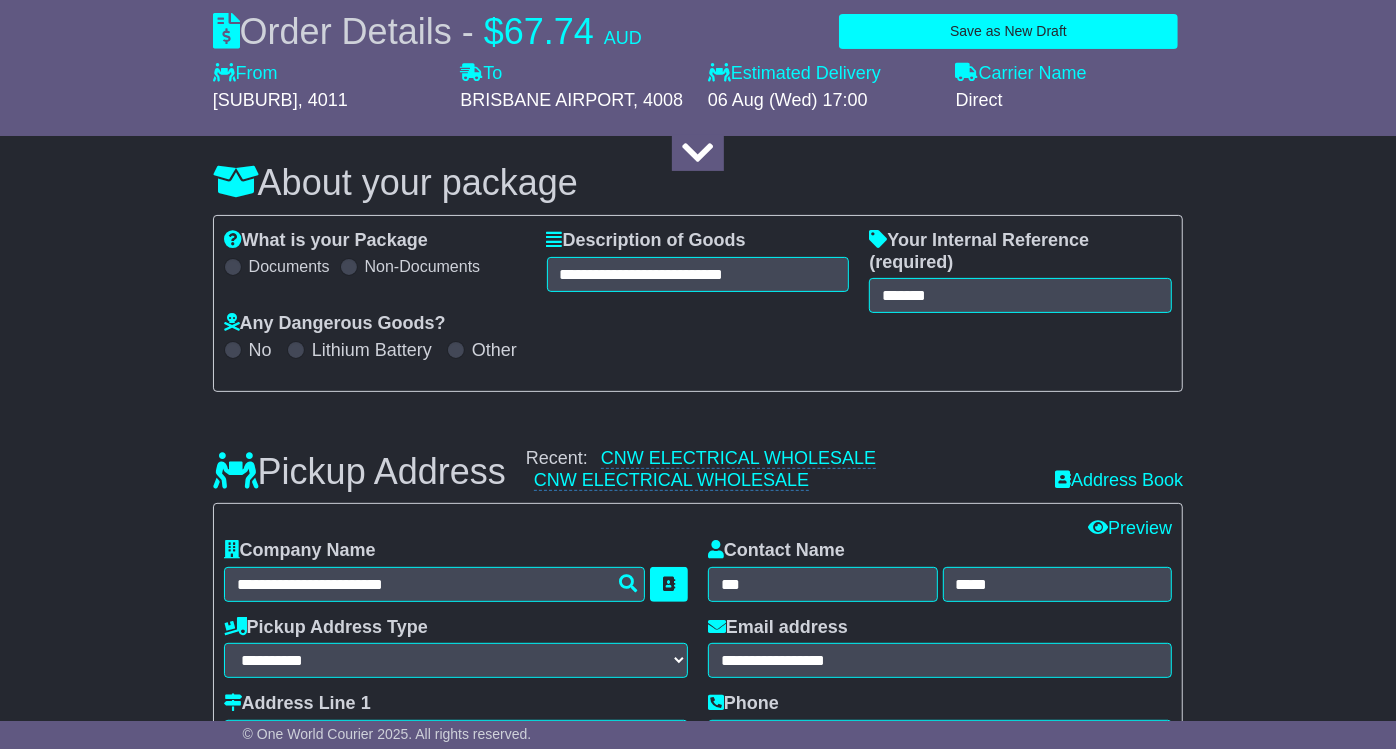 scroll, scrollTop: 555, scrollLeft: 0, axis: vertical 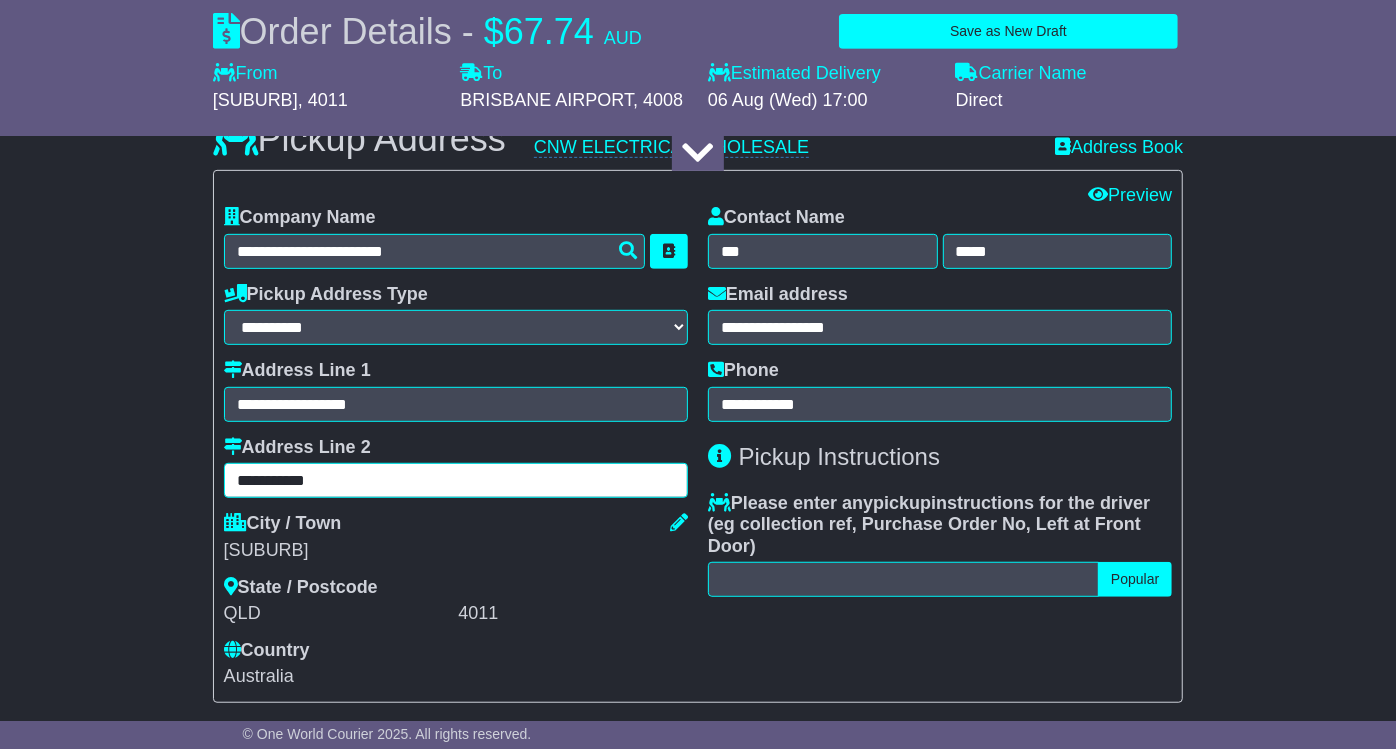 drag, startPoint x: 361, startPoint y: 462, endPoint x: -76, endPoint y: 465, distance: 437.01028 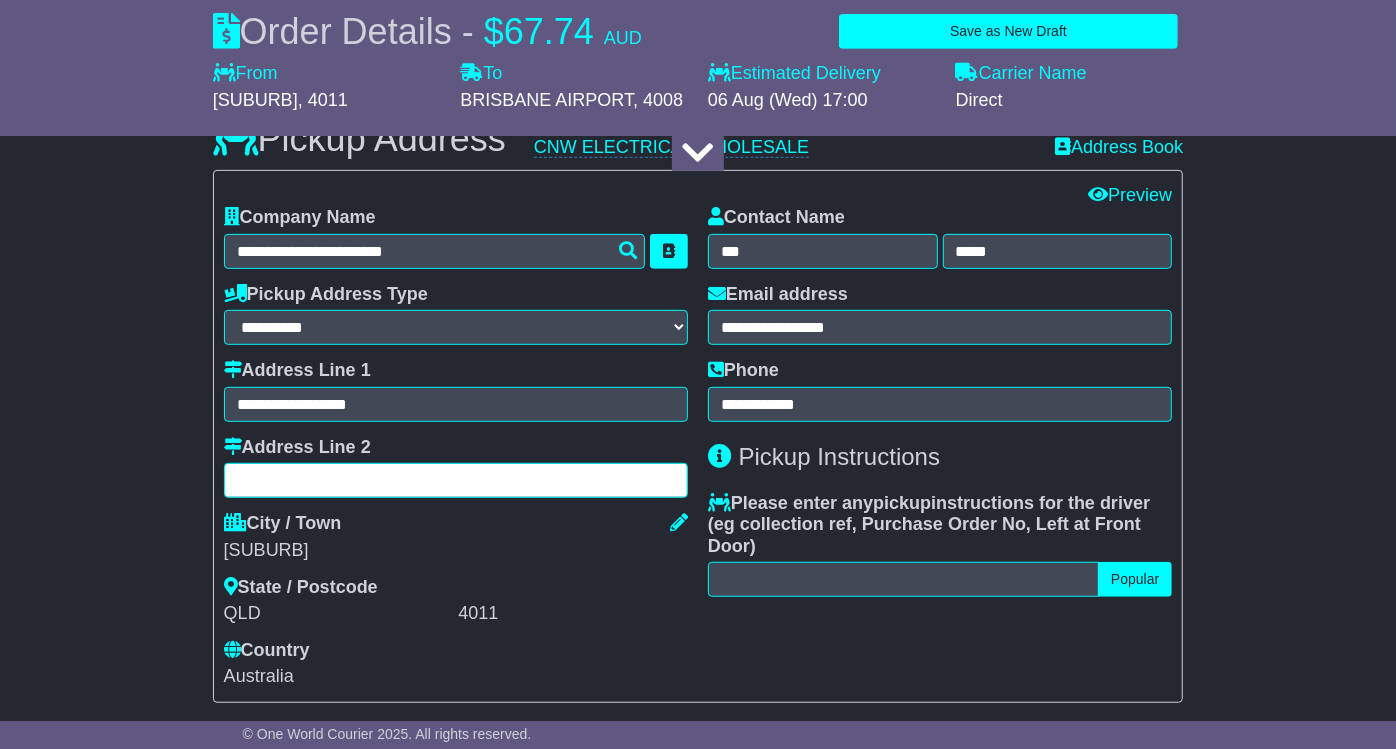 type 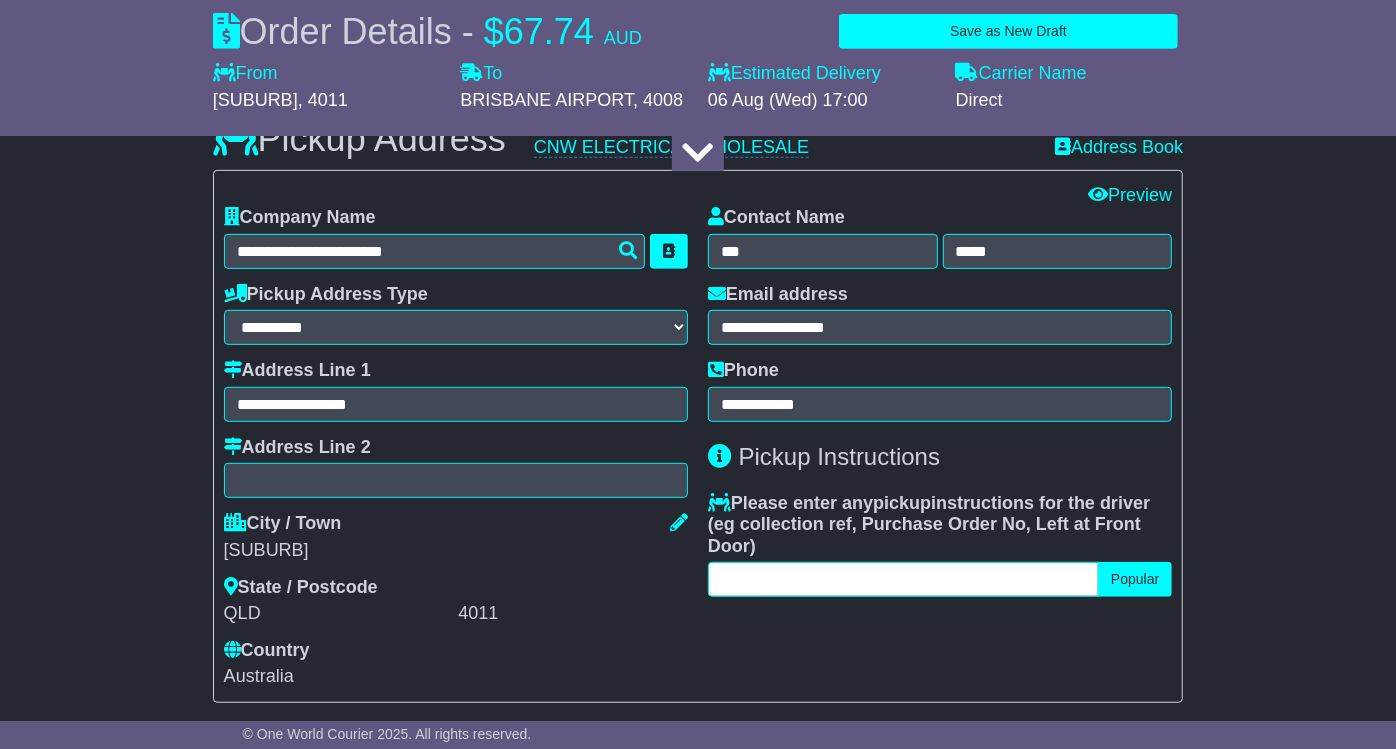 click at bounding box center [903, 579] 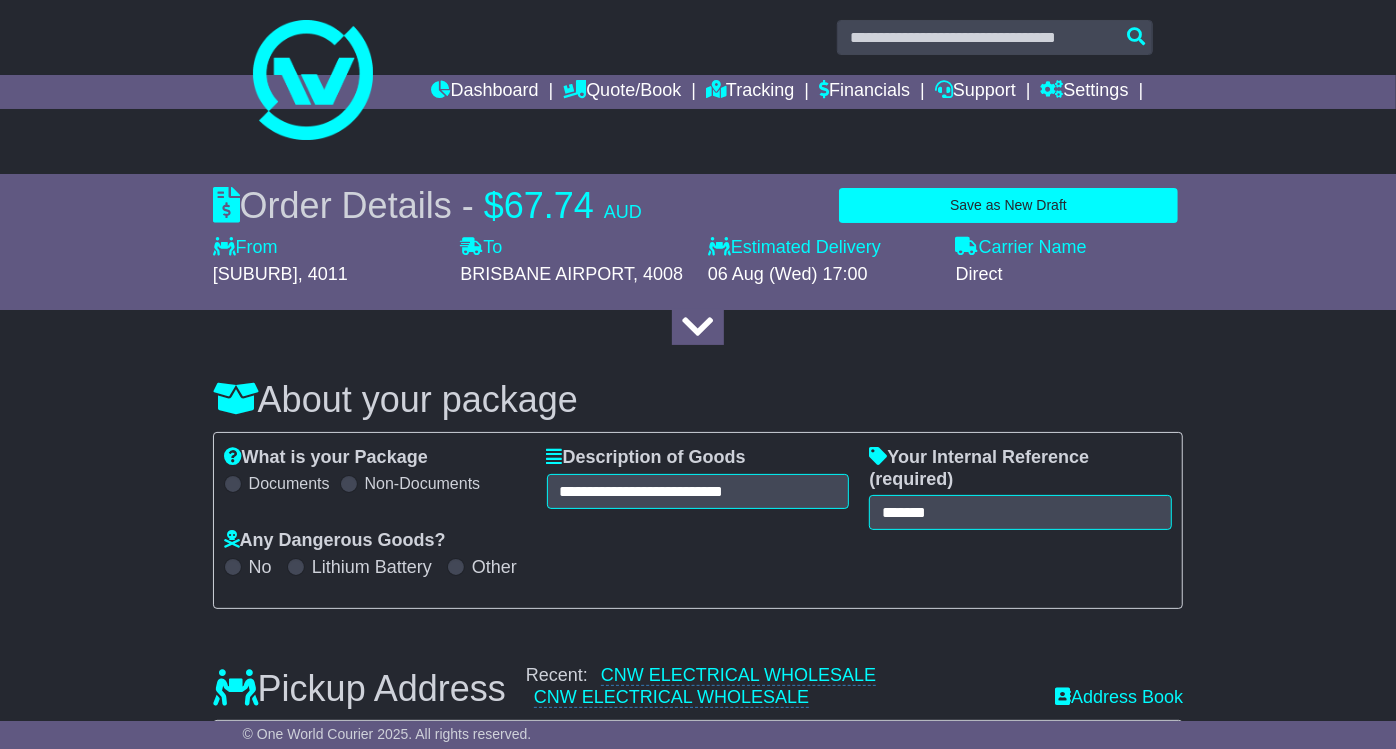 scroll, scrollTop: 0, scrollLeft: 0, axis: both 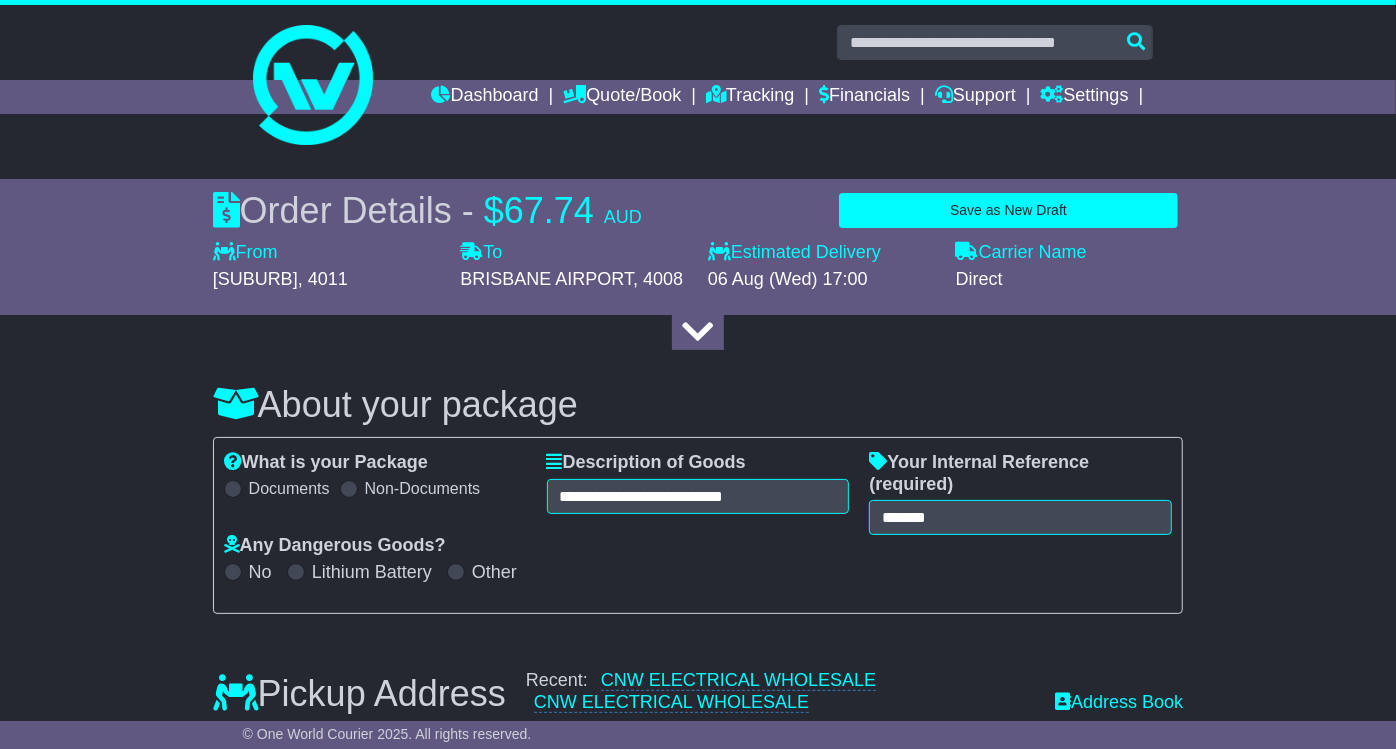 type on "********" 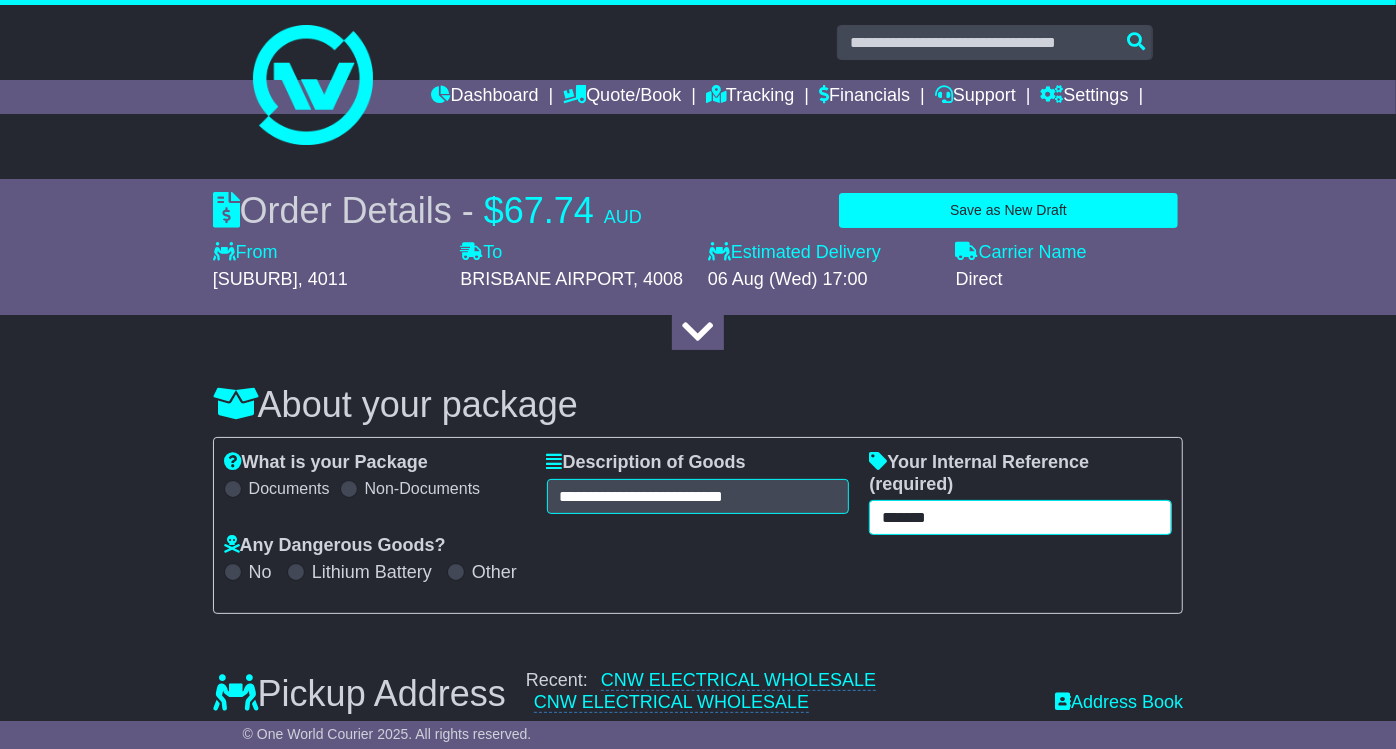drag, startPoint x: 1000, startPoint y: 485, endPoint x: 574, endPoint y: 494, distance: 426.09506 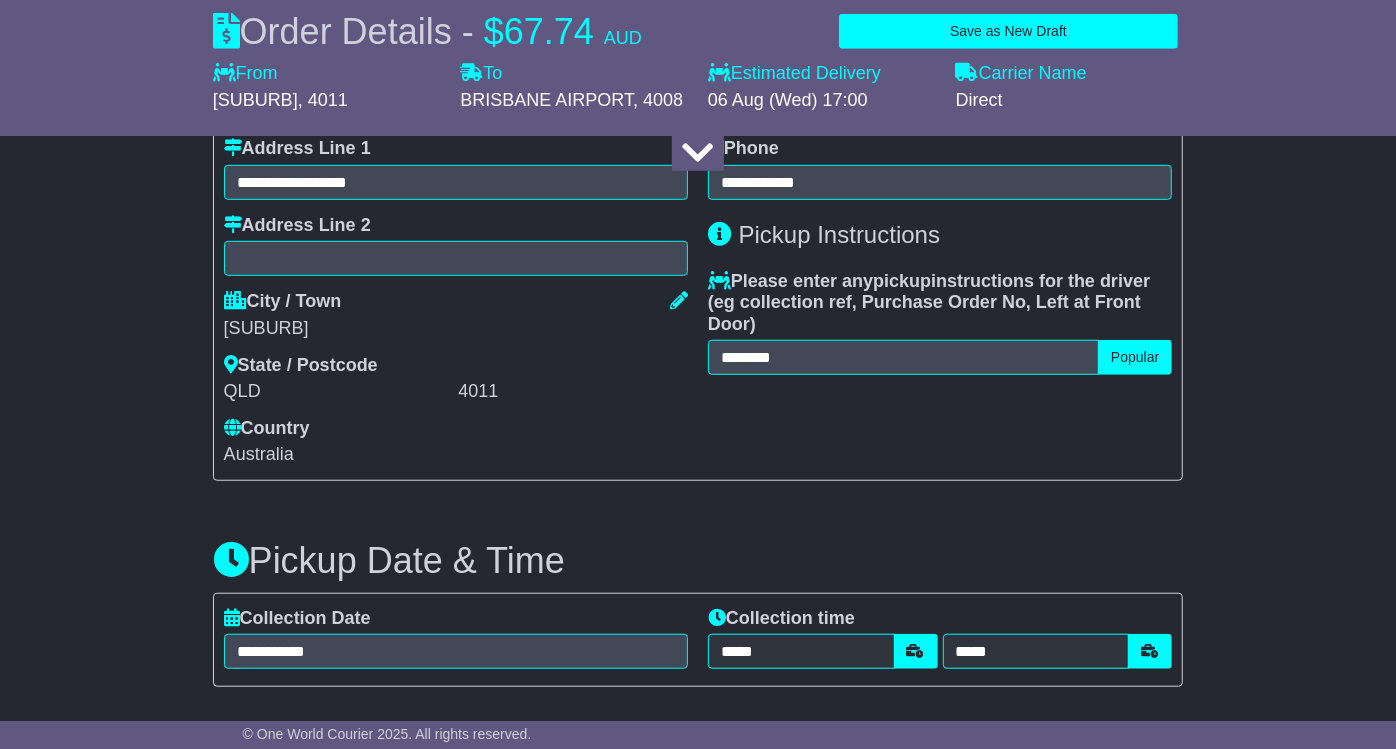 scroll, scrollTop: 1222, scrollLeft: 0, axis: vertical 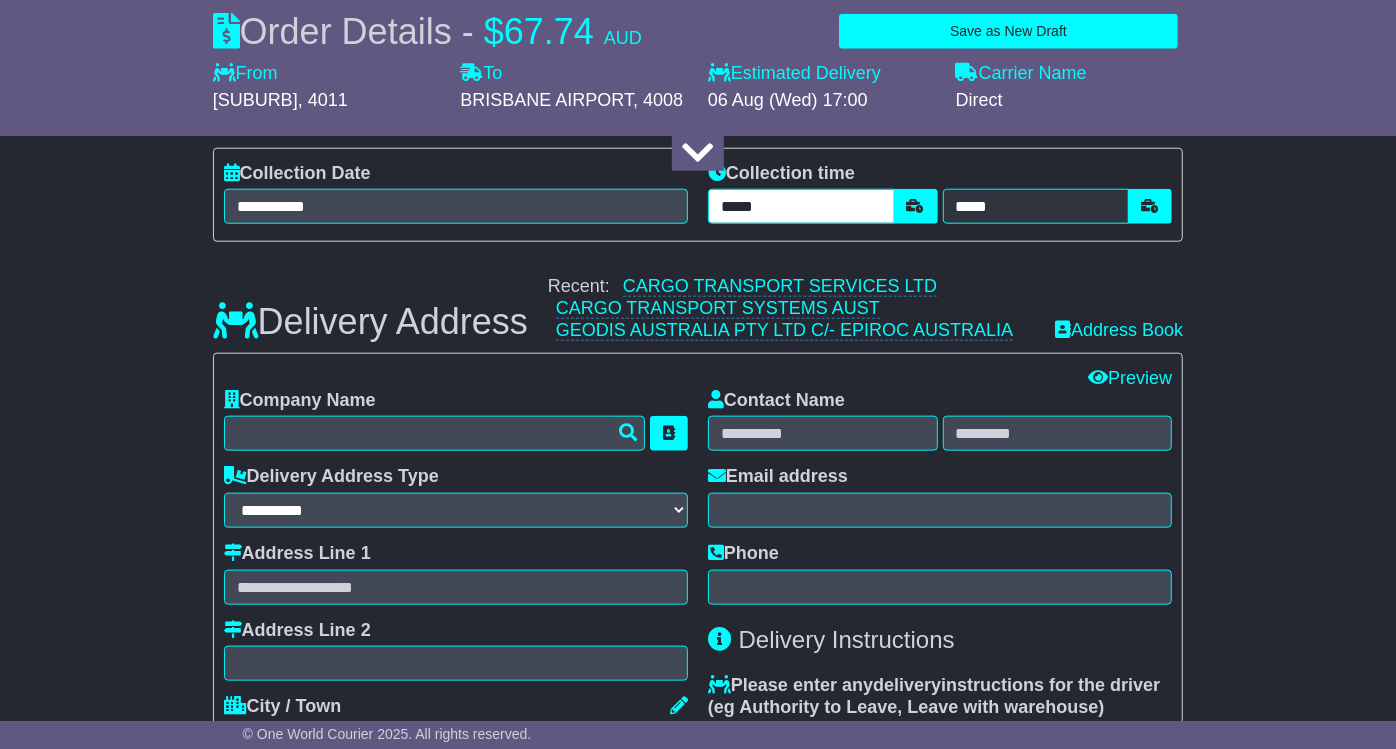 click on "*****" at bounding box center [801, 206] 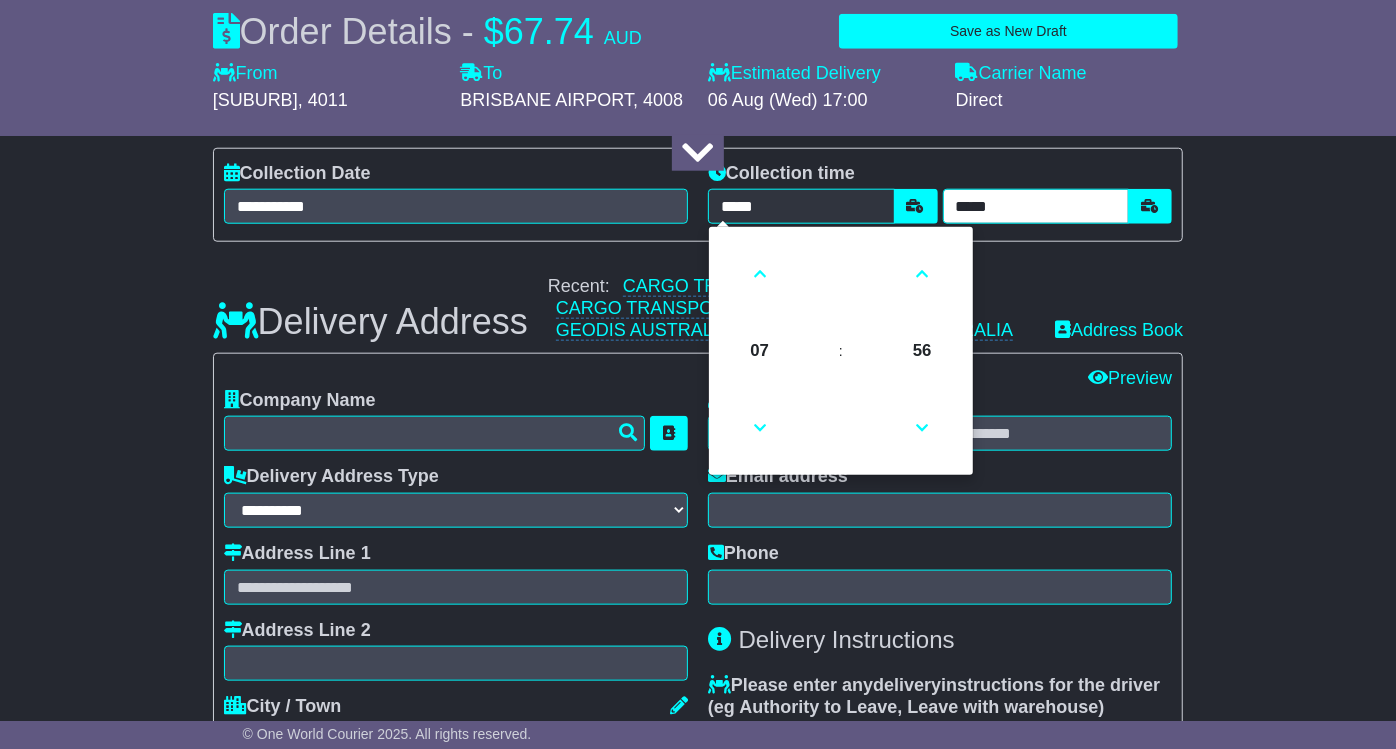 click on "*****" at bounding box center [1036, 206] 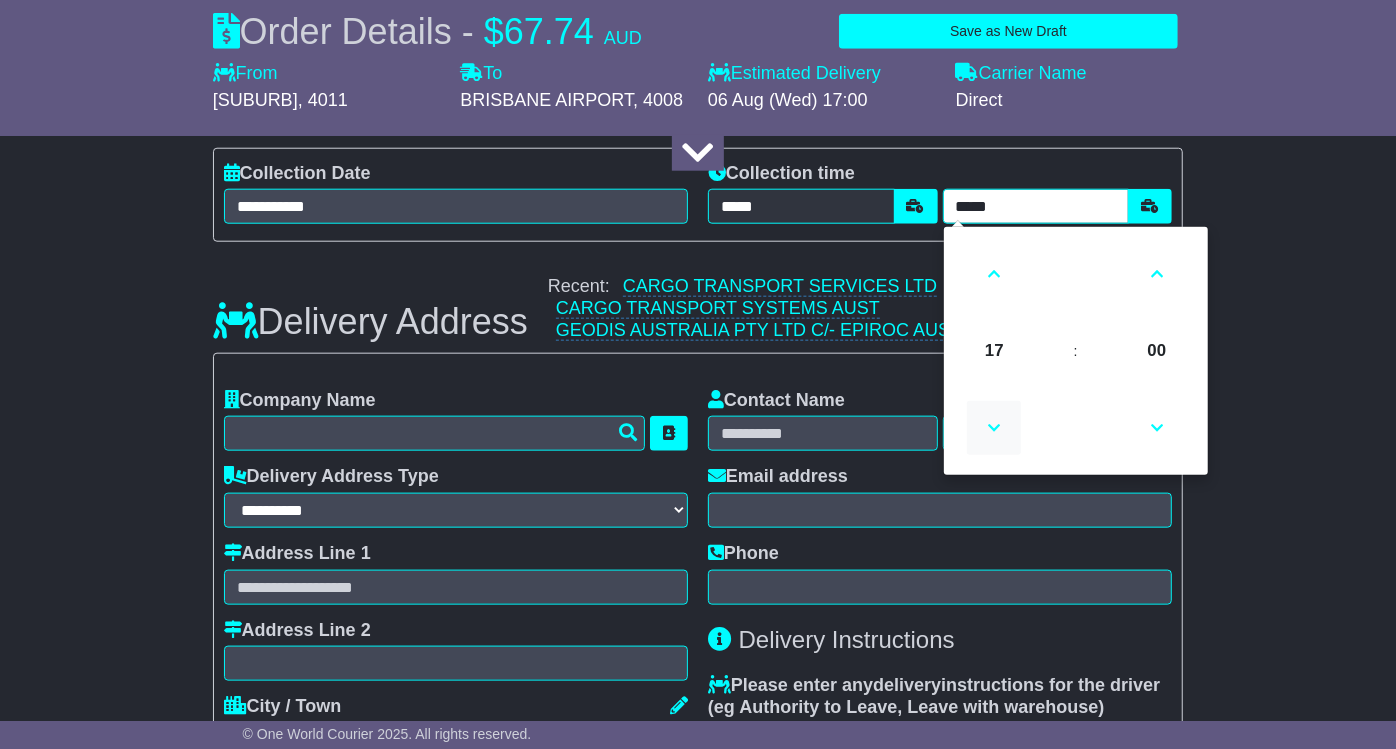 click at bounding box center (994, 428) 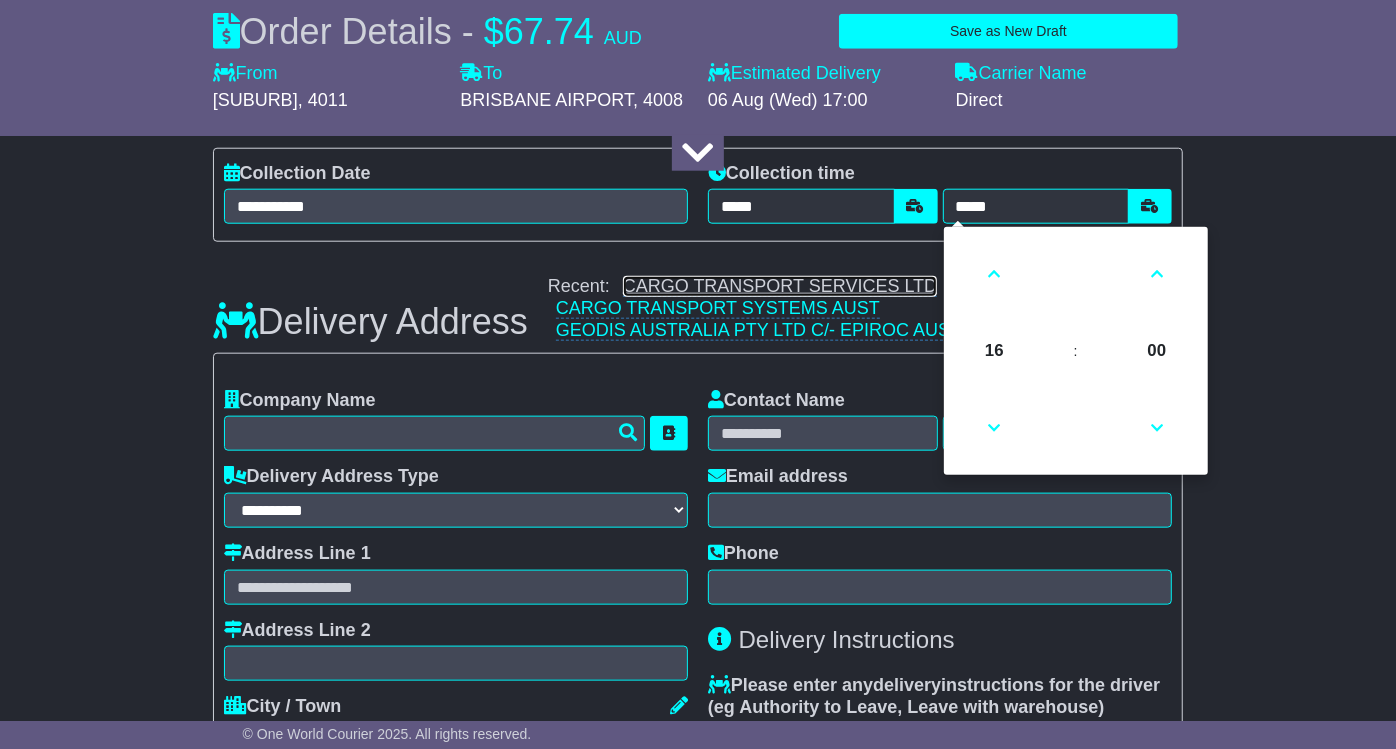 click on "CARGO TRANSPORT SERVICES LTD" at bounding box center (780, 286) 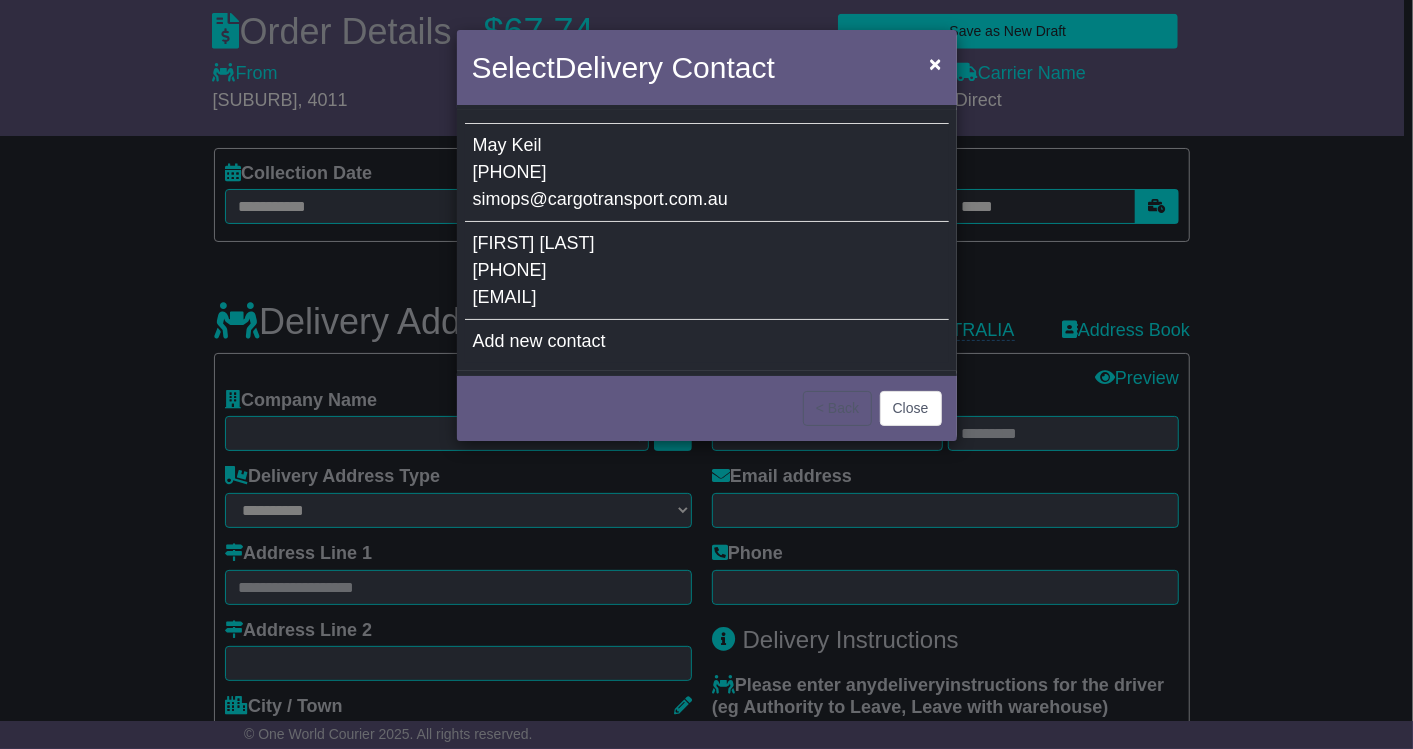 click on "jvmckinneyphoto@gmail.com" at bounding box center [505, 297] 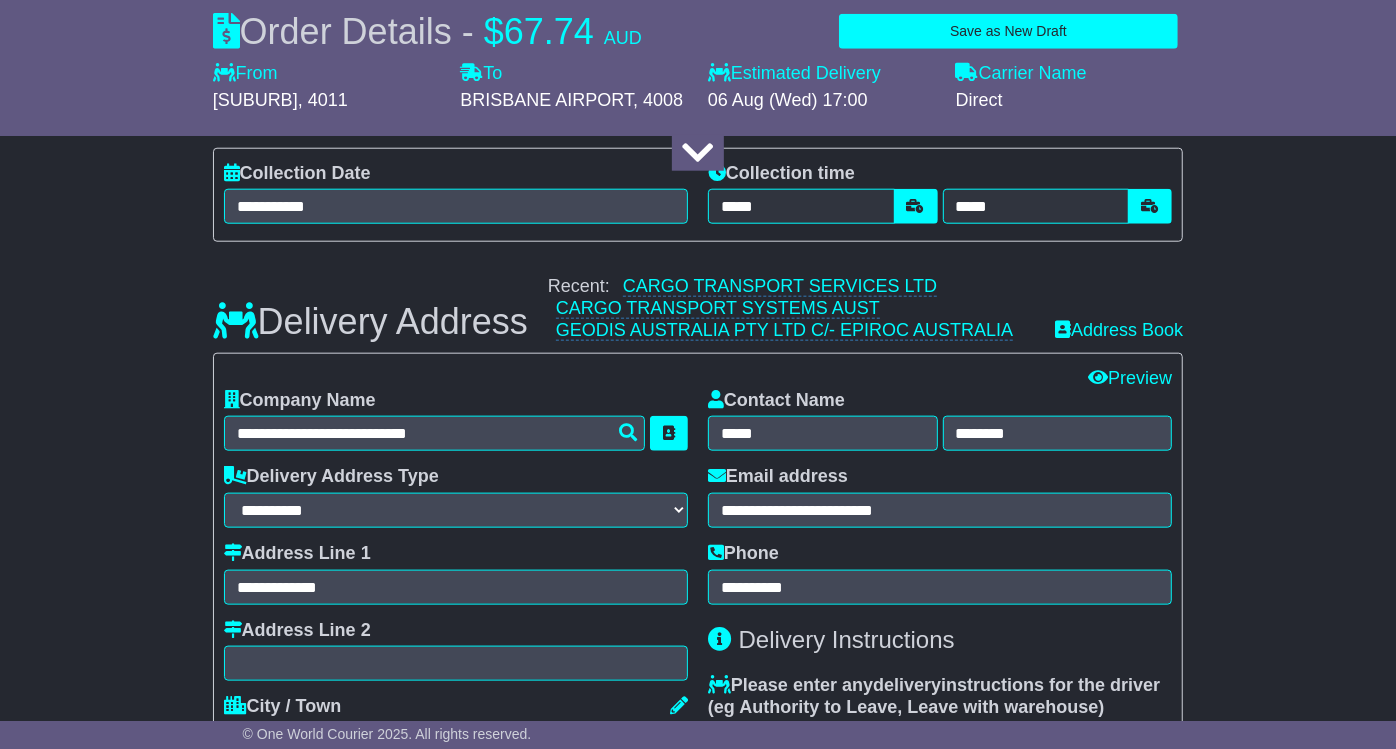 scroll, scrollTop: 1666, scrollLeft: 0, axis: vertical 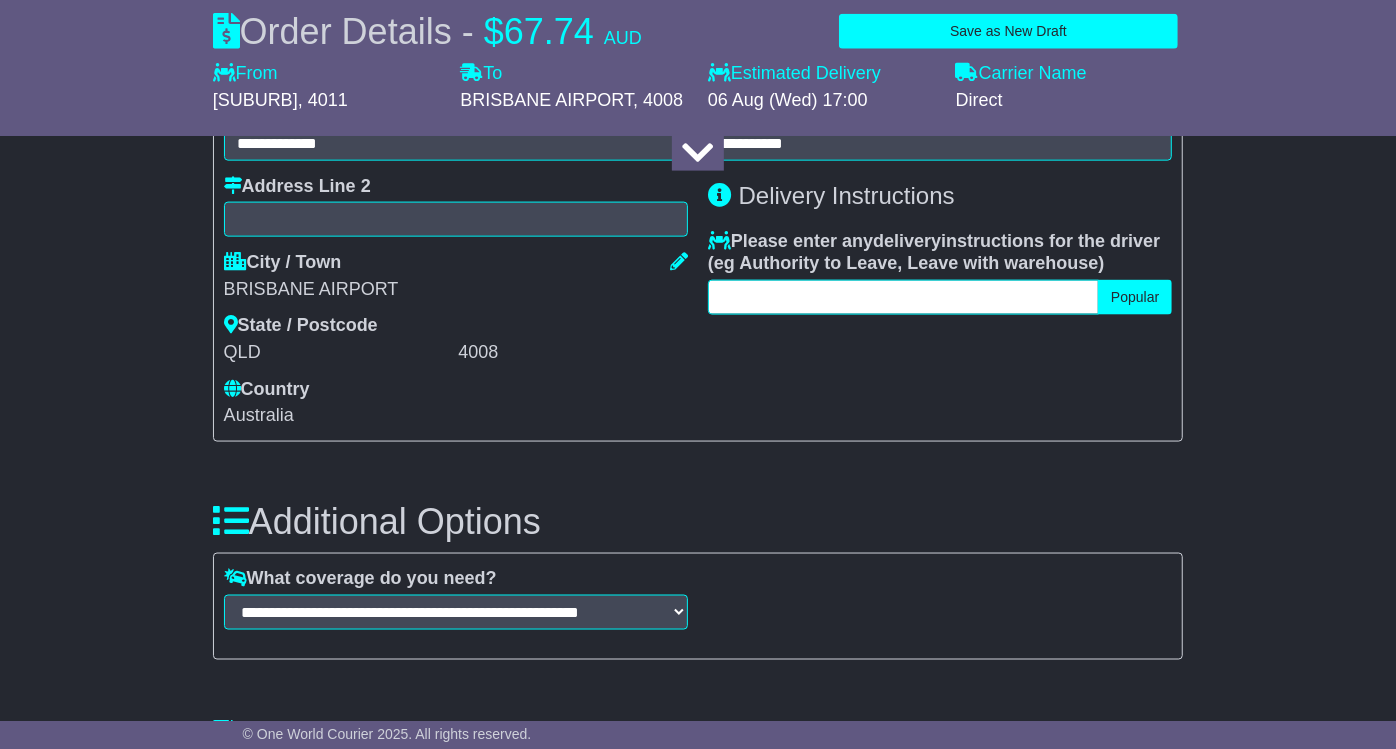 click at bounding box center [903, 297] 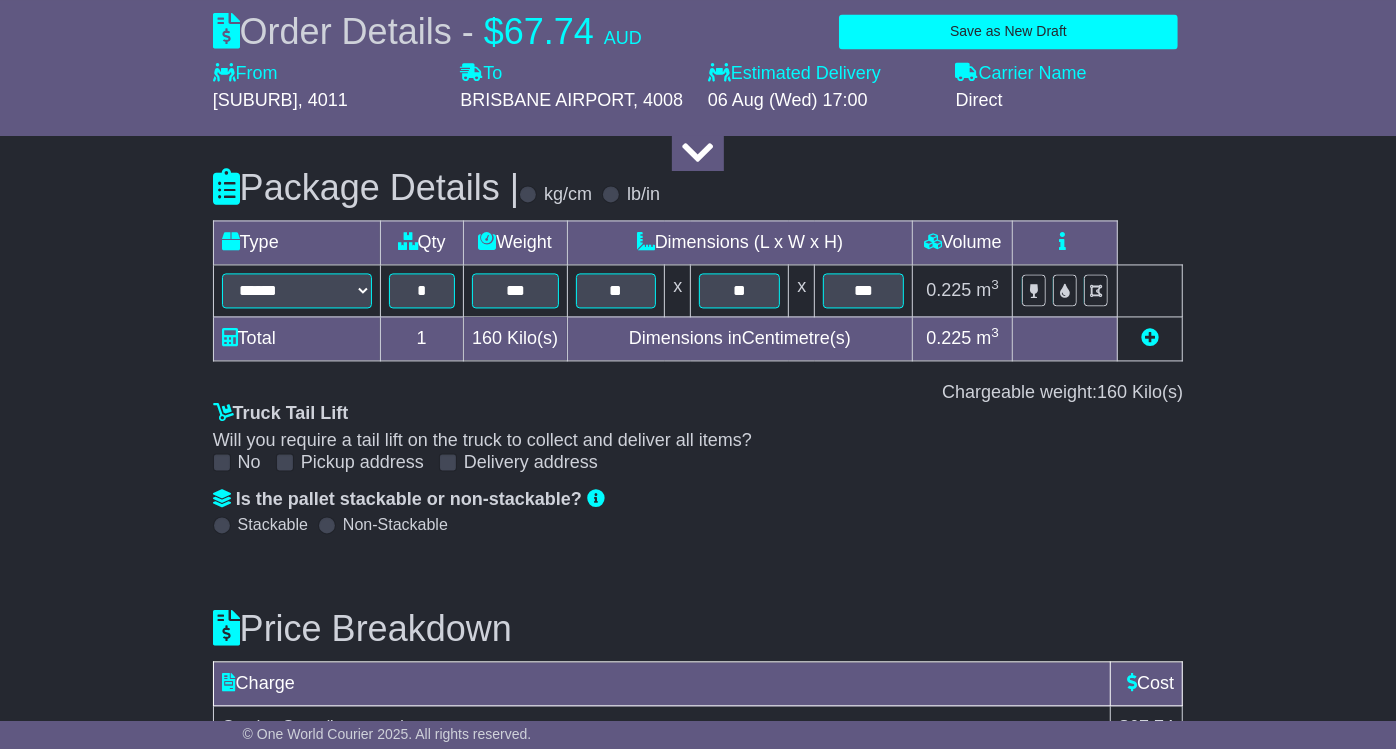 scroll, scrollTop: 2505, scrollLeft: 0, axis: vertical 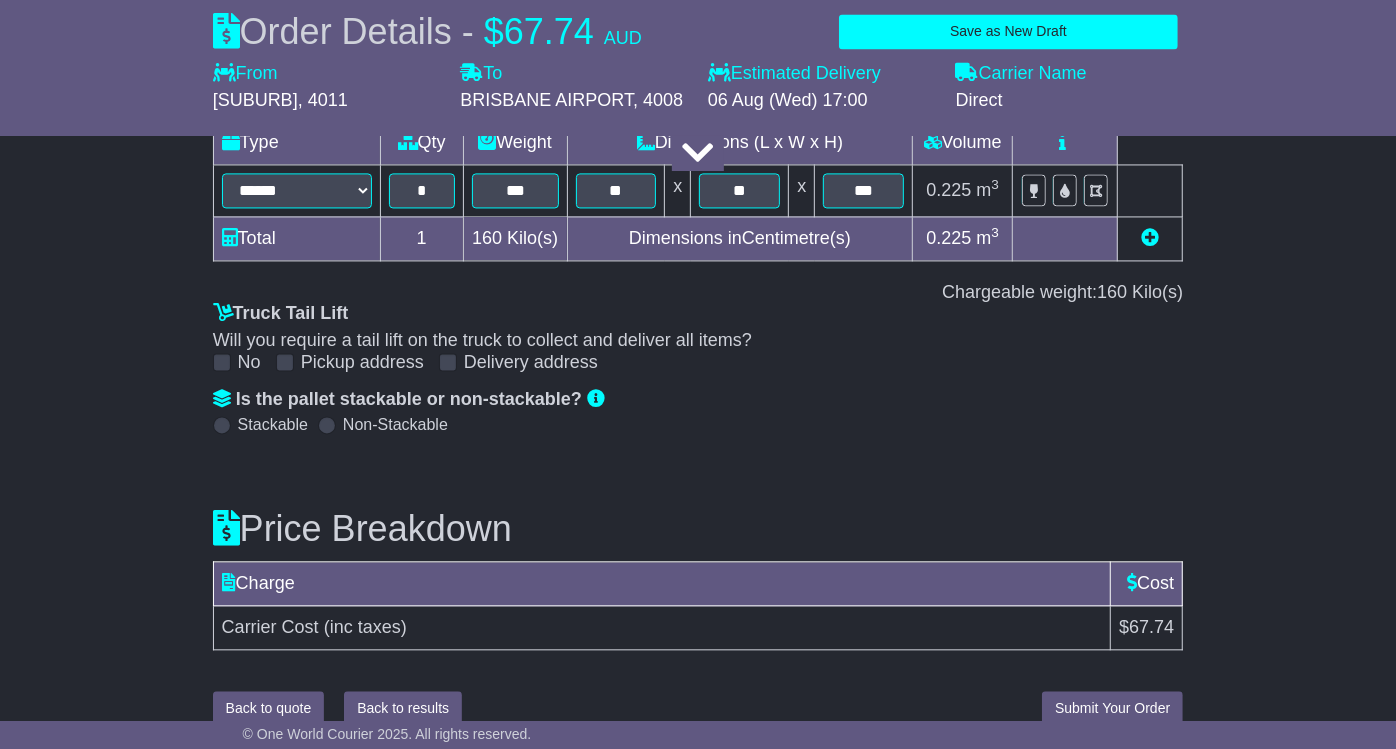 type on "*******" 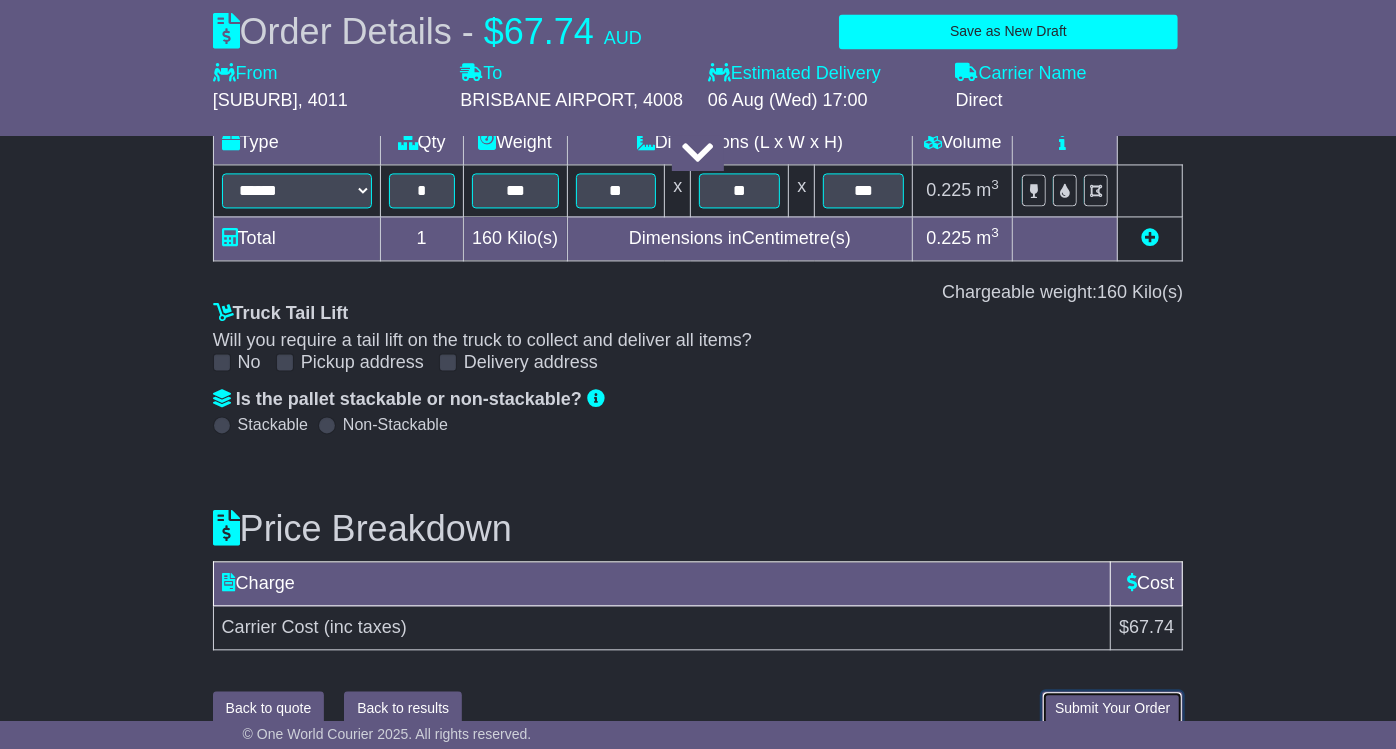 click on "Submit Your Order" at bounding box center [1112, 708] 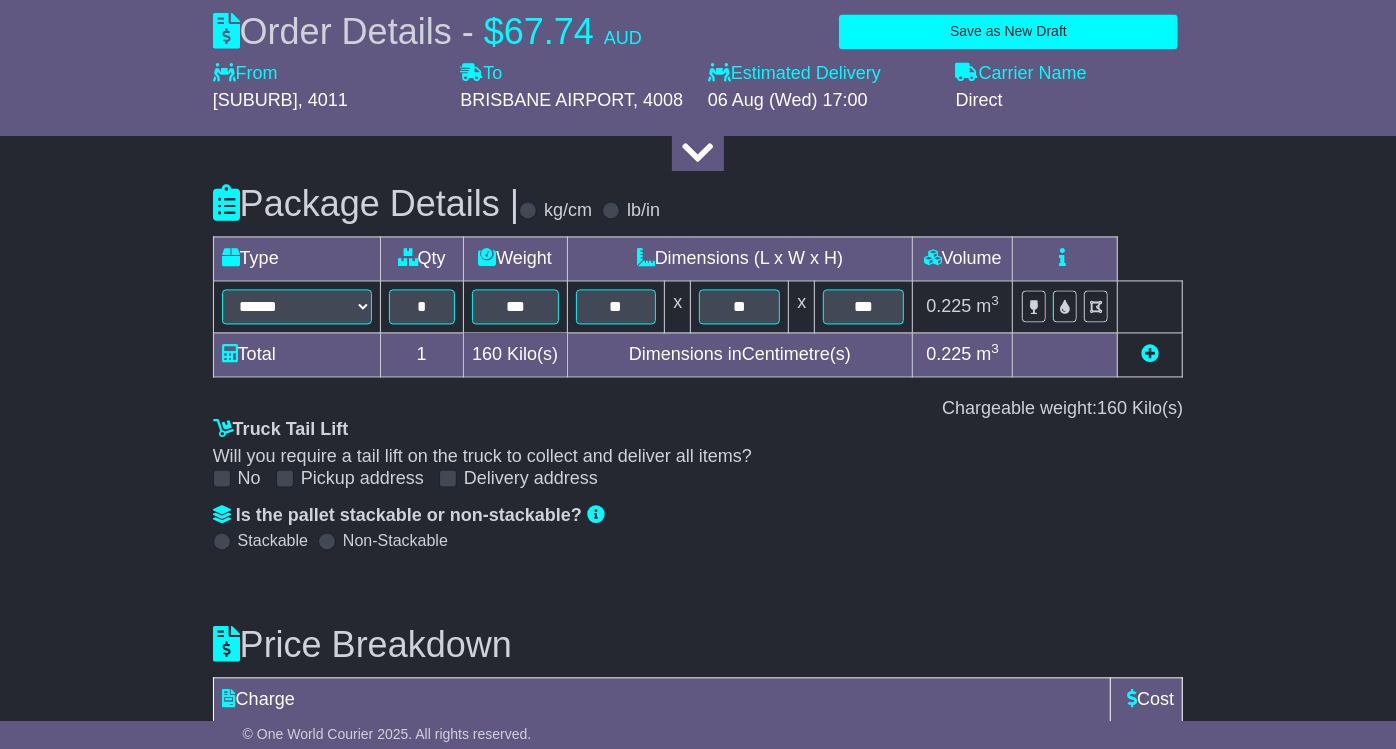 scroll, scrollTop: 2505, scrollLeft: 0, axis: vertical 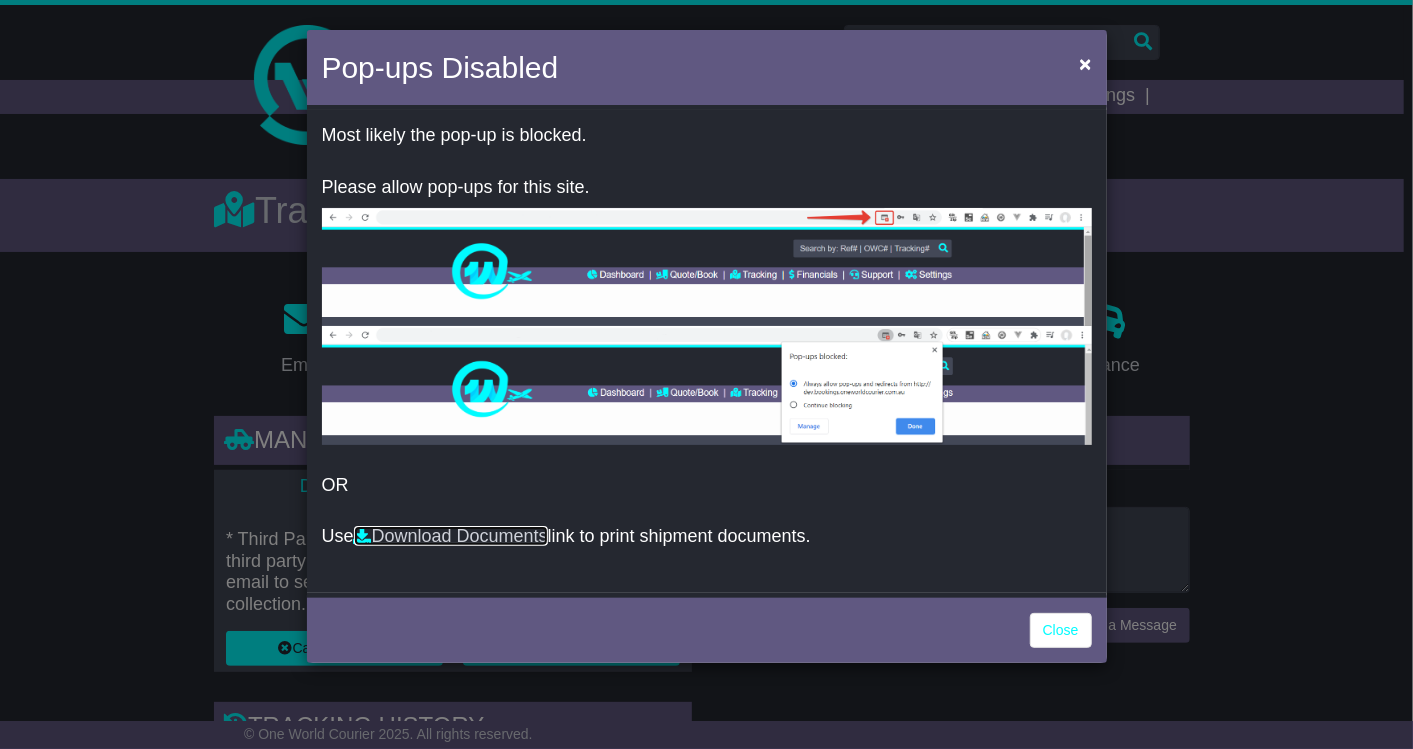 click on "Download Documents" at bounding box center (451, 536) 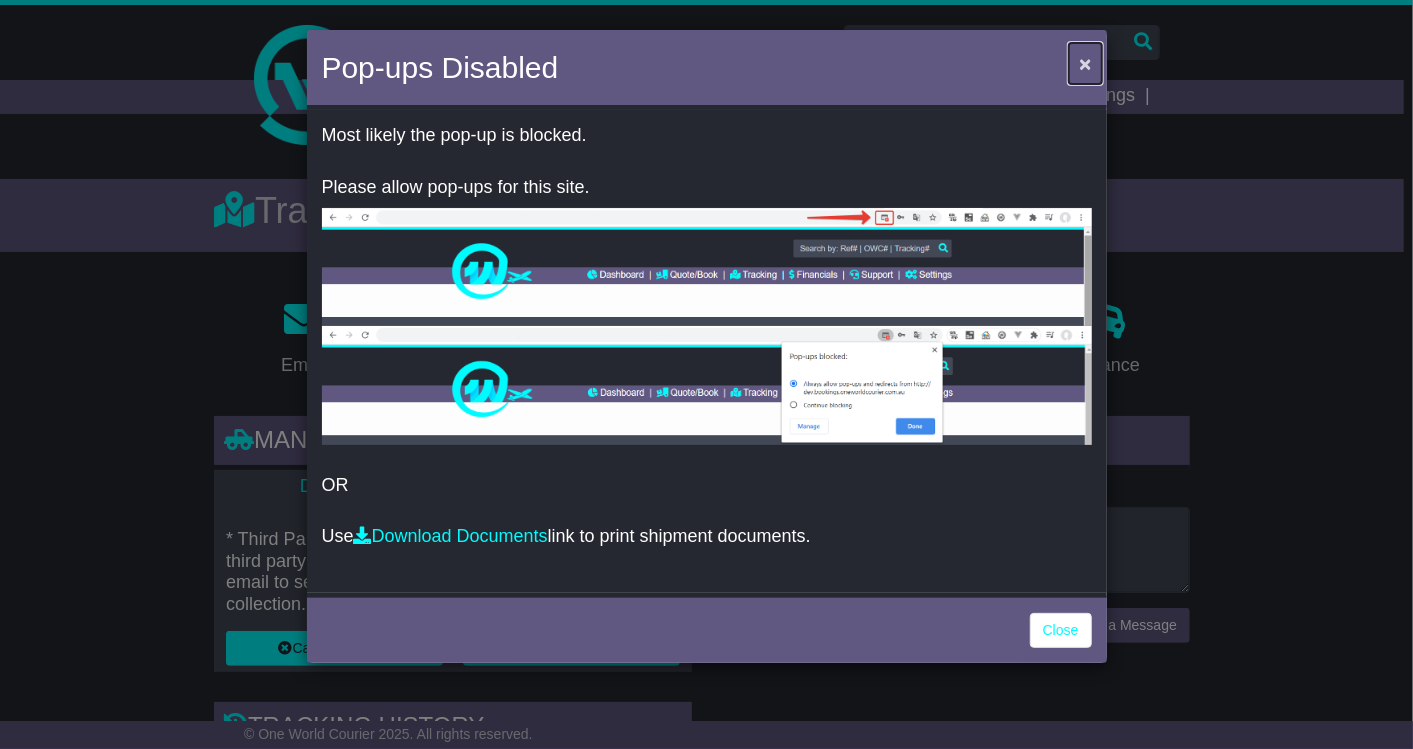 click on "×" at bounding box center [1085, 63] 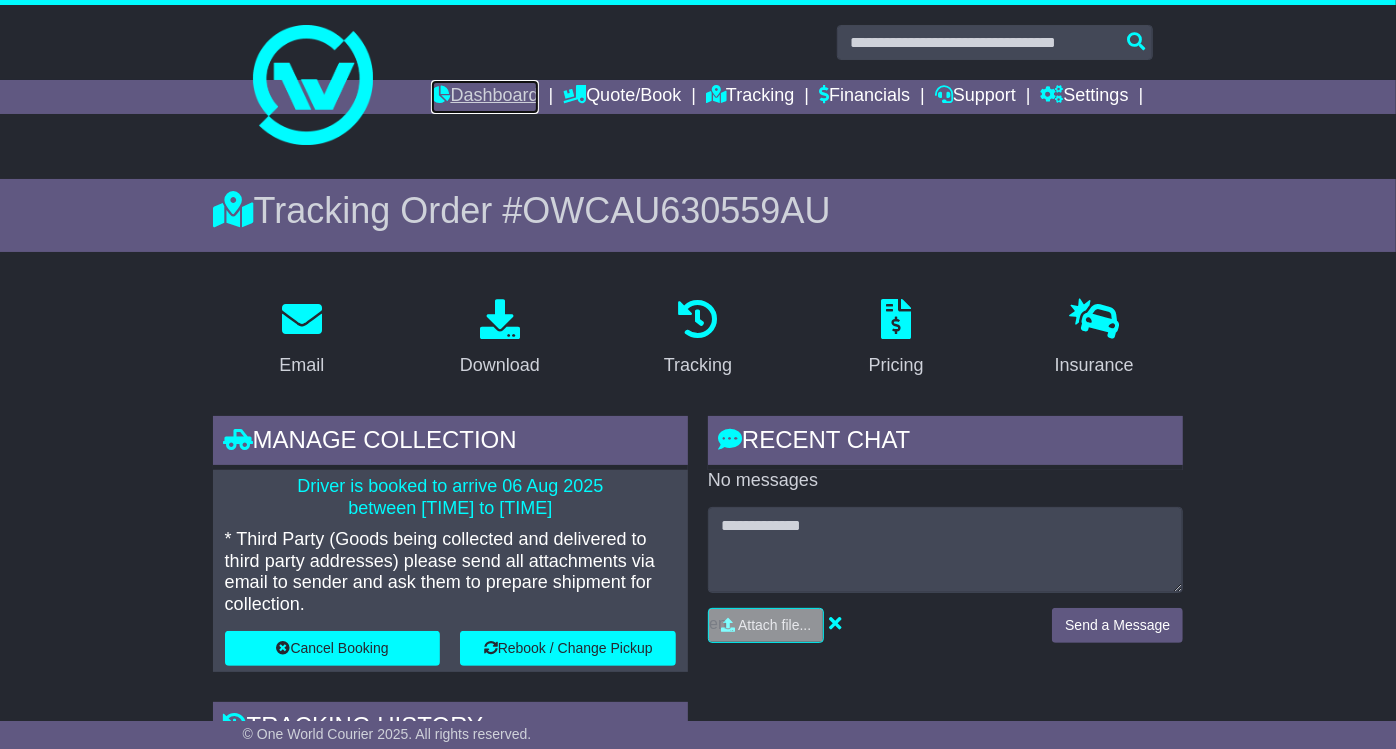 click on "Dashboard" at bounding box center (484, 97) 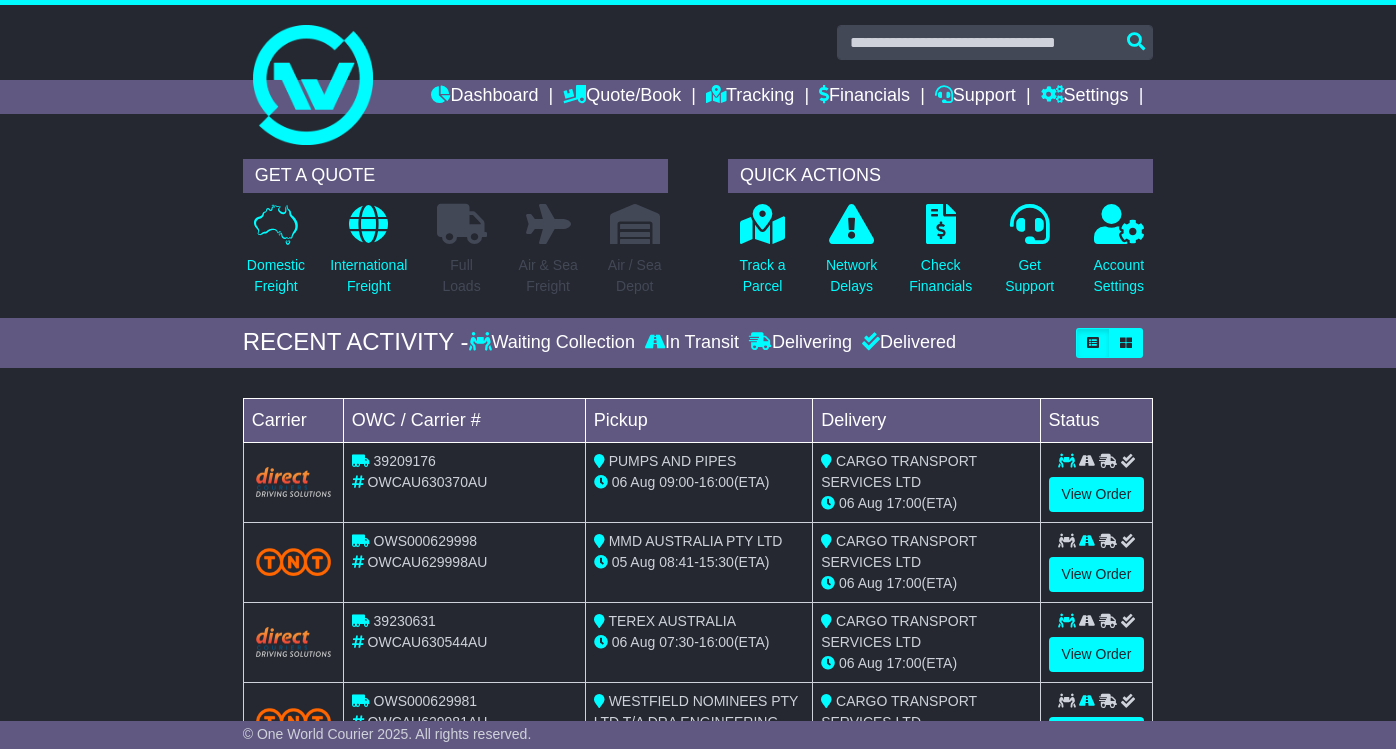 scroll, scrollTop: 0, scrollLeft: 0, axis: both 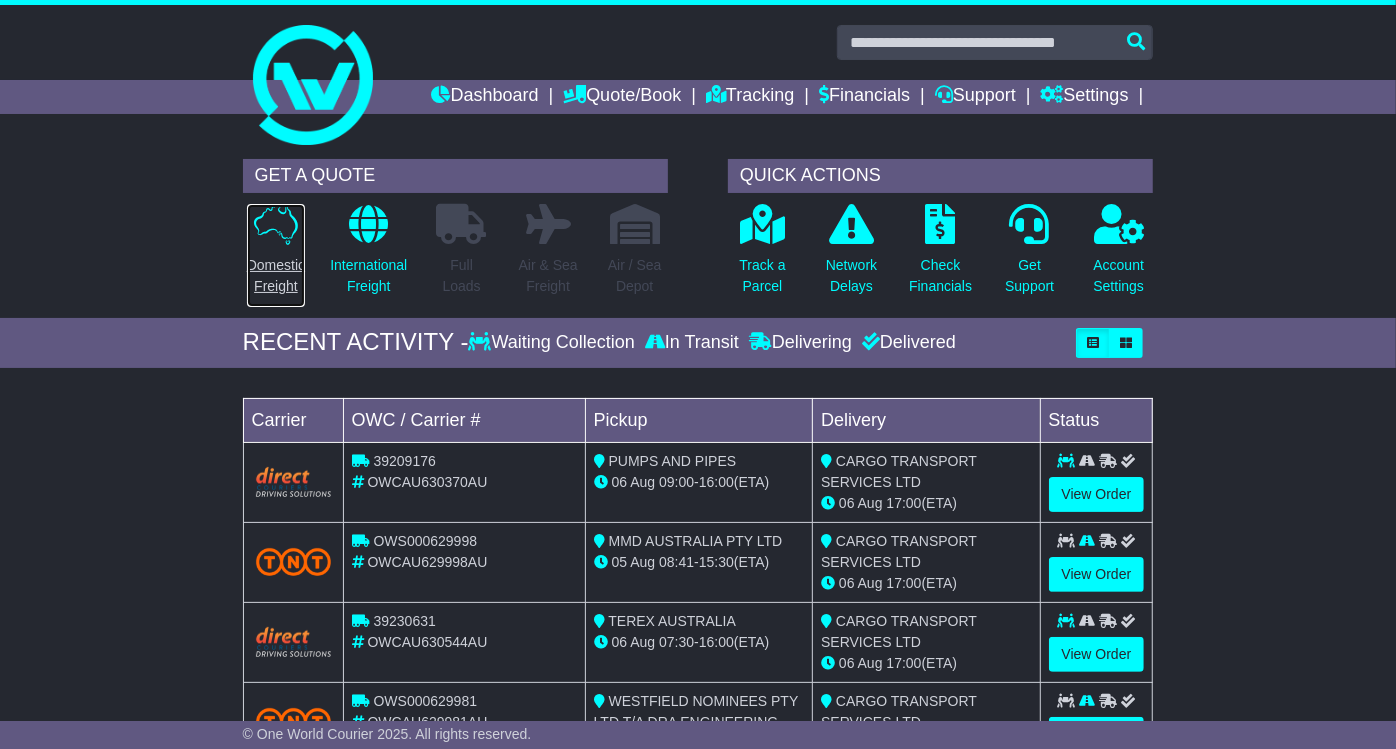 click on "Domestic Freight" at bounding box center [276, 276] 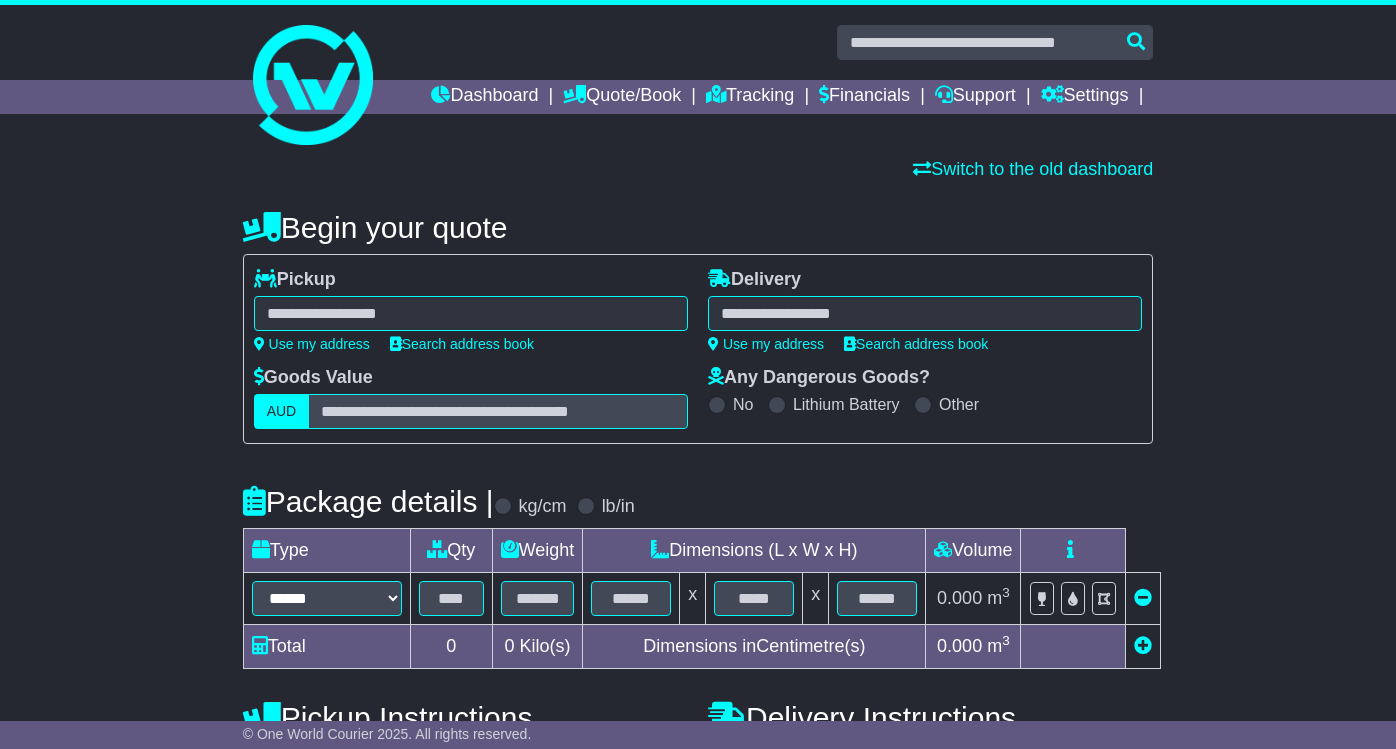 scroll, scrollTop: 0, scrollLeft: 0, axis: both 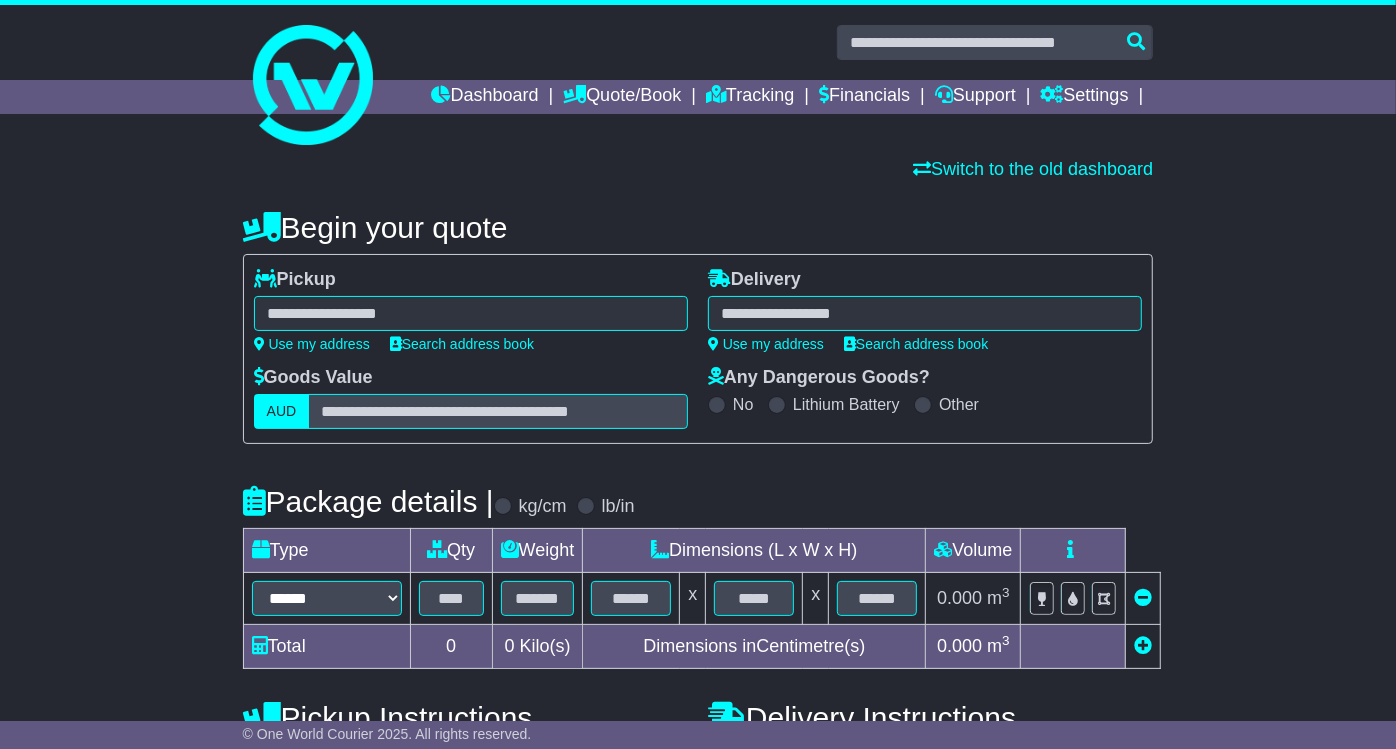 click at bounding box center [471, 313] 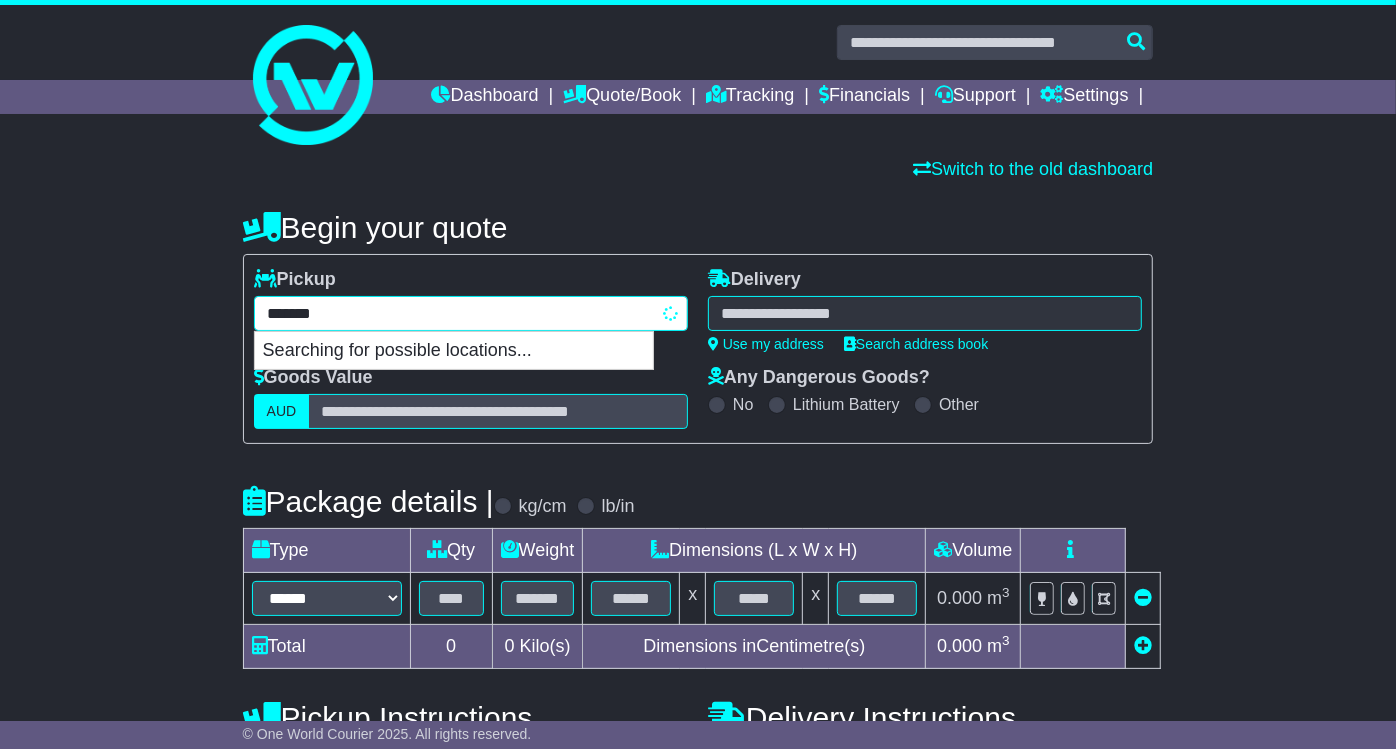 type on "********" 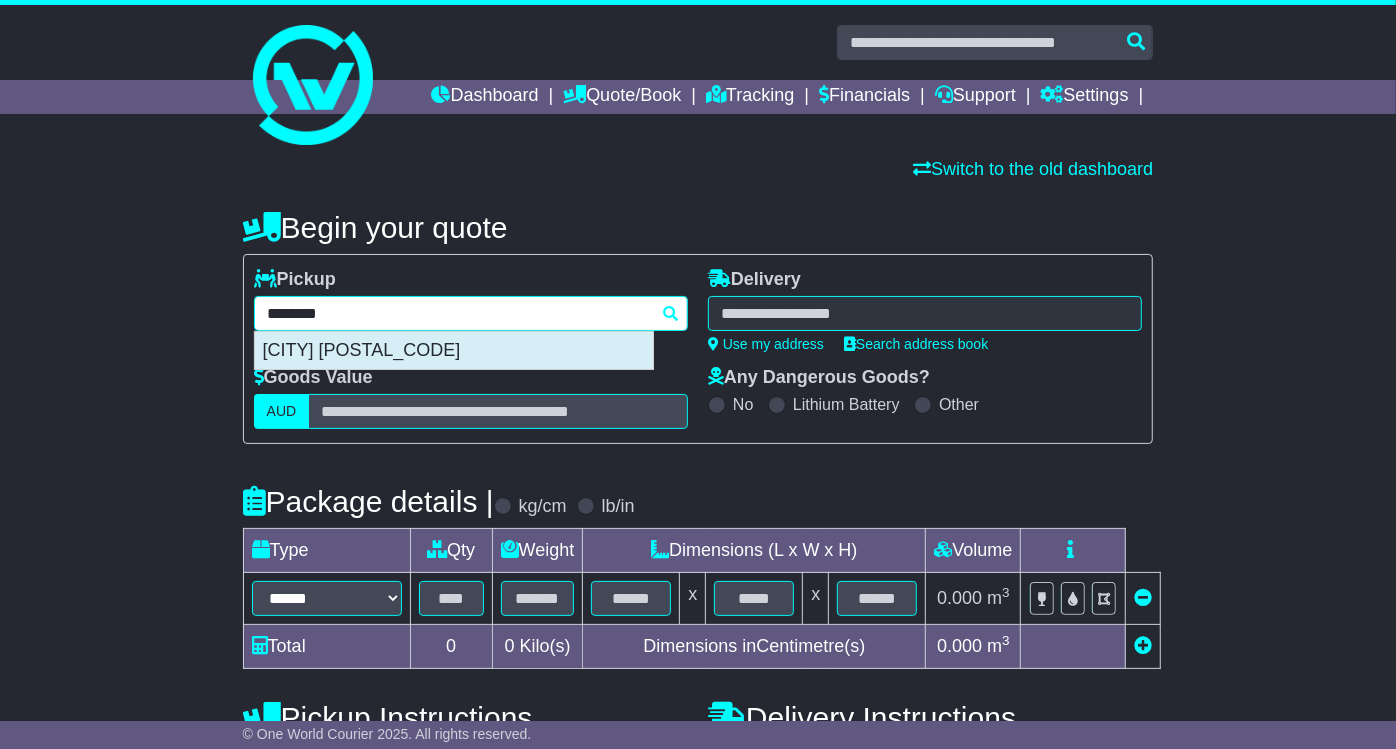 click on "JANDAKOT 6164" at bounding box center (454, 351) 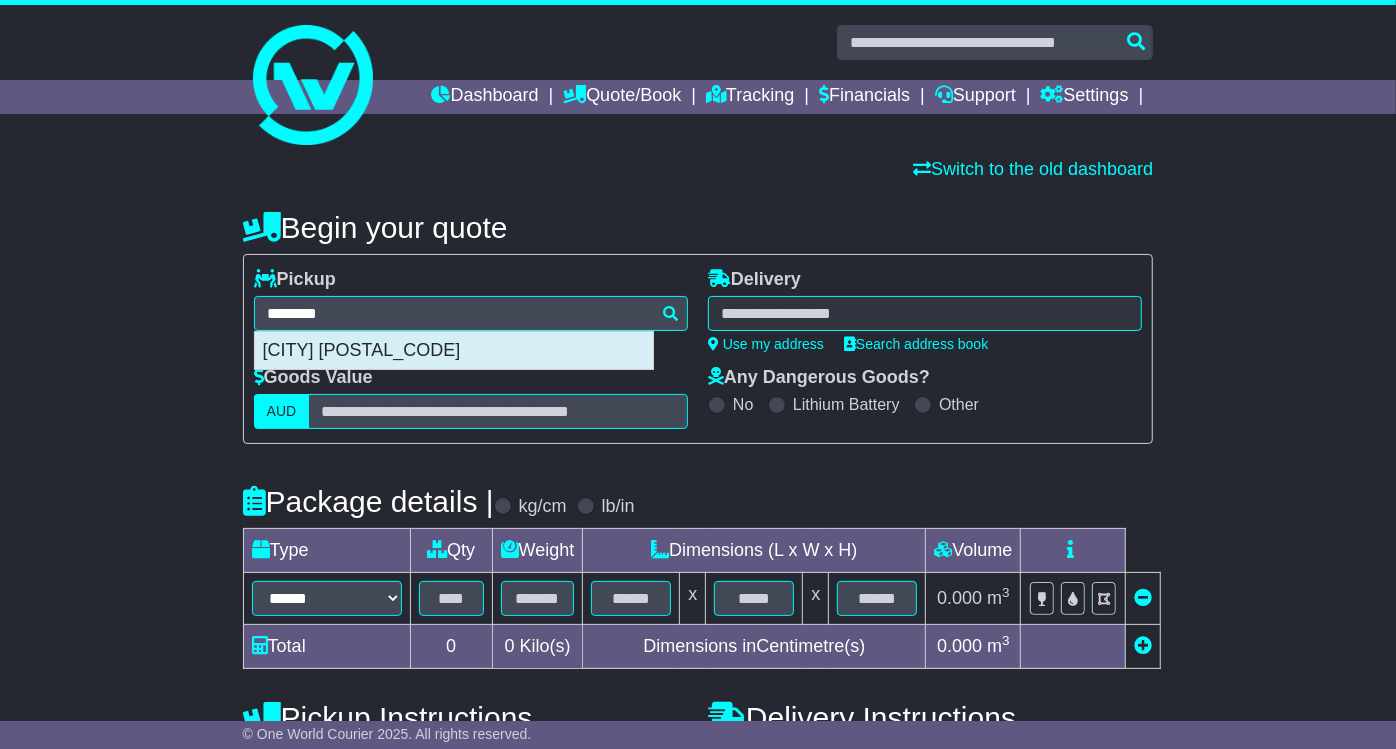 type on "**********" 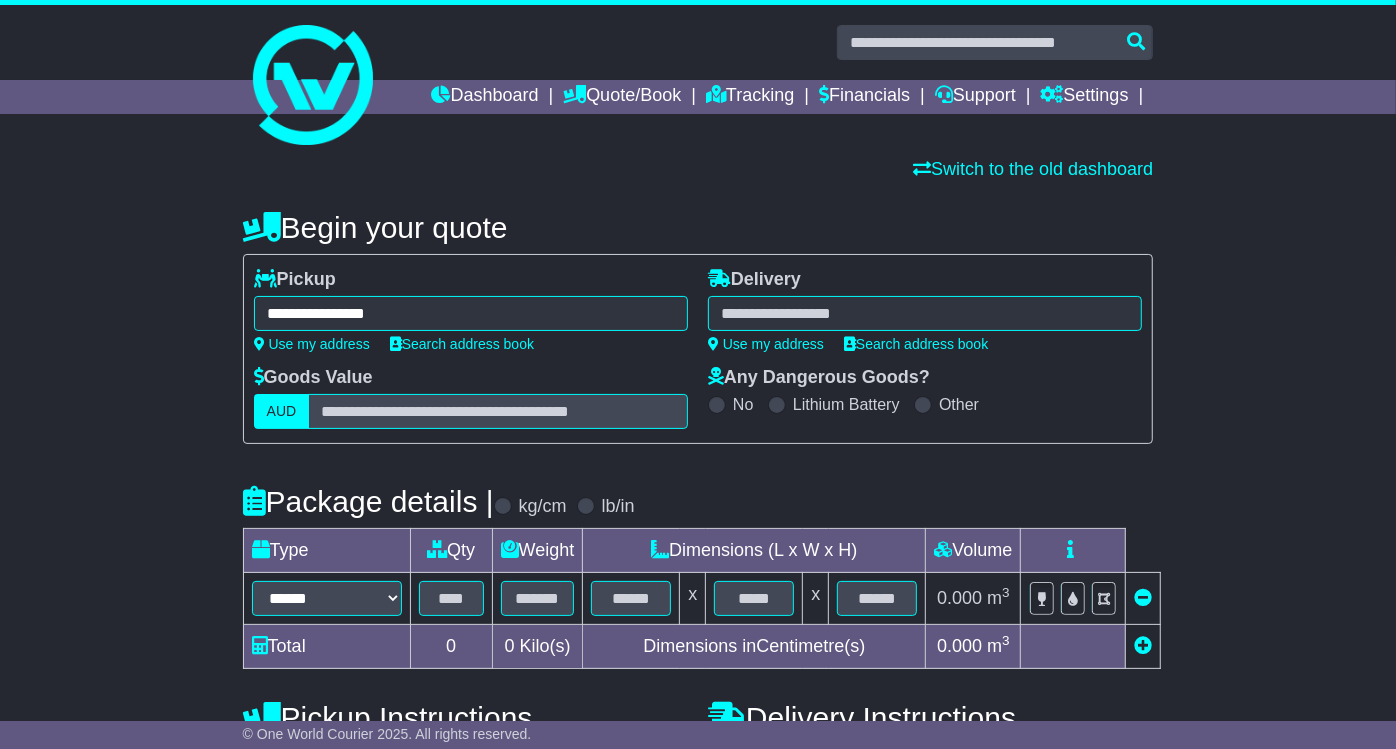 click at bounding box center (925, 313) 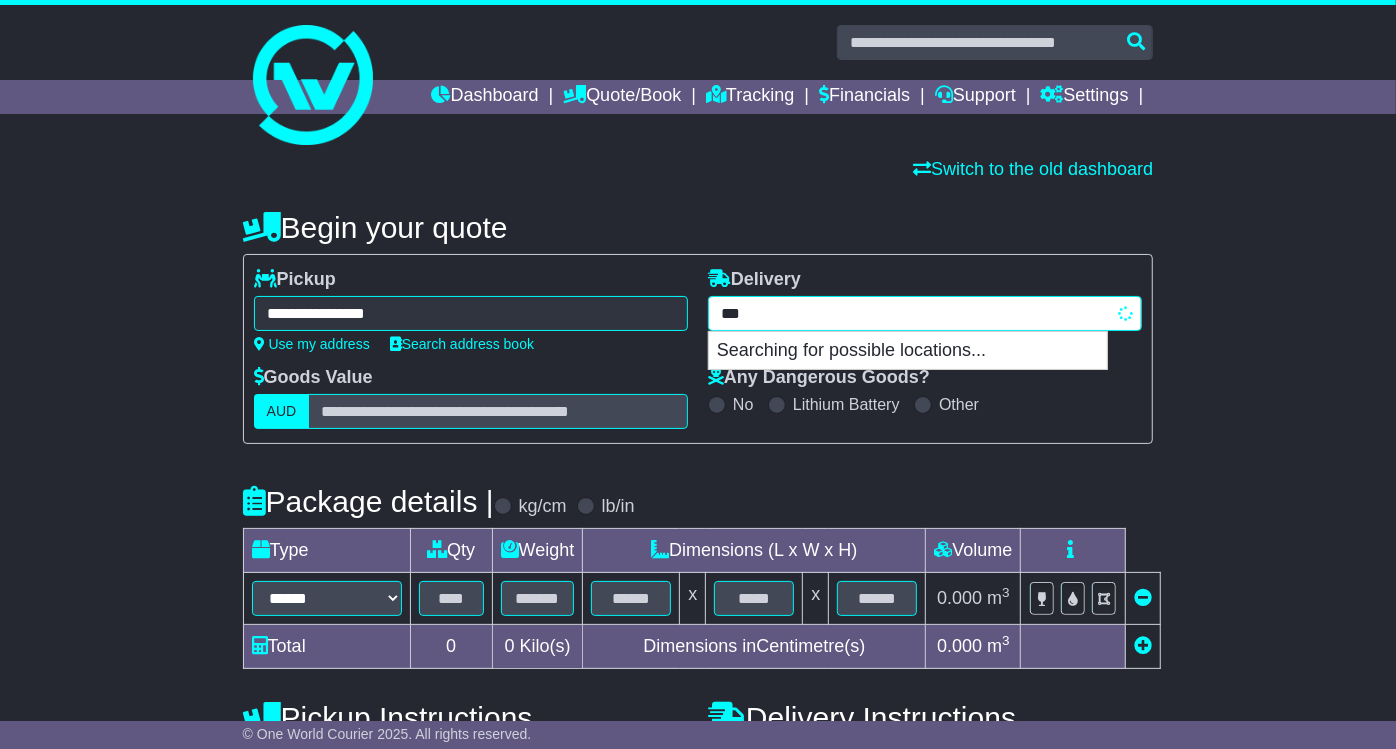 type on "****" 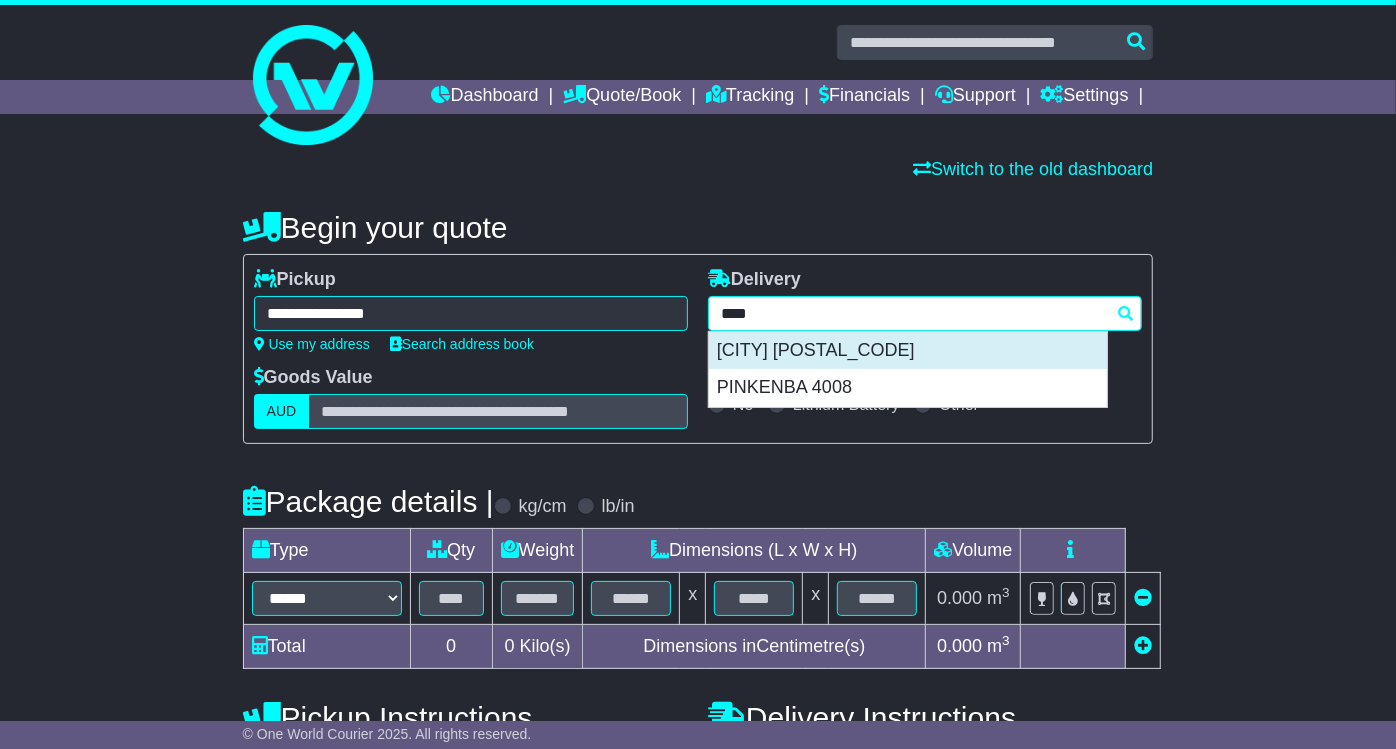 click on "BRISBANE AIRPORT 4008" at bounding box center [908, 351] 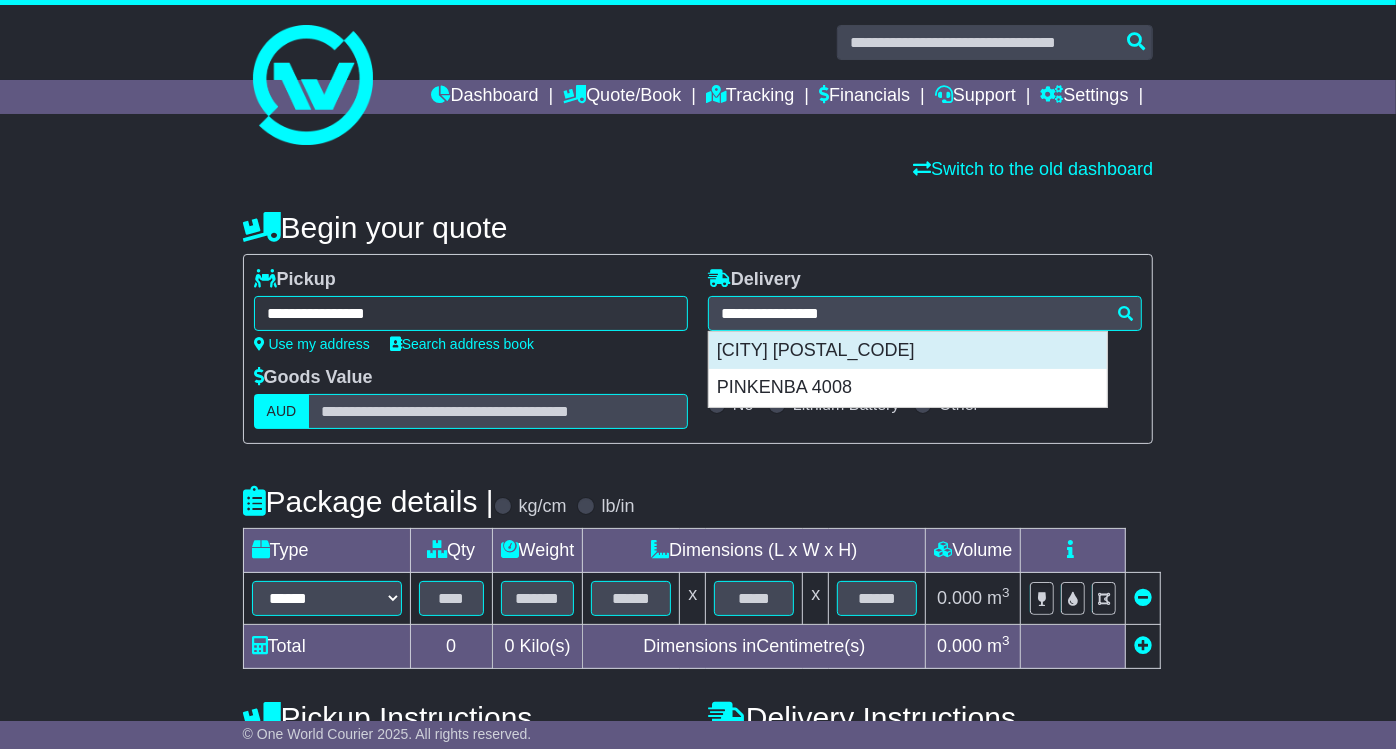 type on "**********" 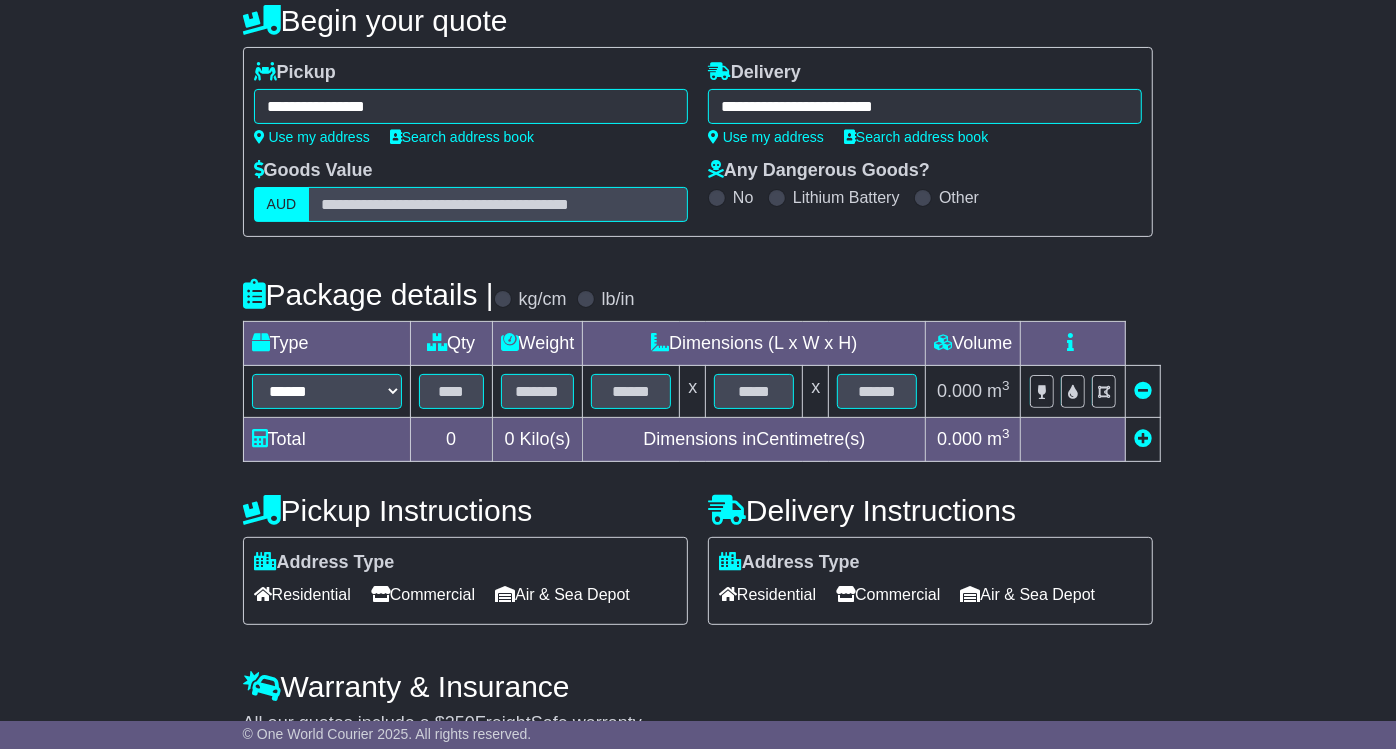 scroll, scrollTop: 304, scrollLeft: 0, axis: vertical 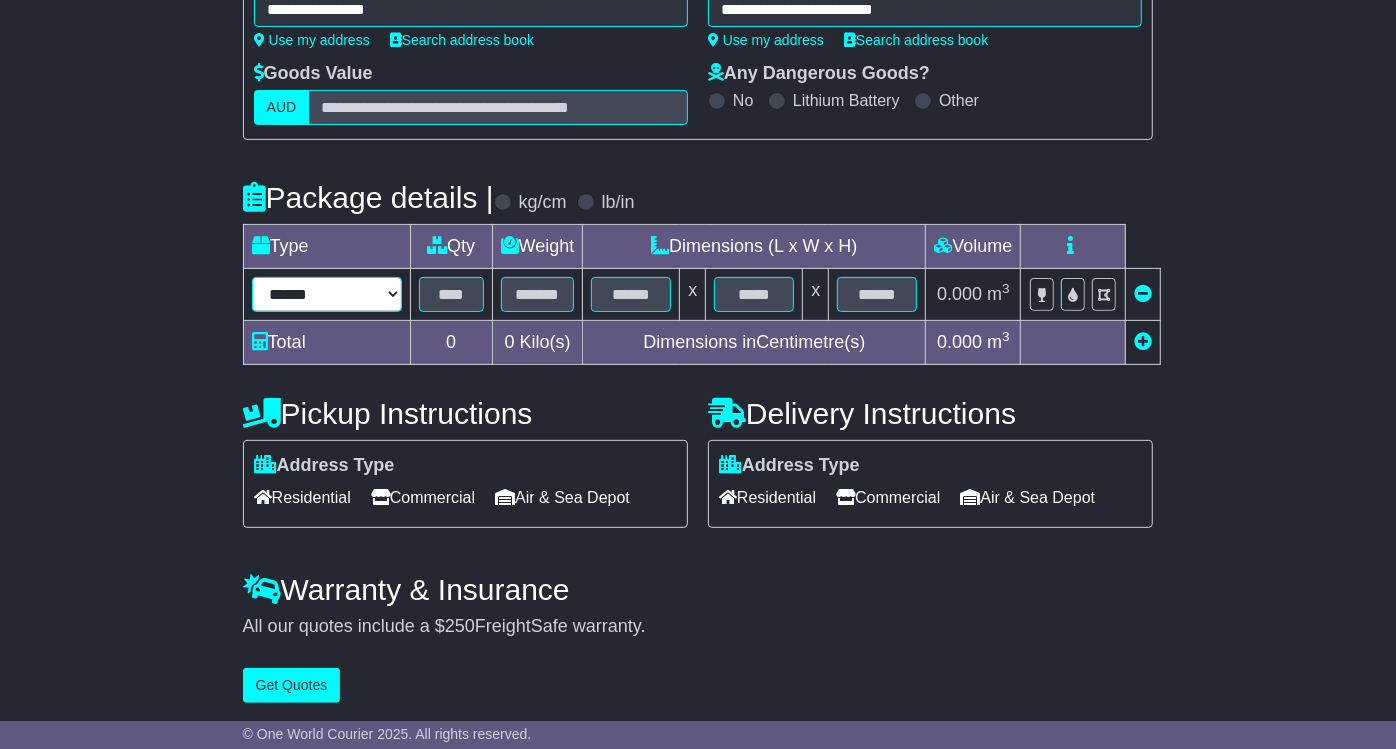 click on "****** ****** *** ******** ***** **** **** ****** *** *******" at bounding box center [327, 294] 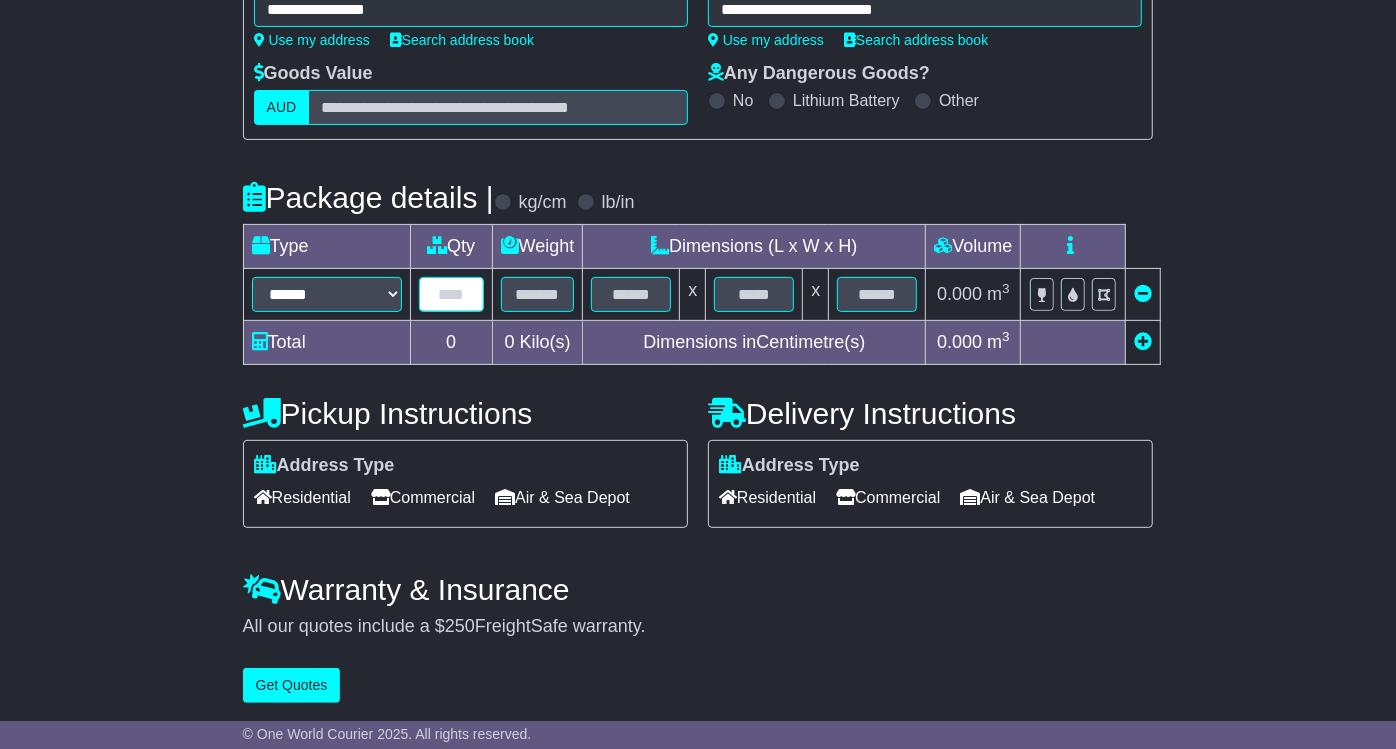 click at bounding box center [451, 294] 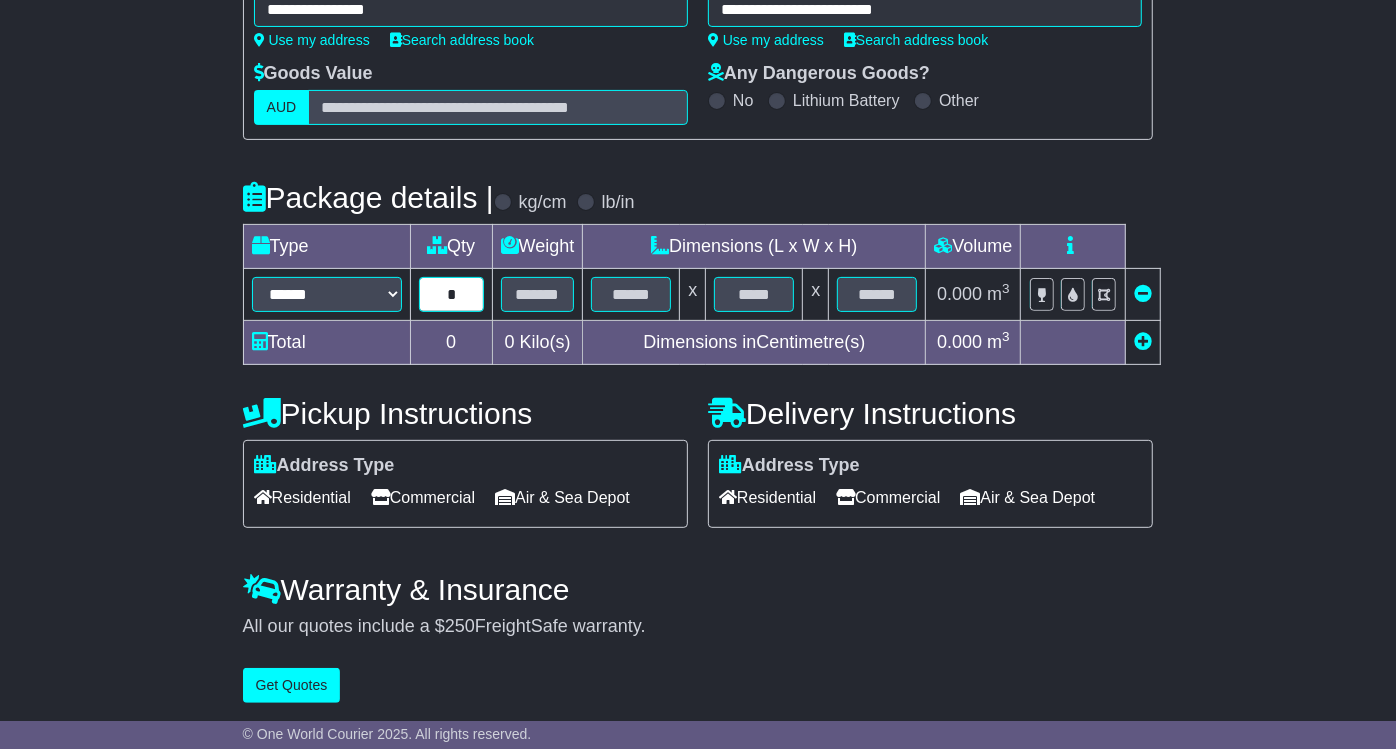 type on "*" 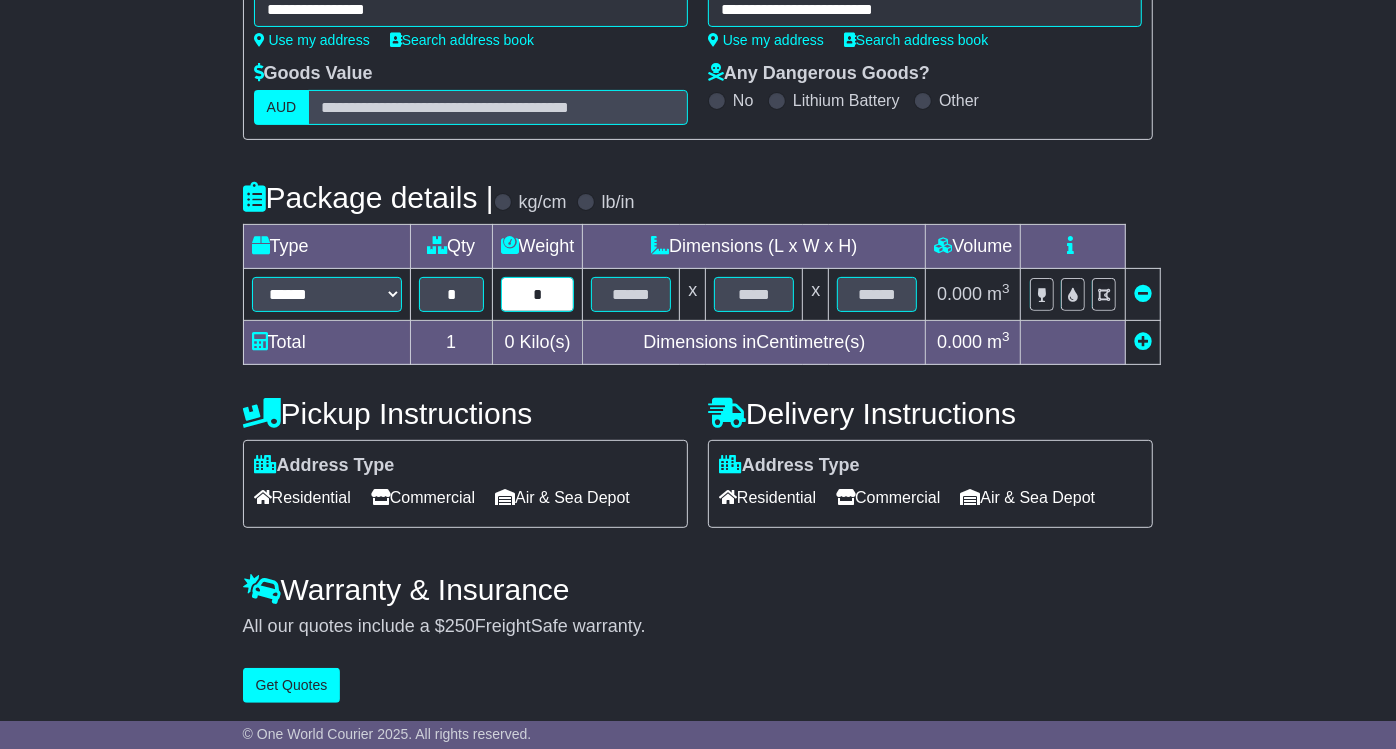type on "*" 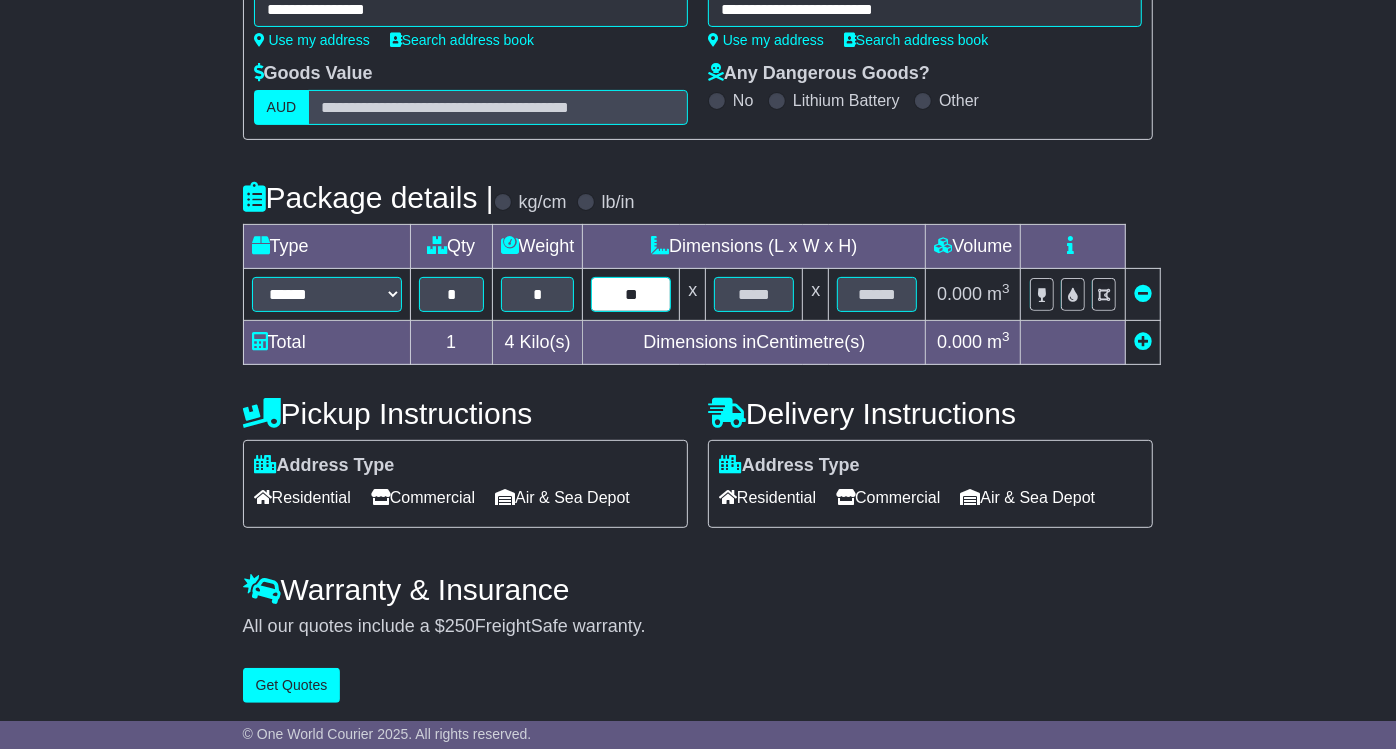 type on "**" 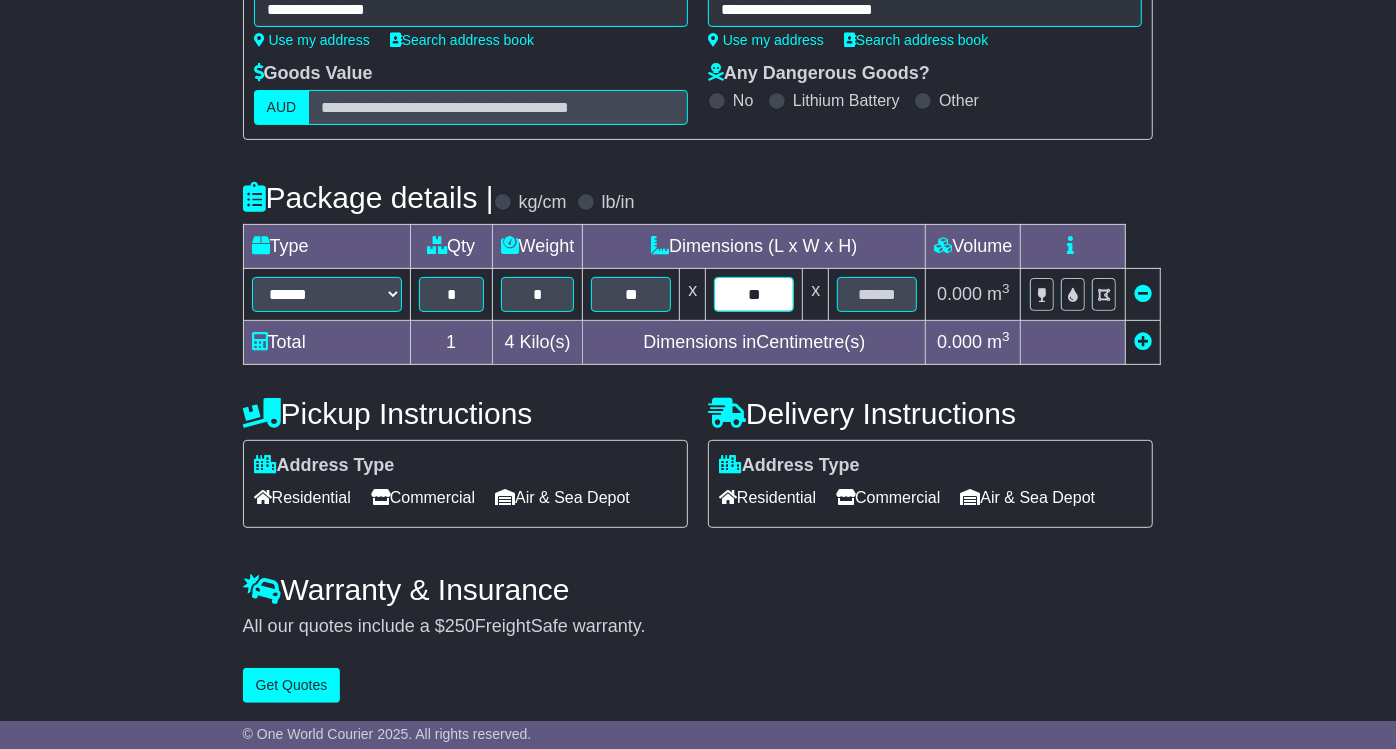 type on "**" 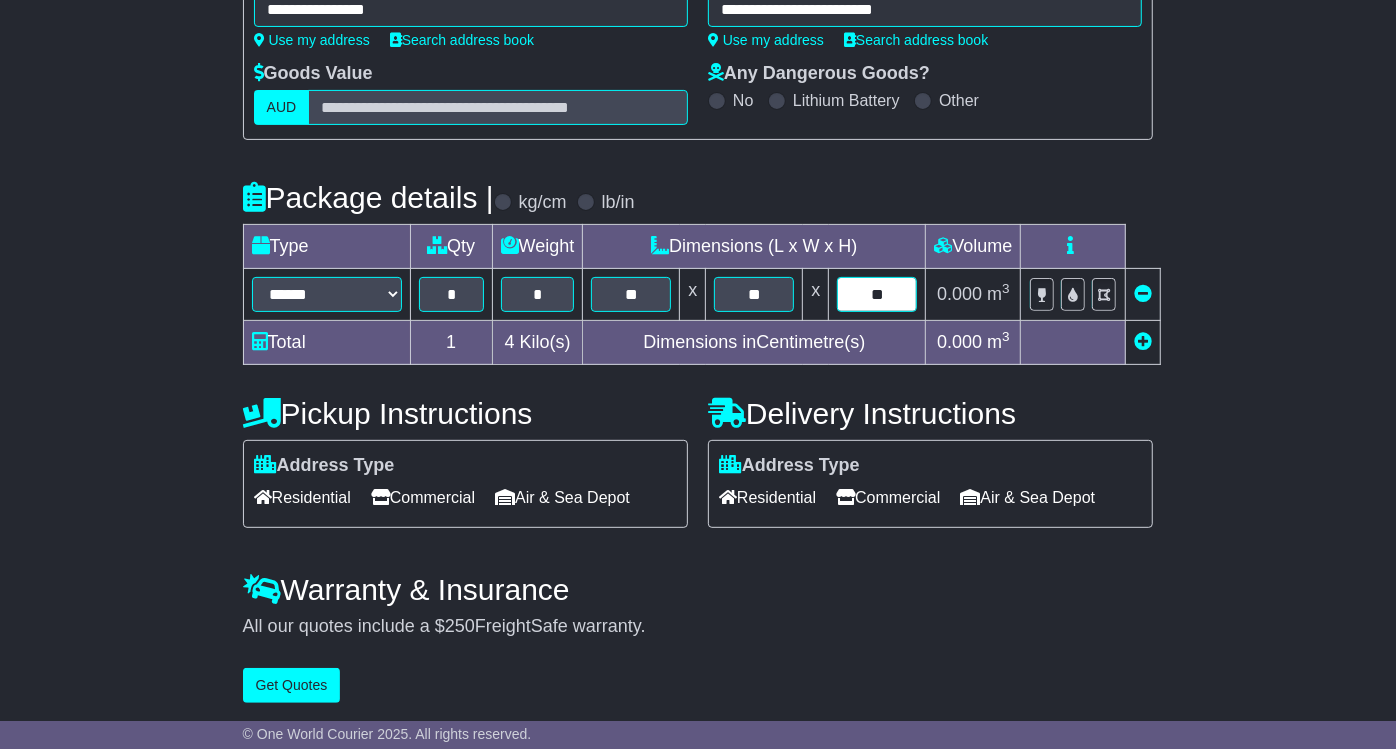 type on "**" 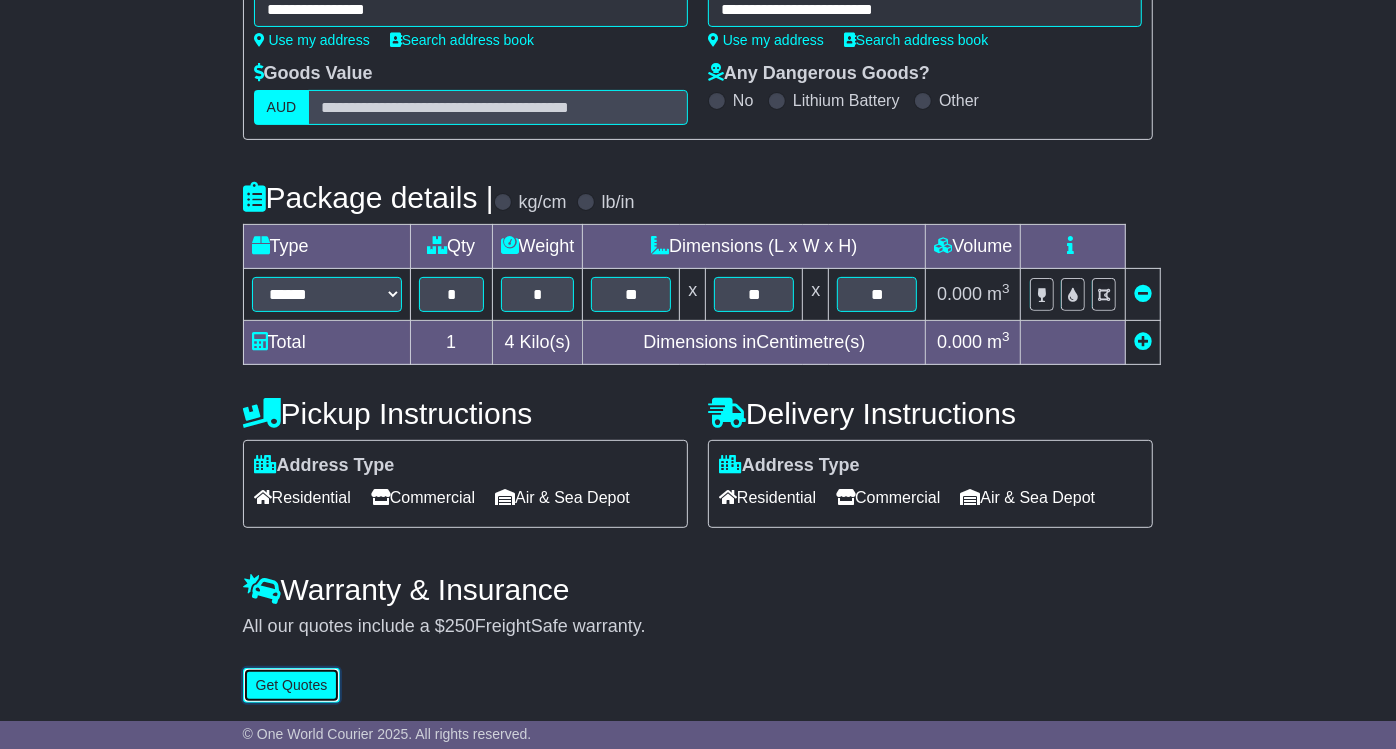 type 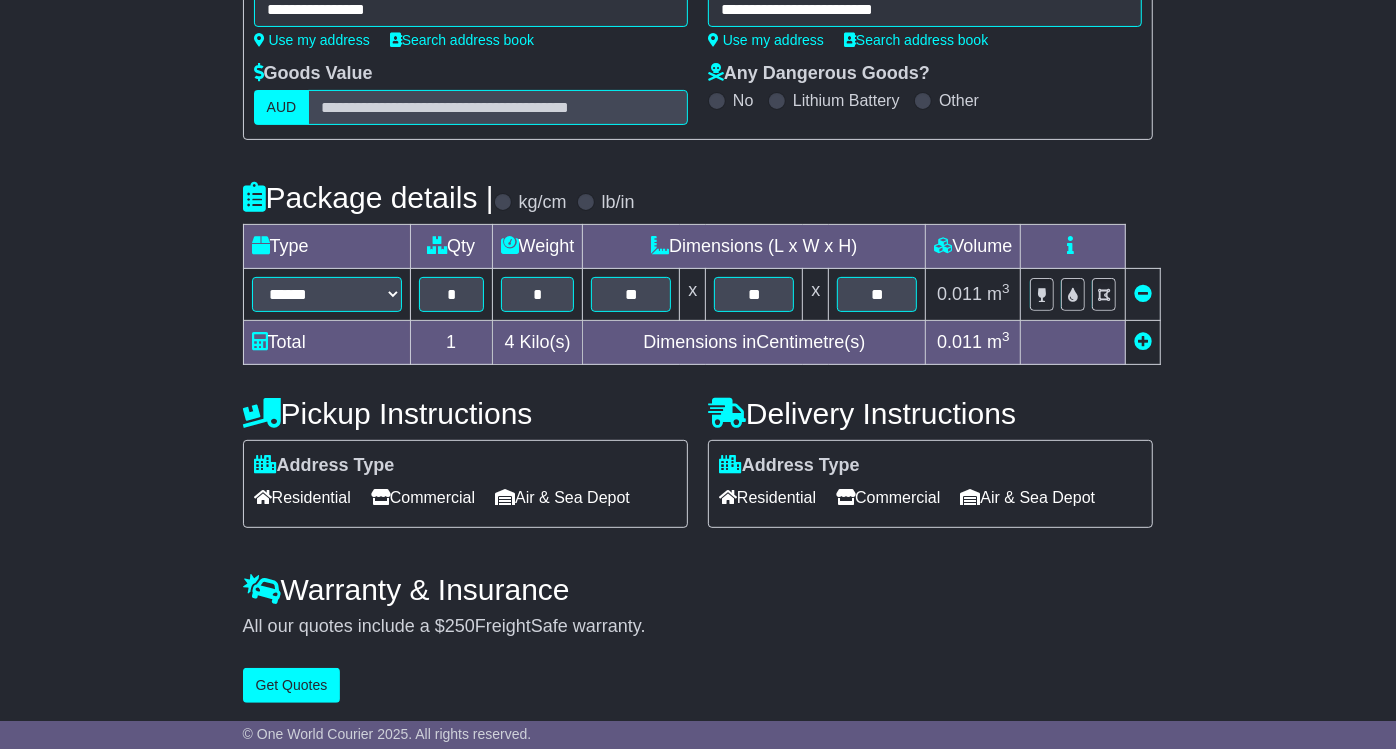 click on "Commercial" at bounding box center [423, 497] 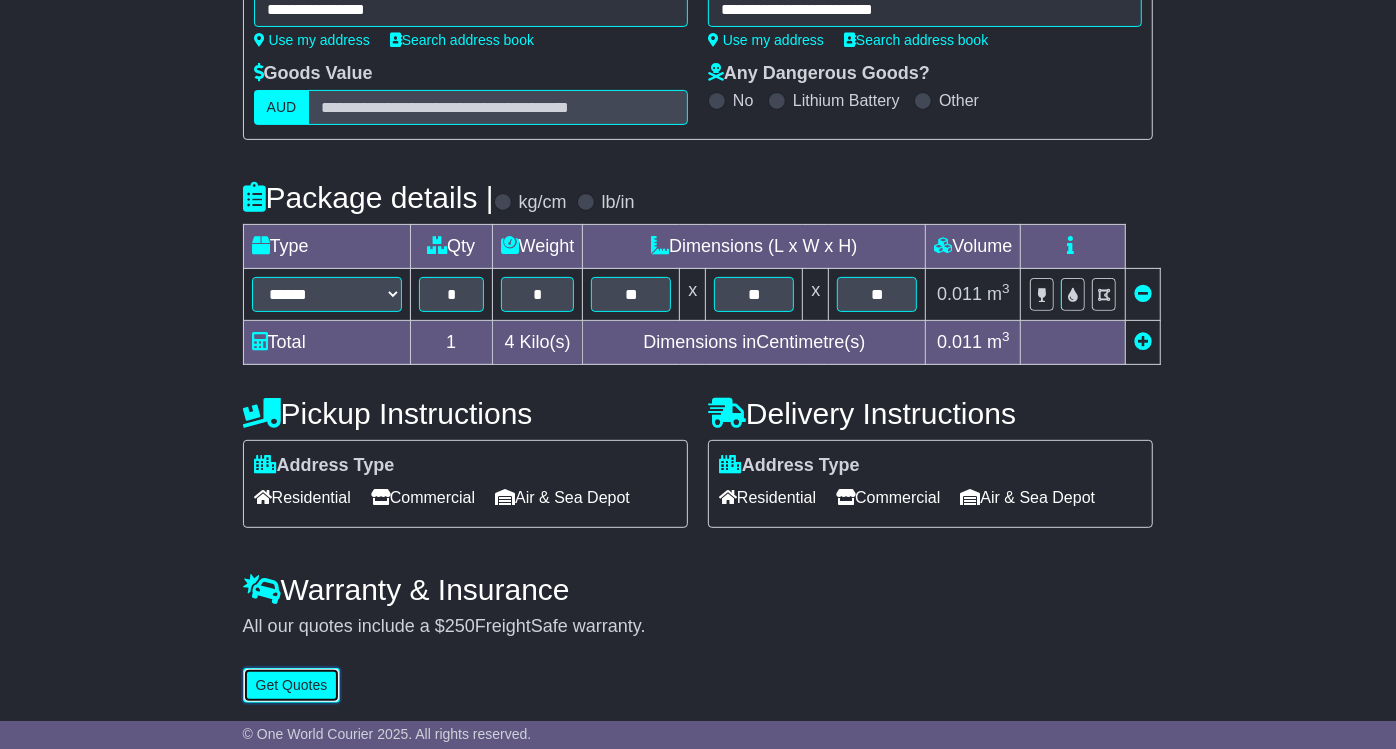 click on "Get Quotes" at bounding box center [292, 685] 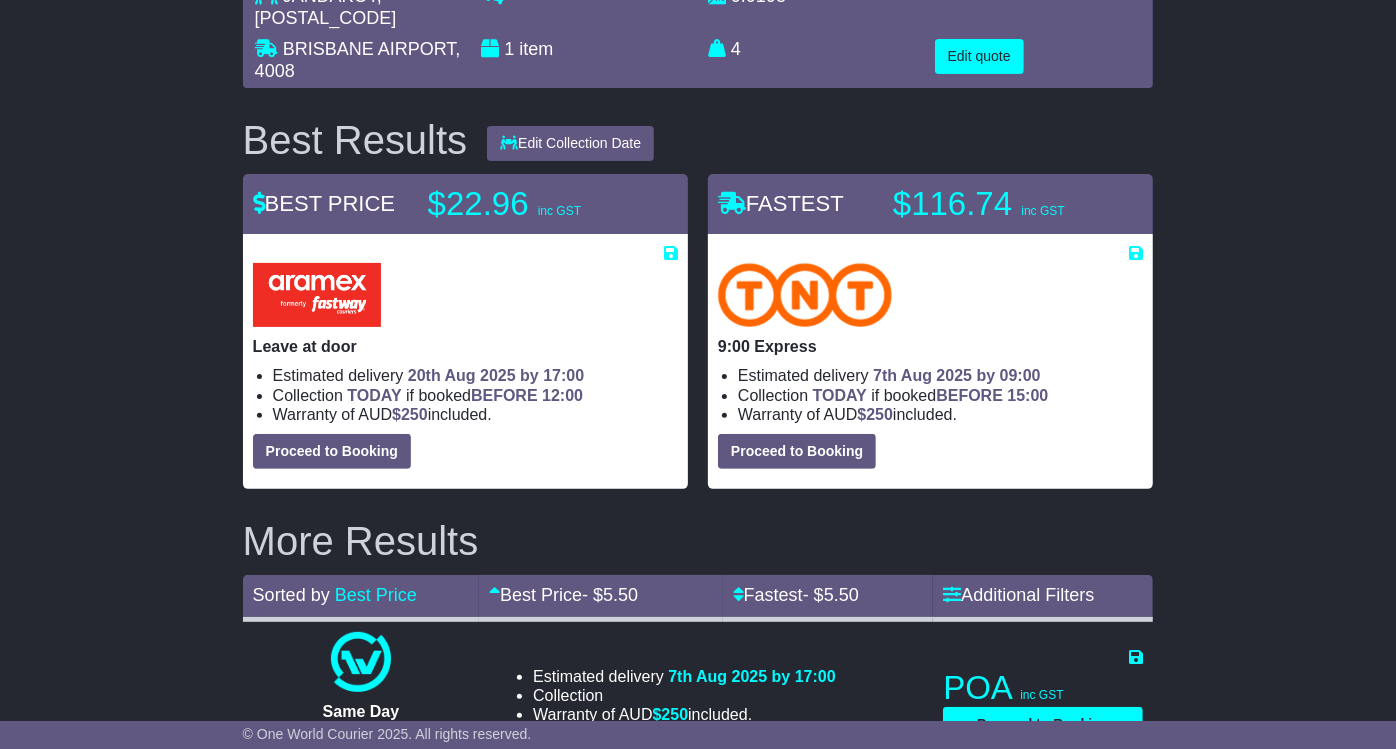 scroll, scrollTop: 222, scrollLeft: 0, axis: vertical 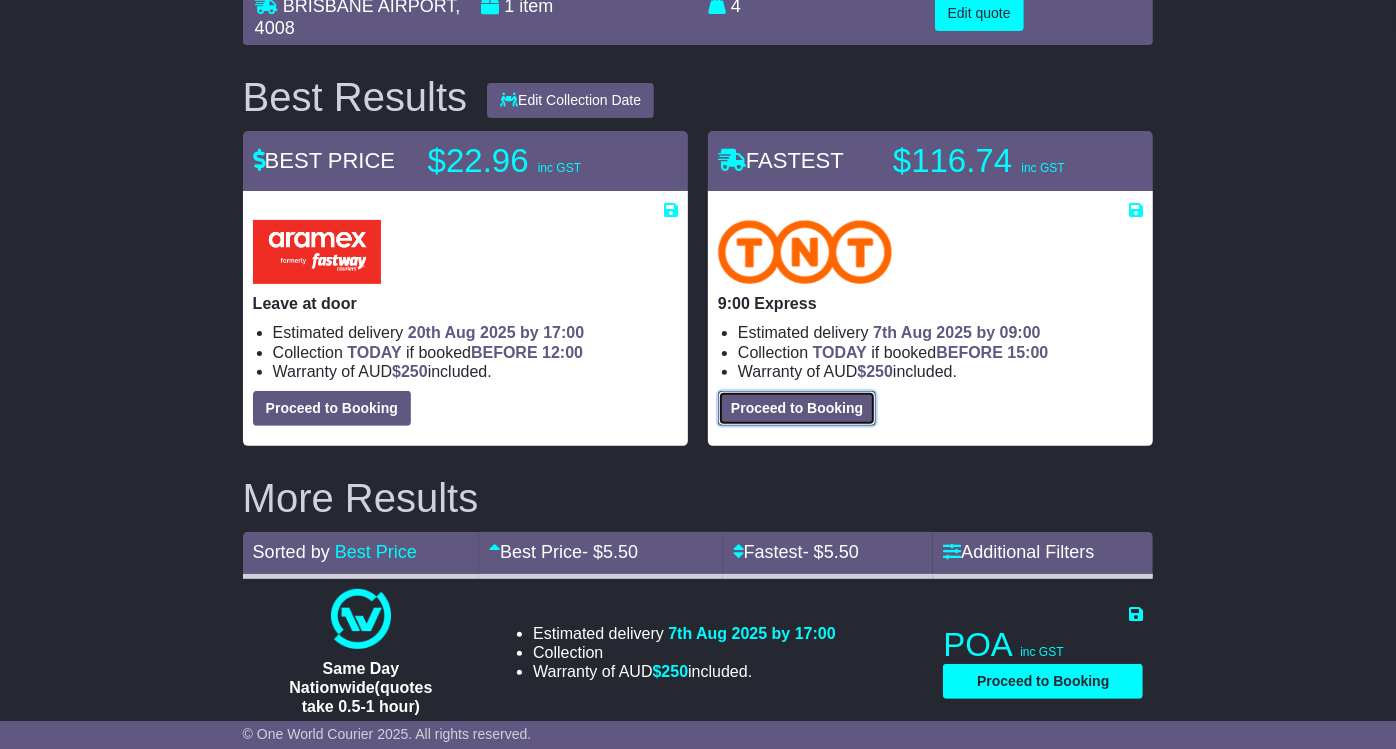 click on "Proceed to Booking" at bounding box center [797, 408] 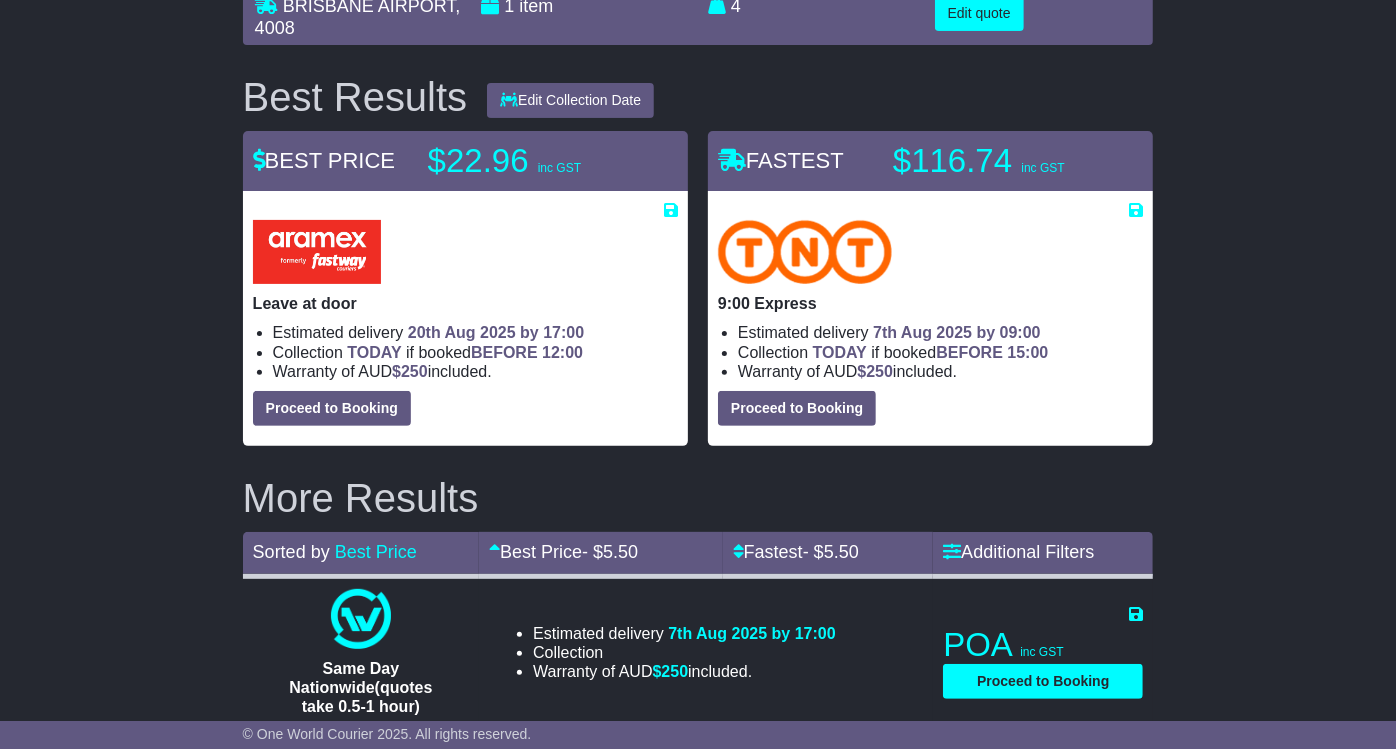 select on "*****" 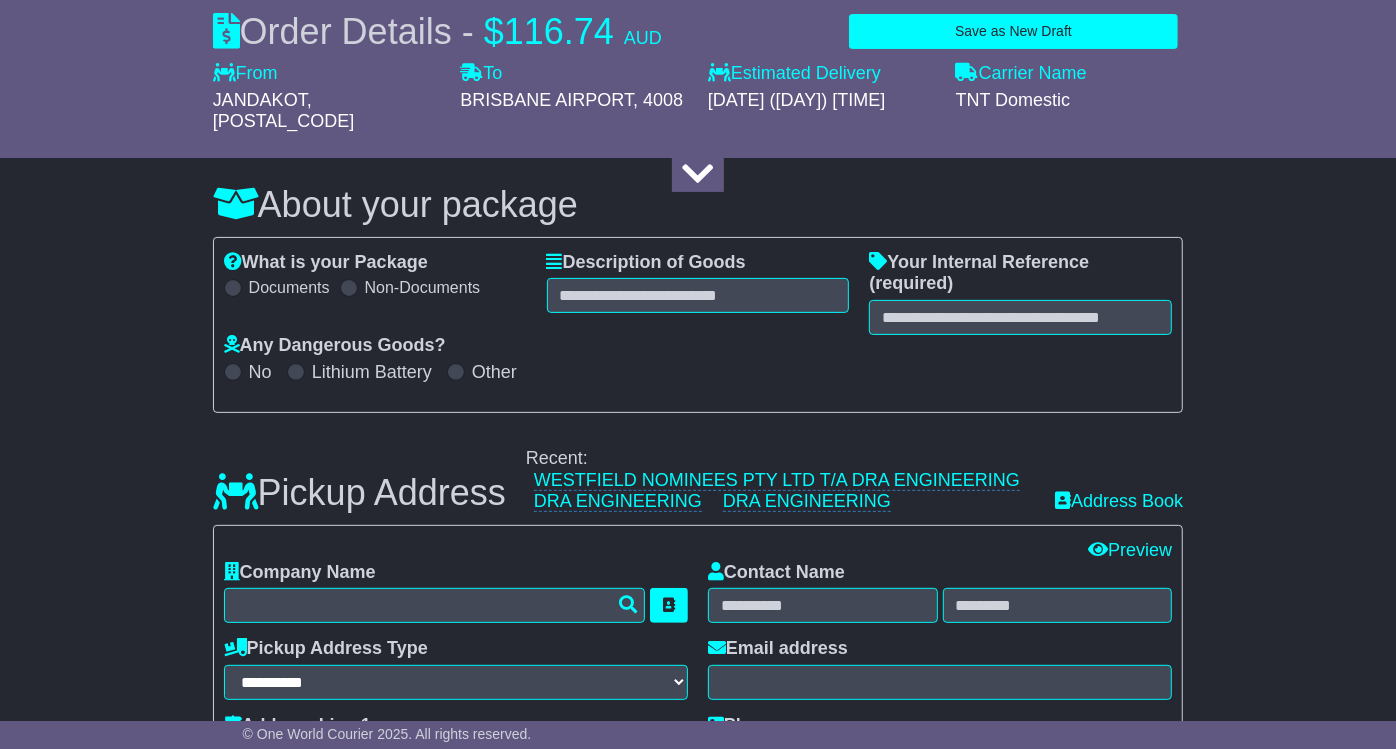 click on "Description of Goods
Attention: dangerous goods are not allowed by service." at bounding box center (698, 283) 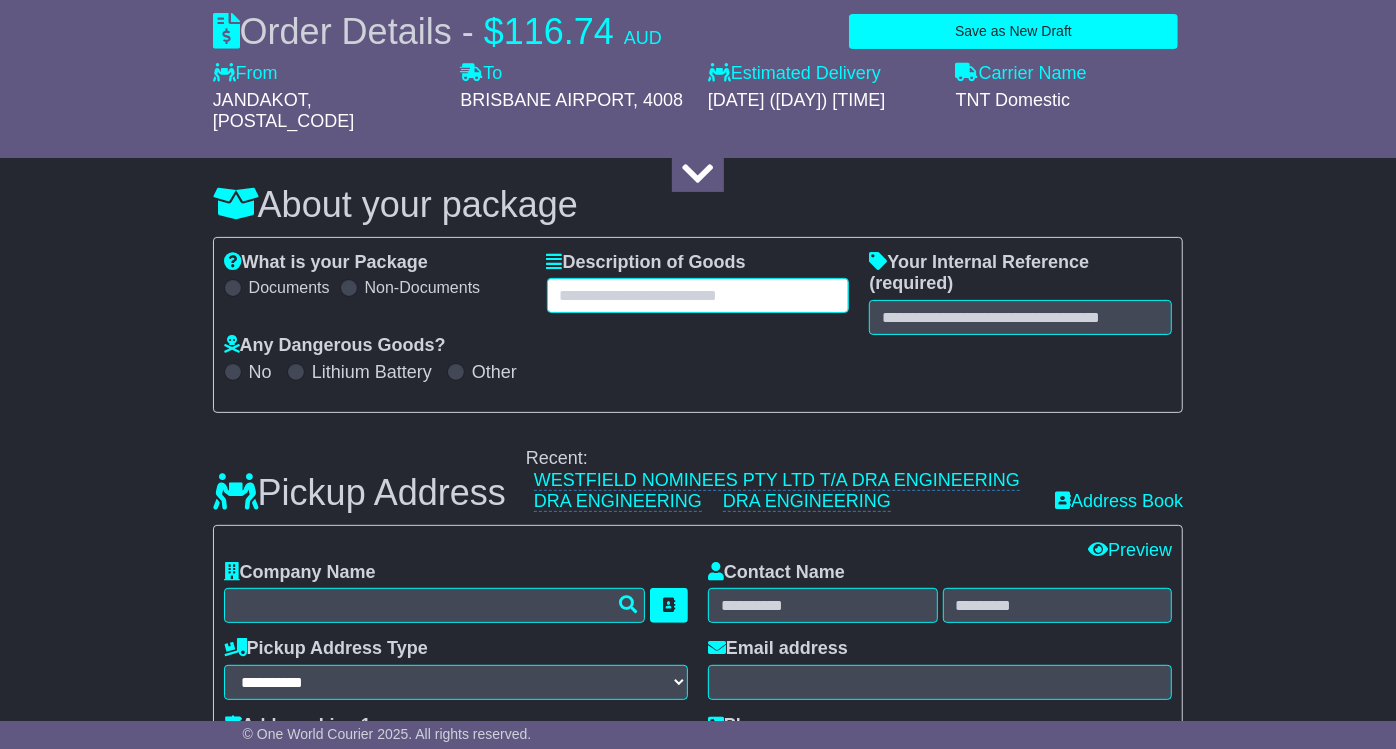 click at bounding box center (698, 295) 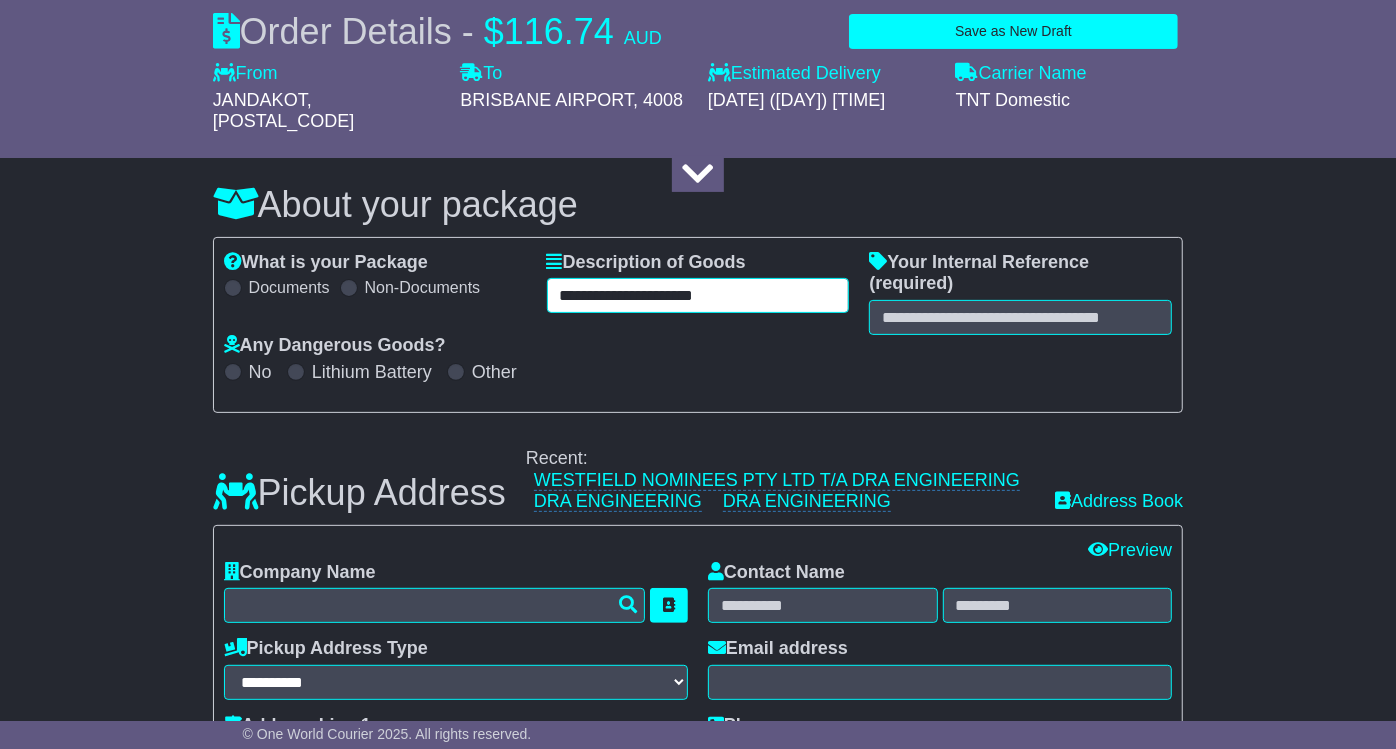 type on "**********" 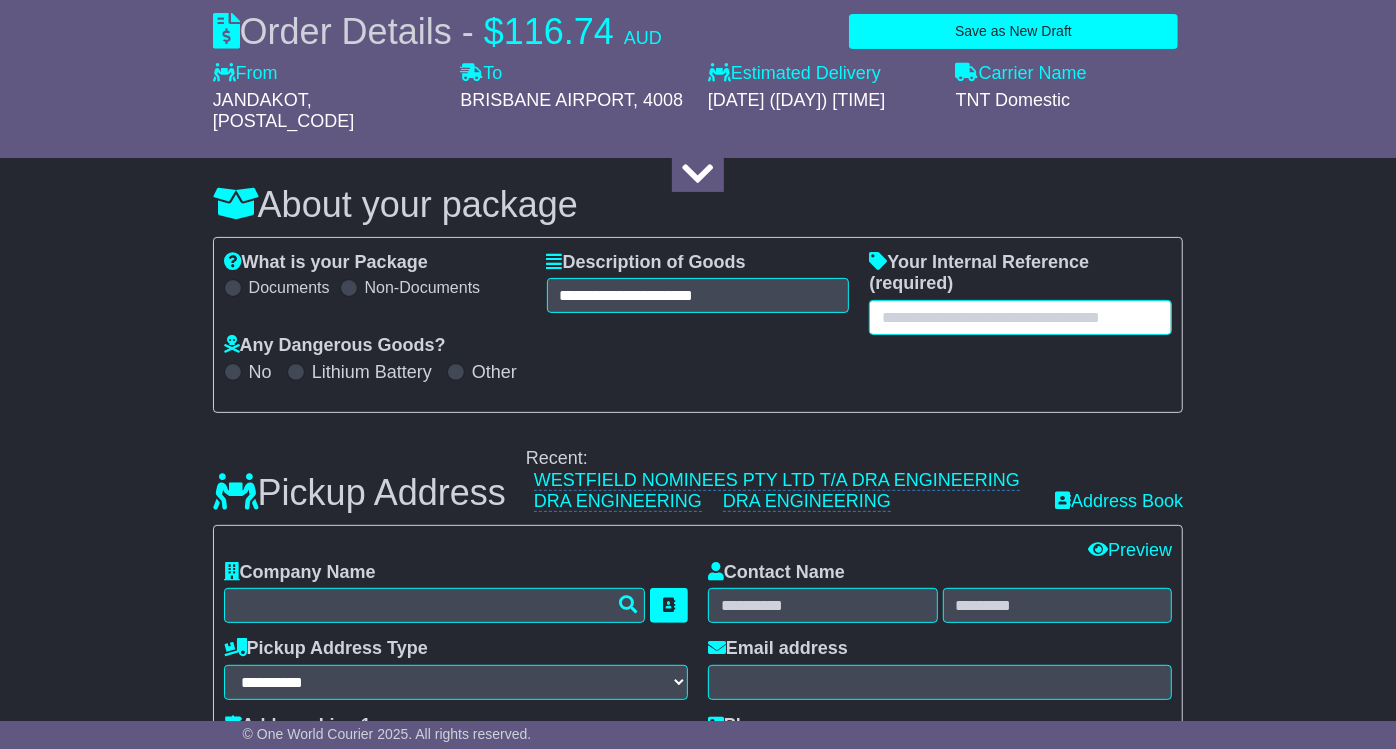 click at bounding box center (1020, 317) 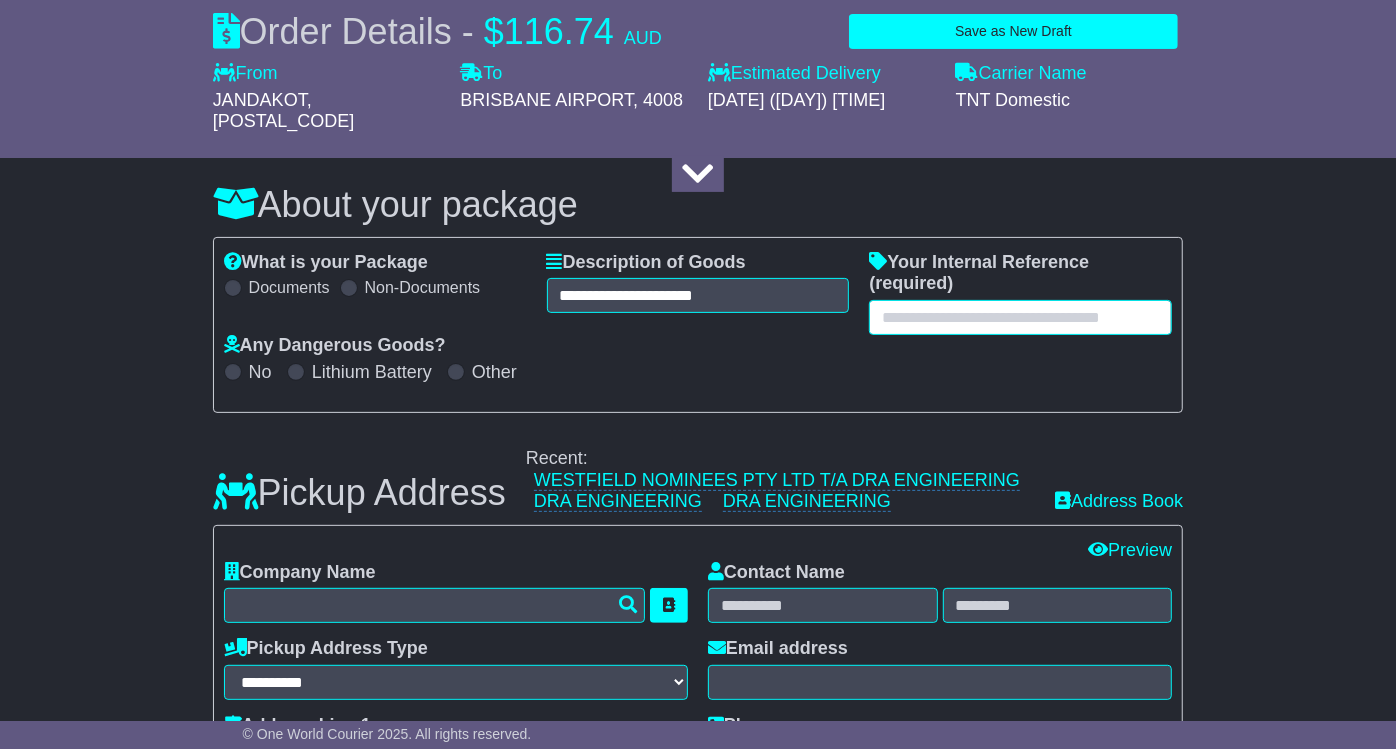 click at bounding box center [1020, 317] 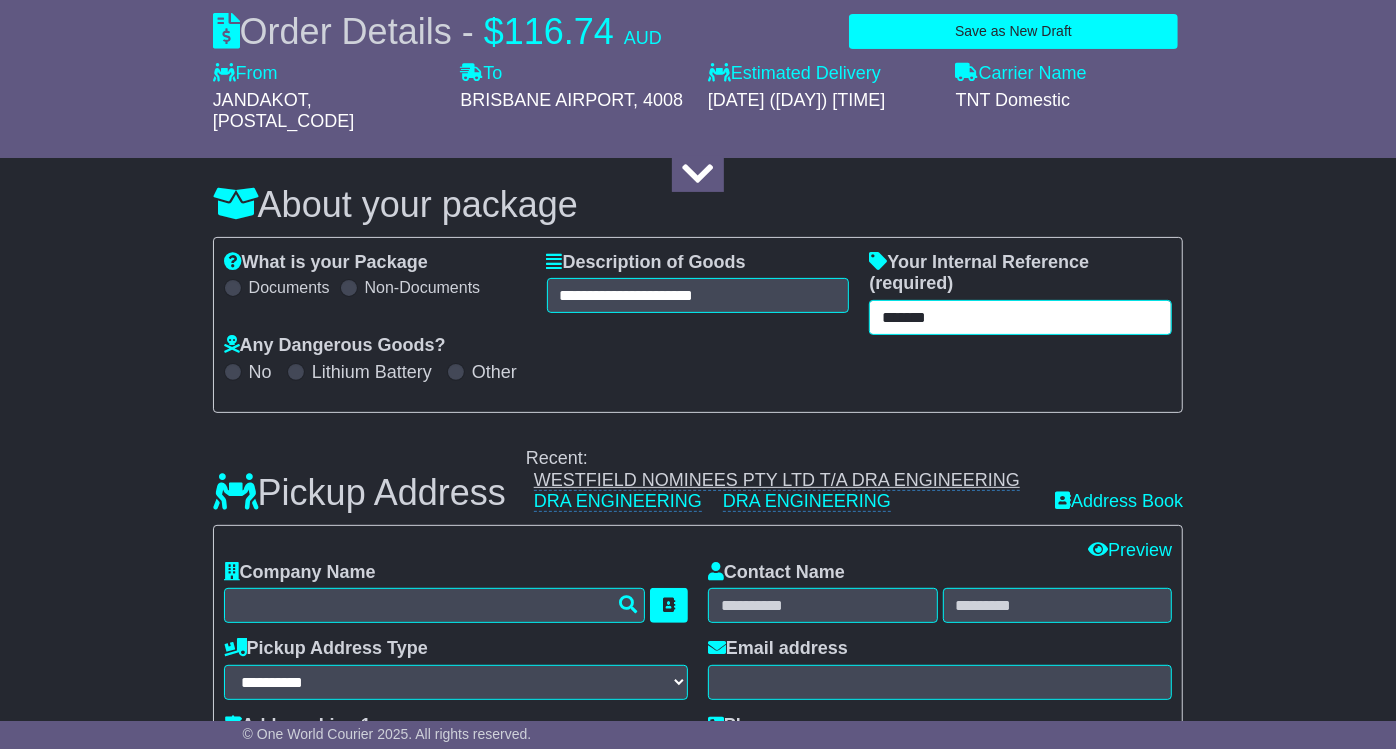 type on "*******" 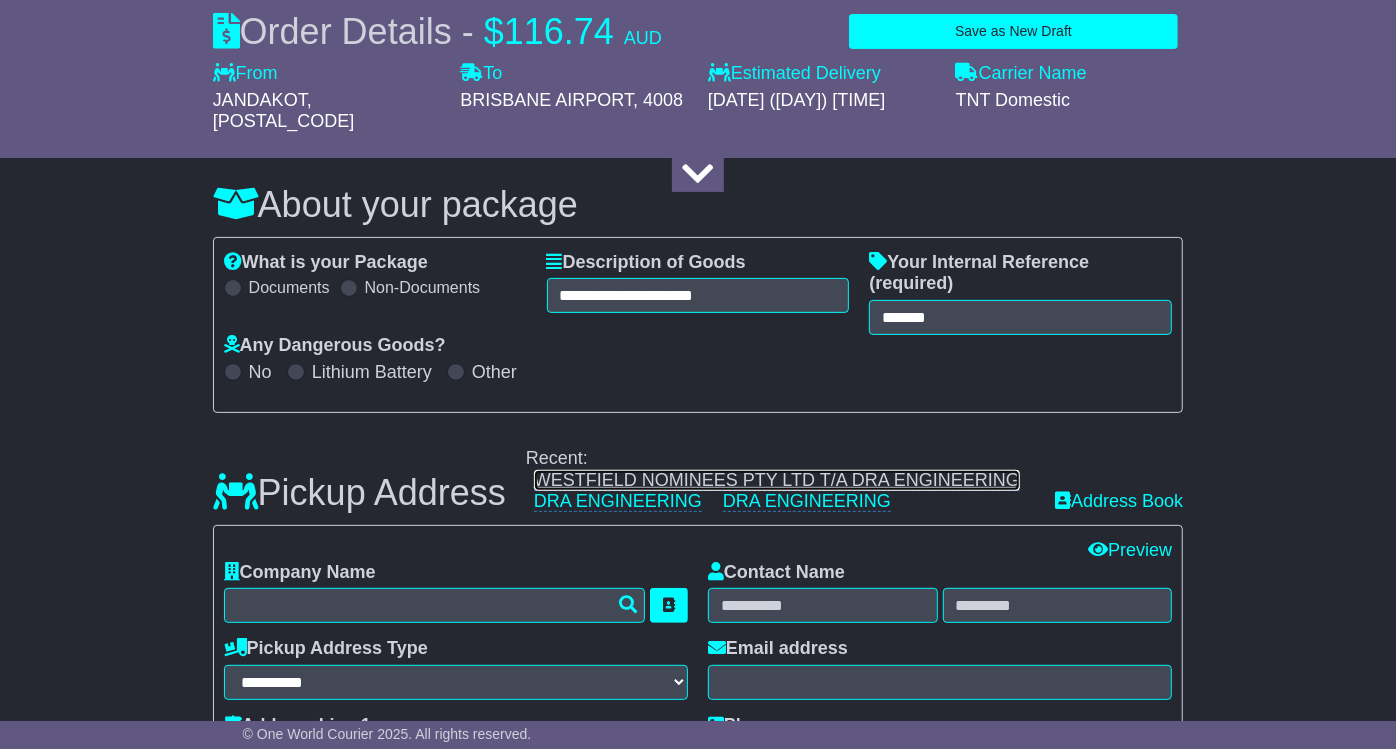 click on "WESTFIELD NOMINEES PTY LTD T/A DRA ENGINEERING" at bounding box center (777, 480) 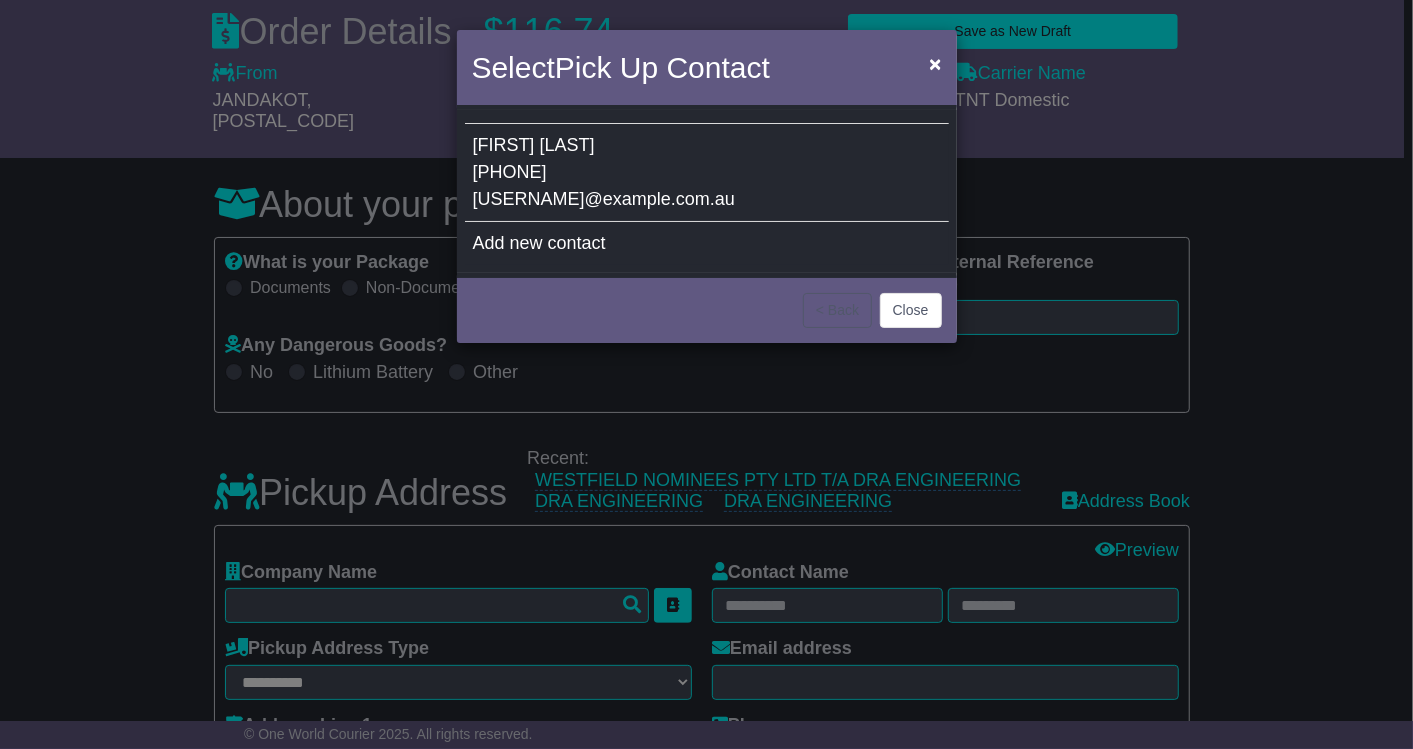 click on "jchaisty@dragroup.com.au" at bounding box center (604, 199) 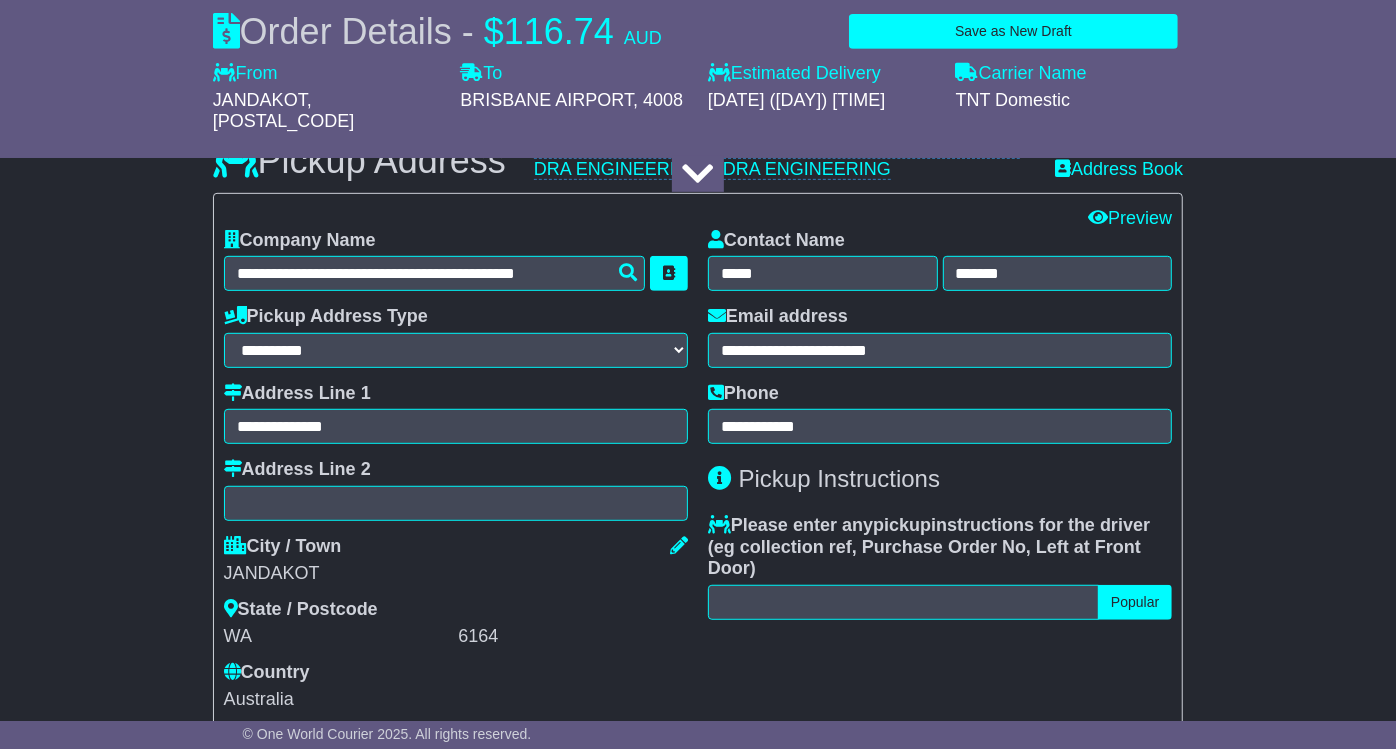 scroll, scrollTop: 555, scrollLeft: 0, axis: vertical 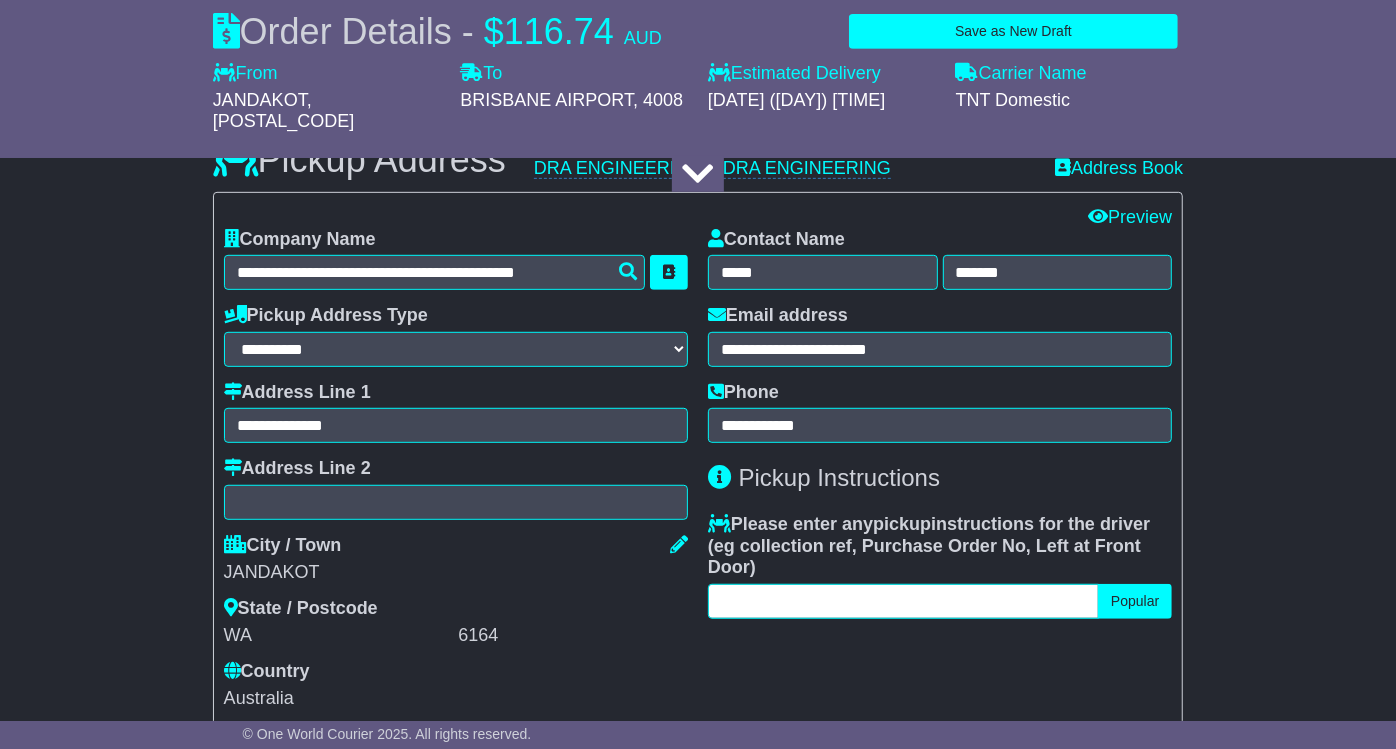 click at bounding box center (903, 601) 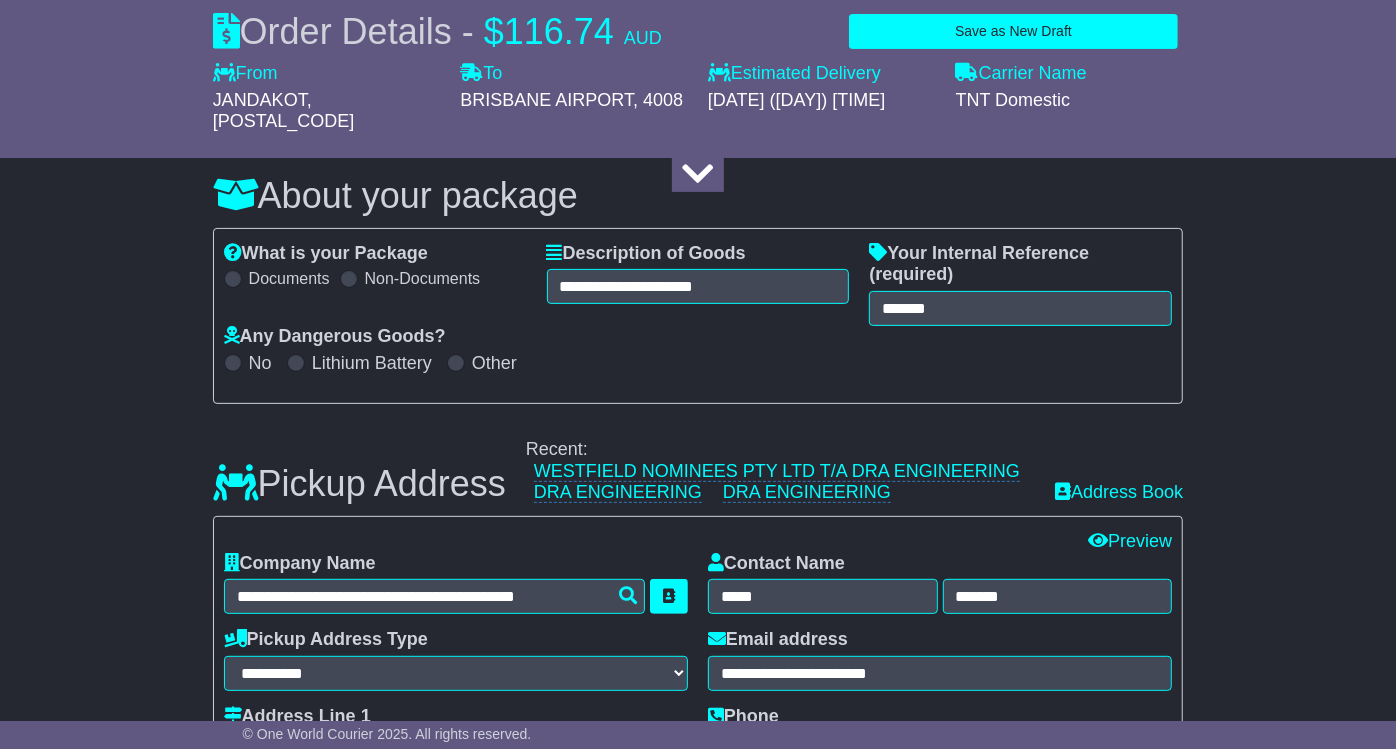 scroll, scrollTop: 0, scrollLeft: 0, axis: both 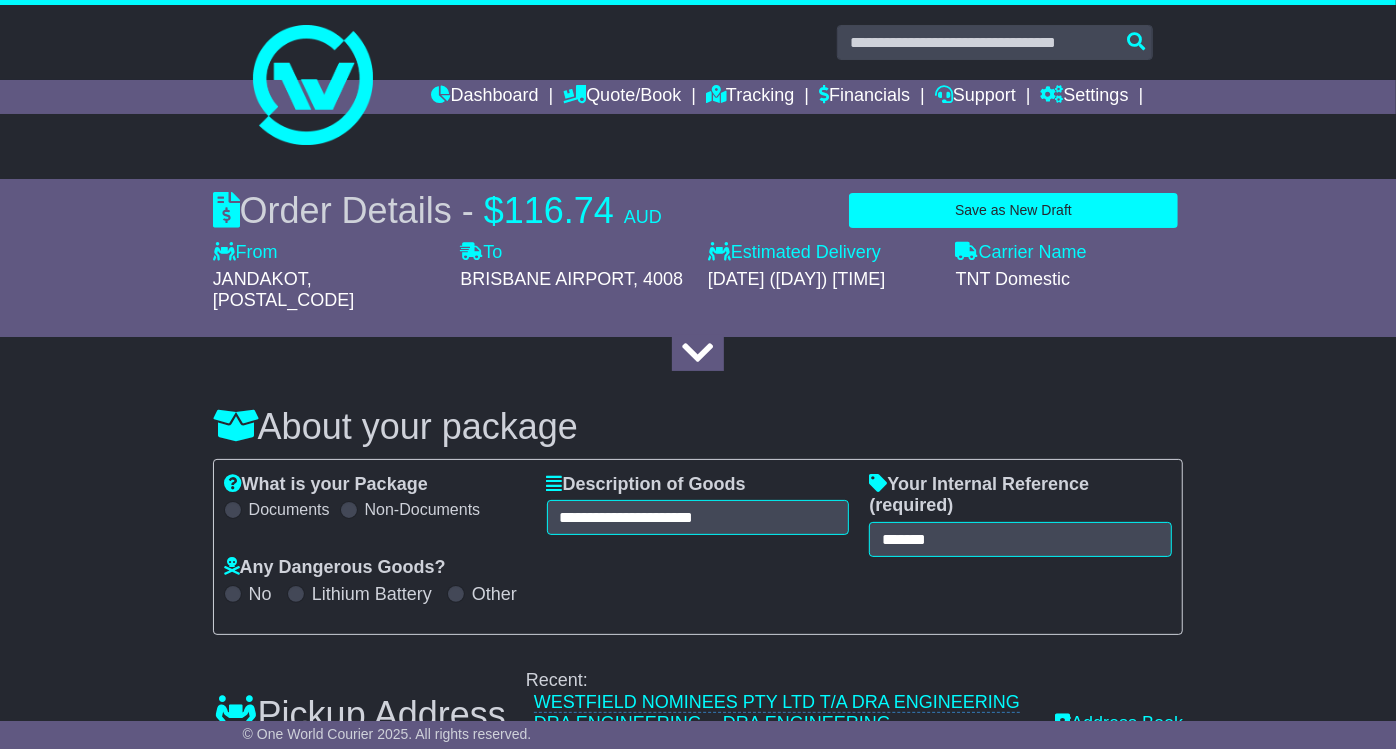 type on "********" 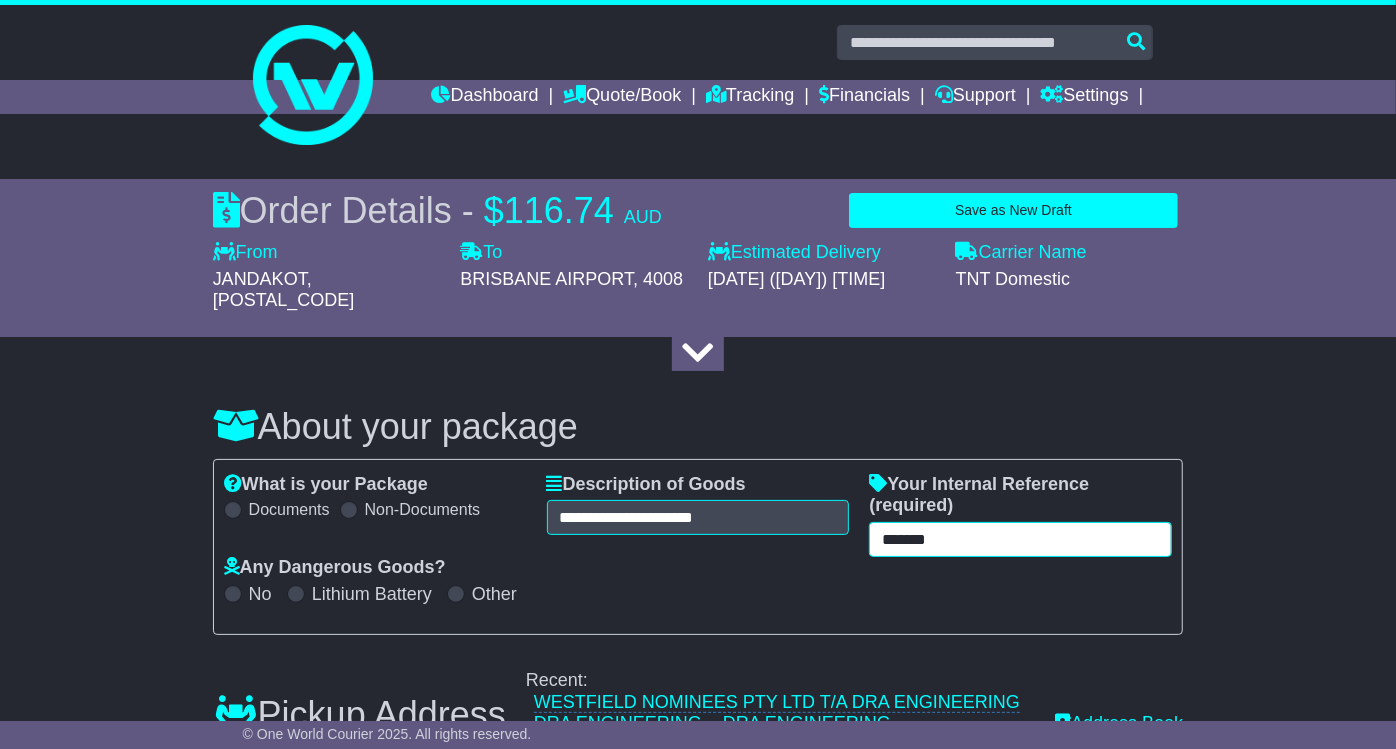 drag, startPoint x: 998, startPoint y: 499, endPoint x: 665, endPoint y: 506, distance: 333.07358 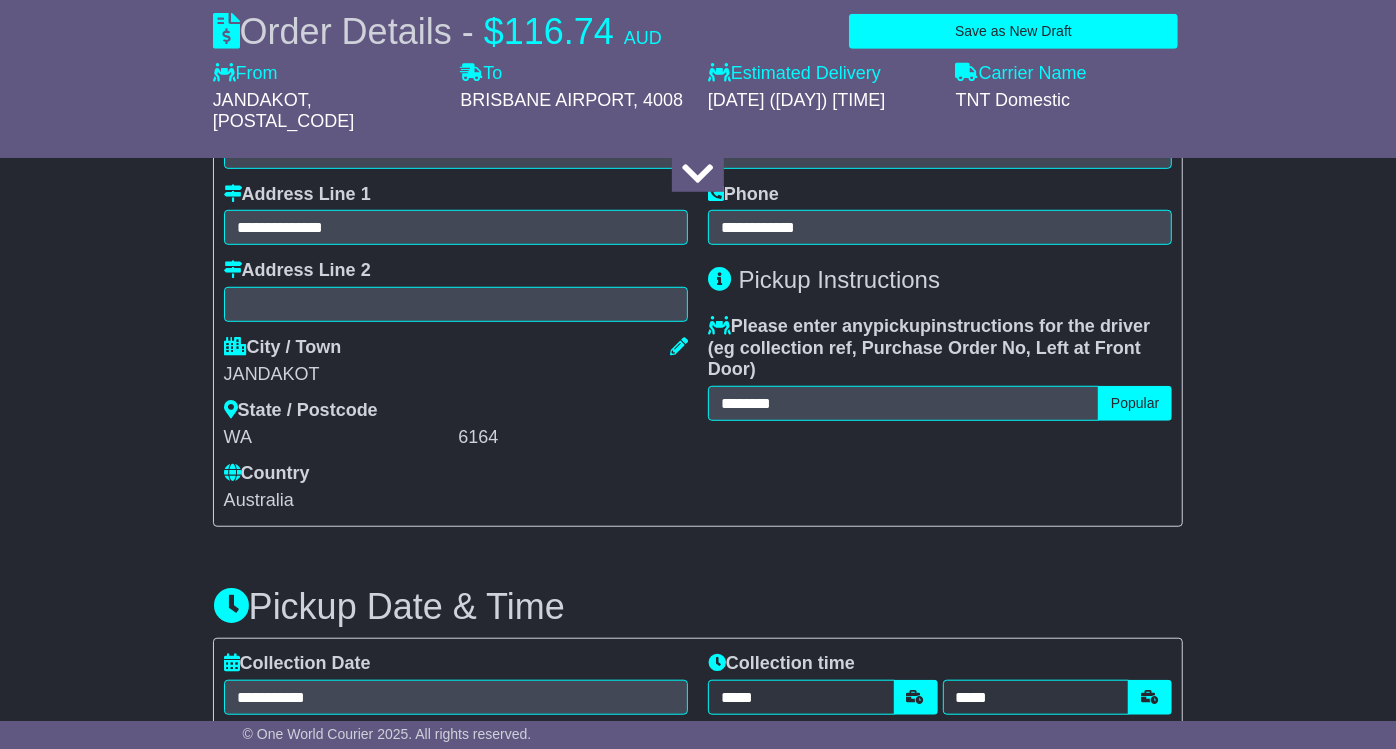 scroll, scrollTop: 888, scrollLeft: 0, axis: vertical 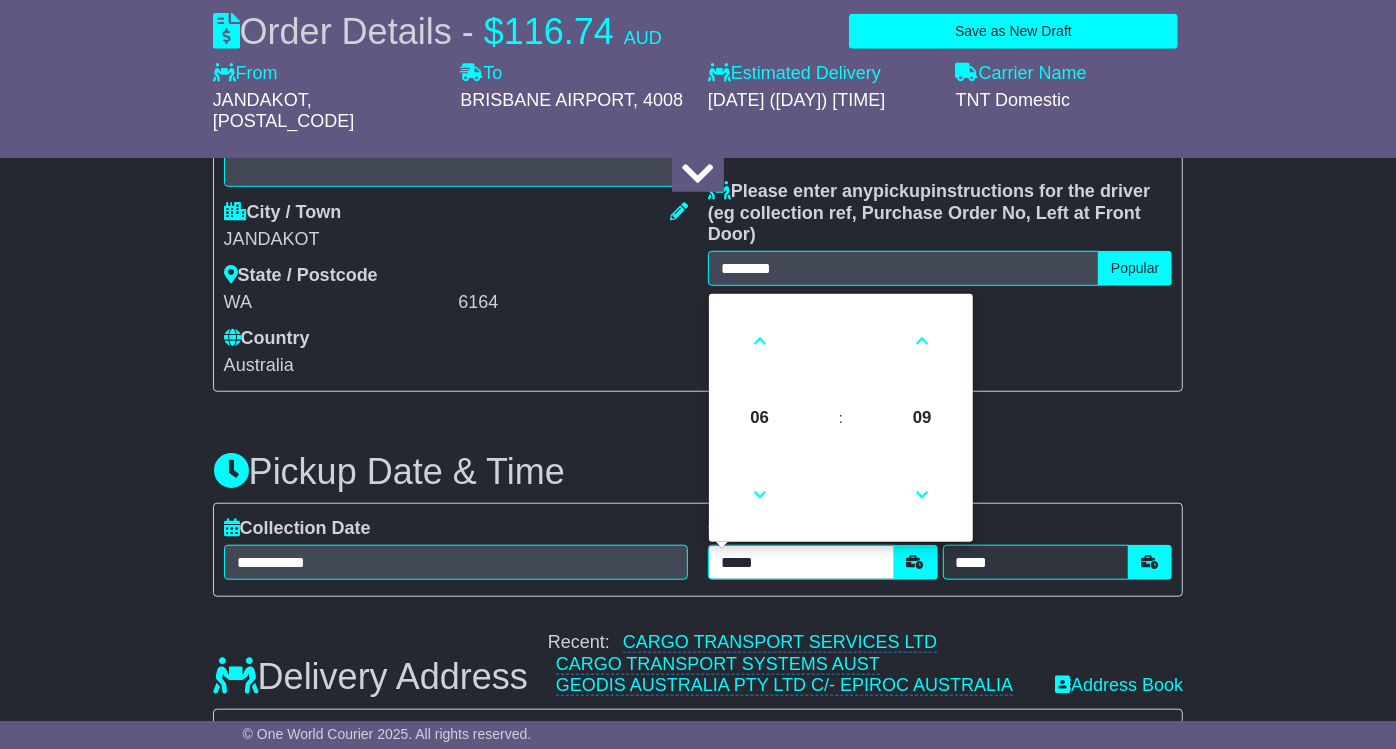 click on "*****" at bounding box center [801, 562] 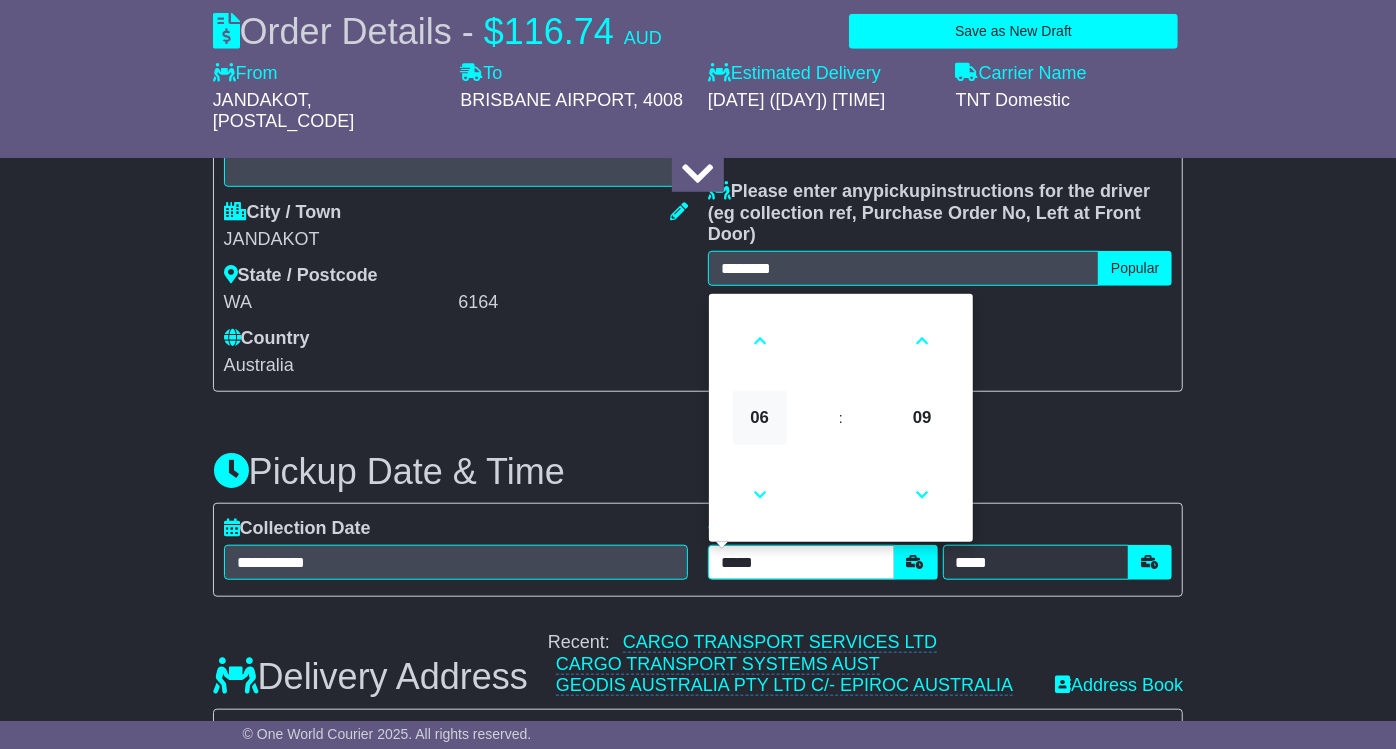 click on "06" at bounding box center (760, 418) 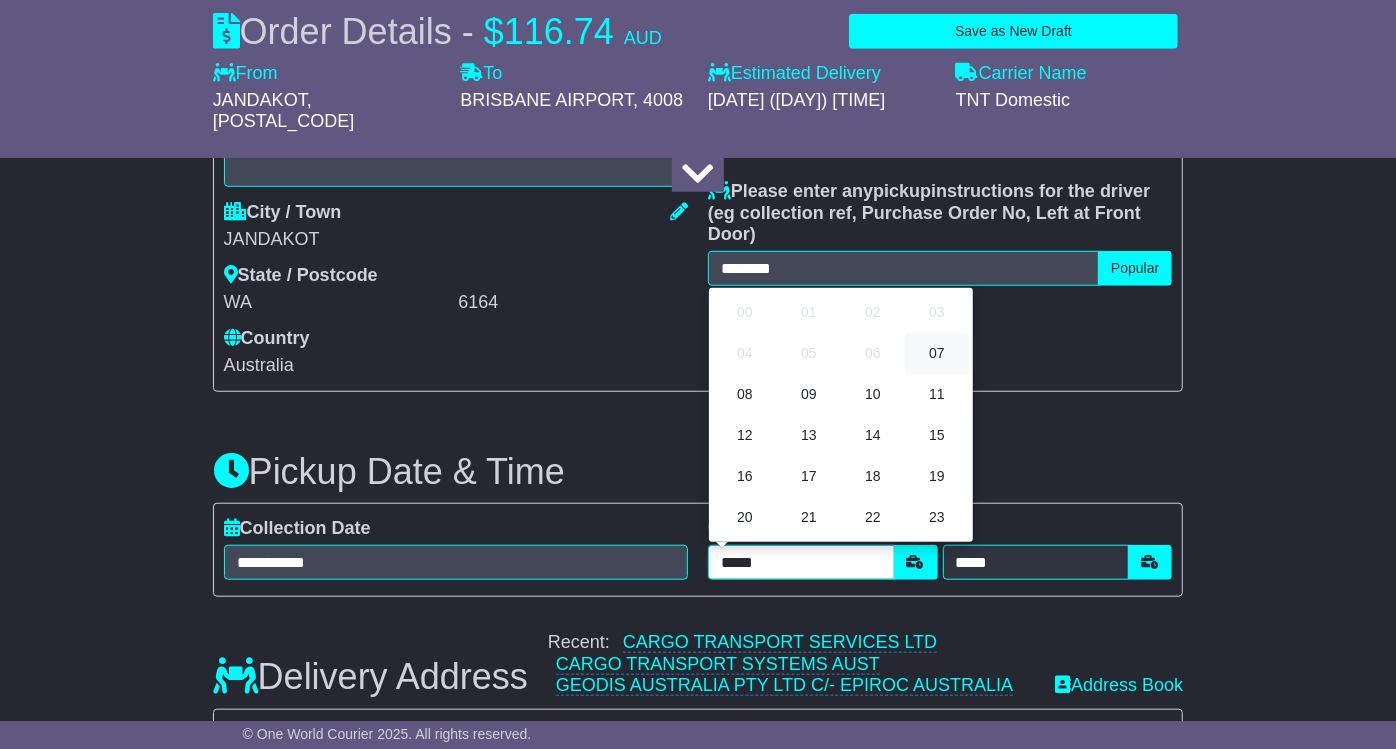 click on "07" at bounding box center [937, 353] 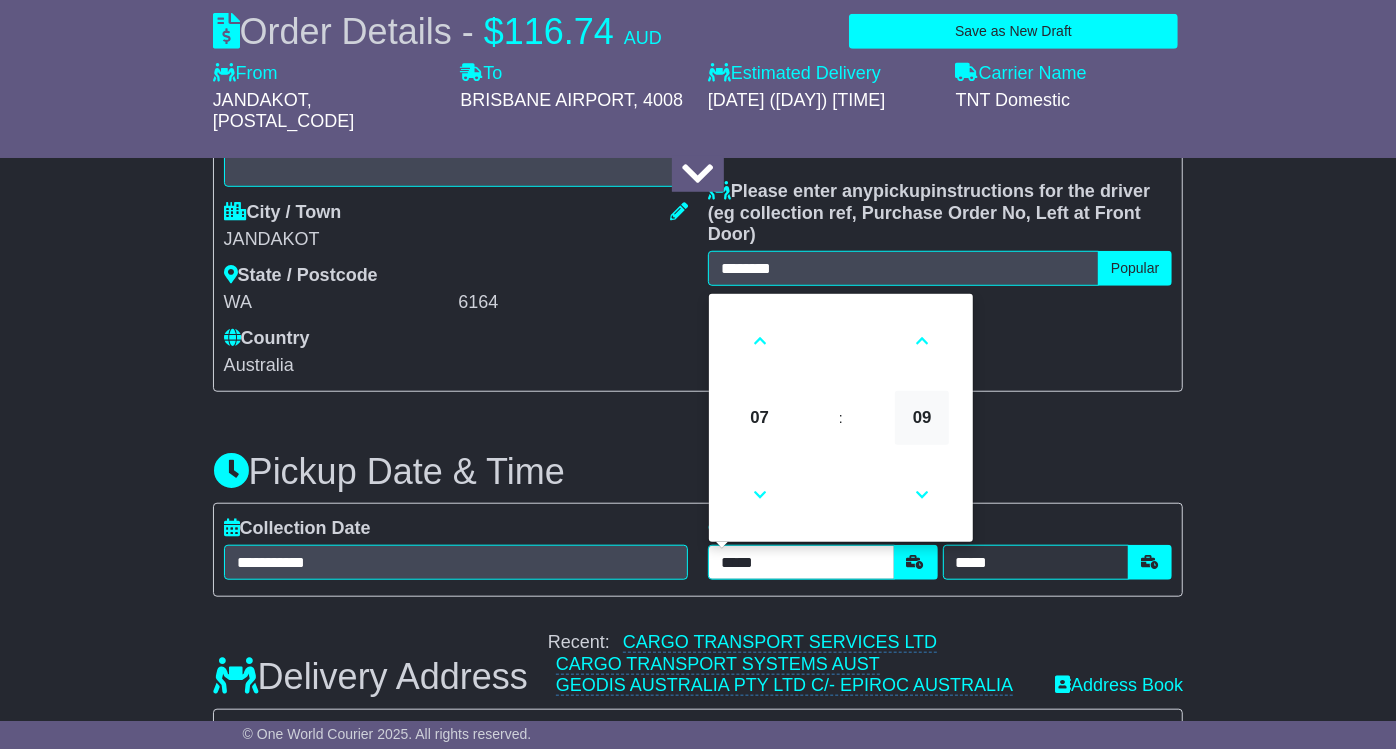 click on "09" at bounding box center (922, 418) 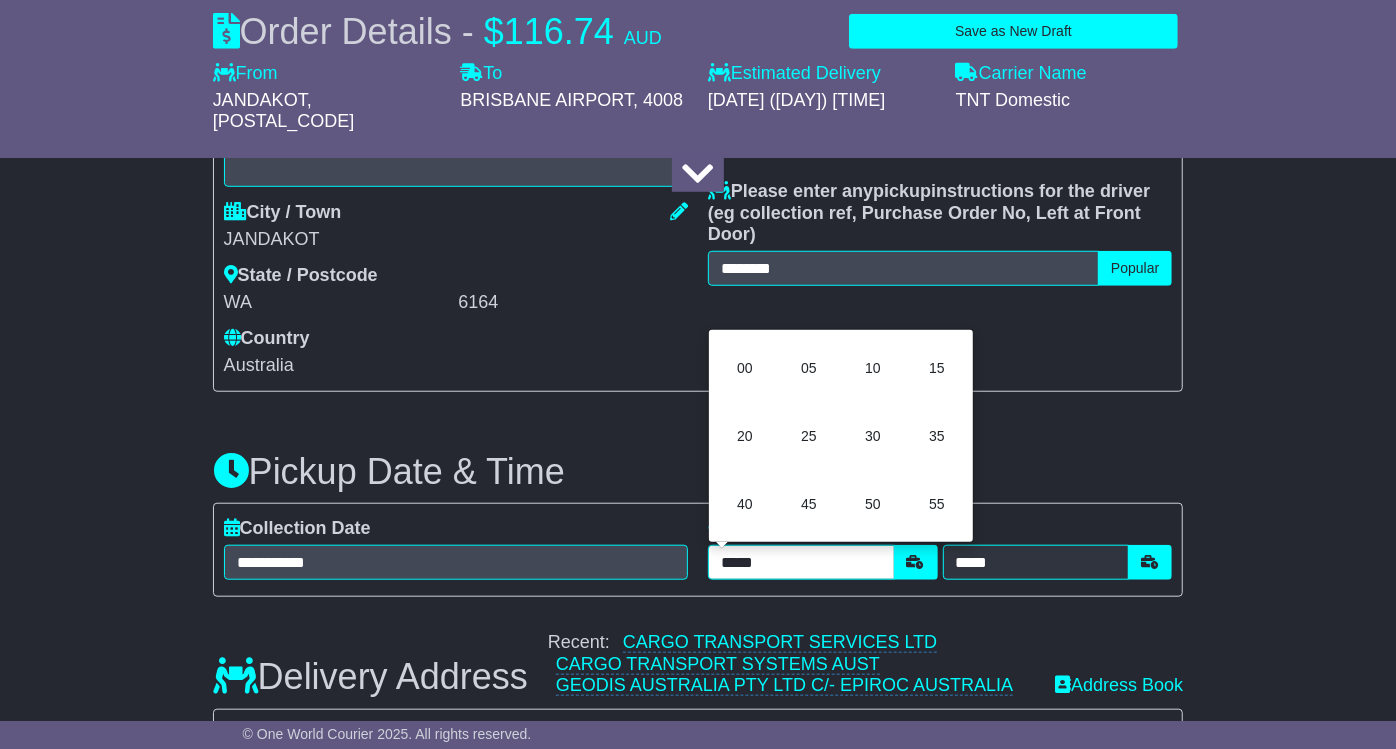 click on "00" at bounding box center (745, 368) 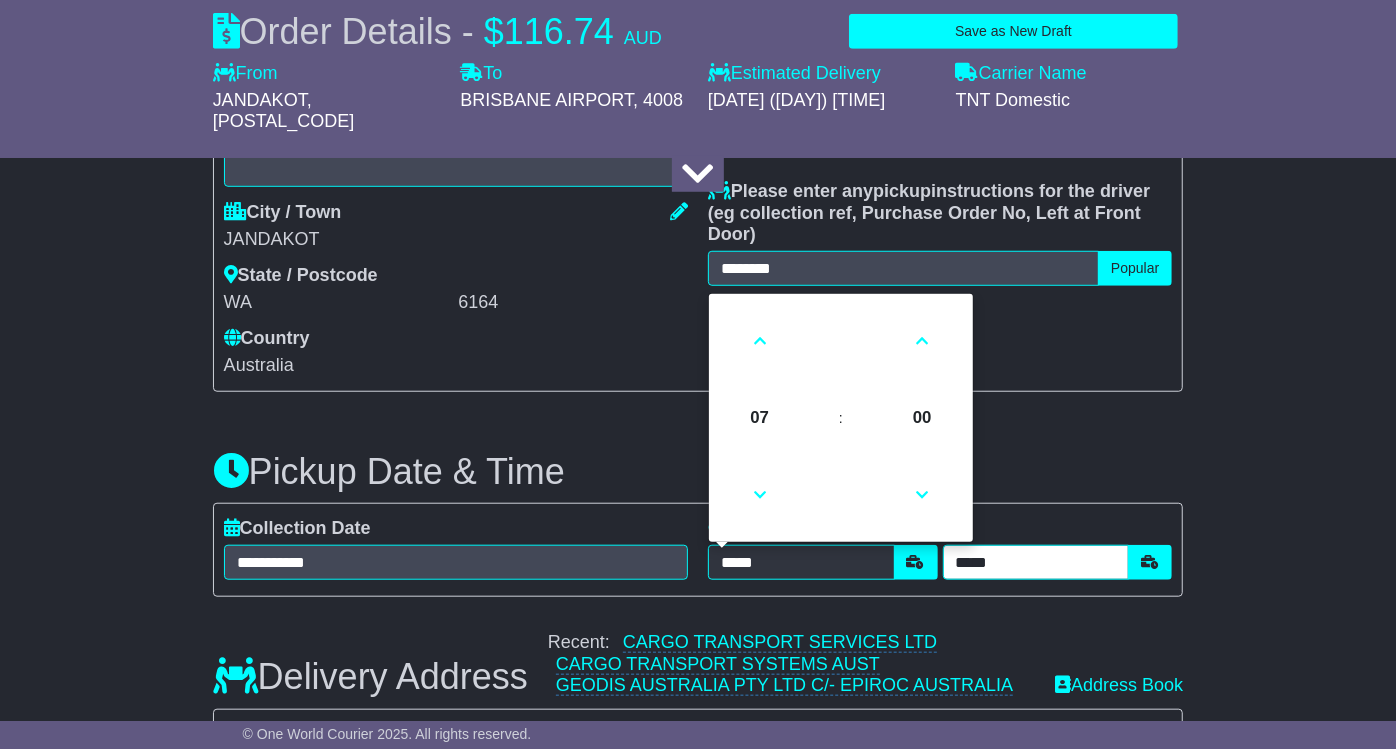 click on "*****" at bounding box center (1036, 562) 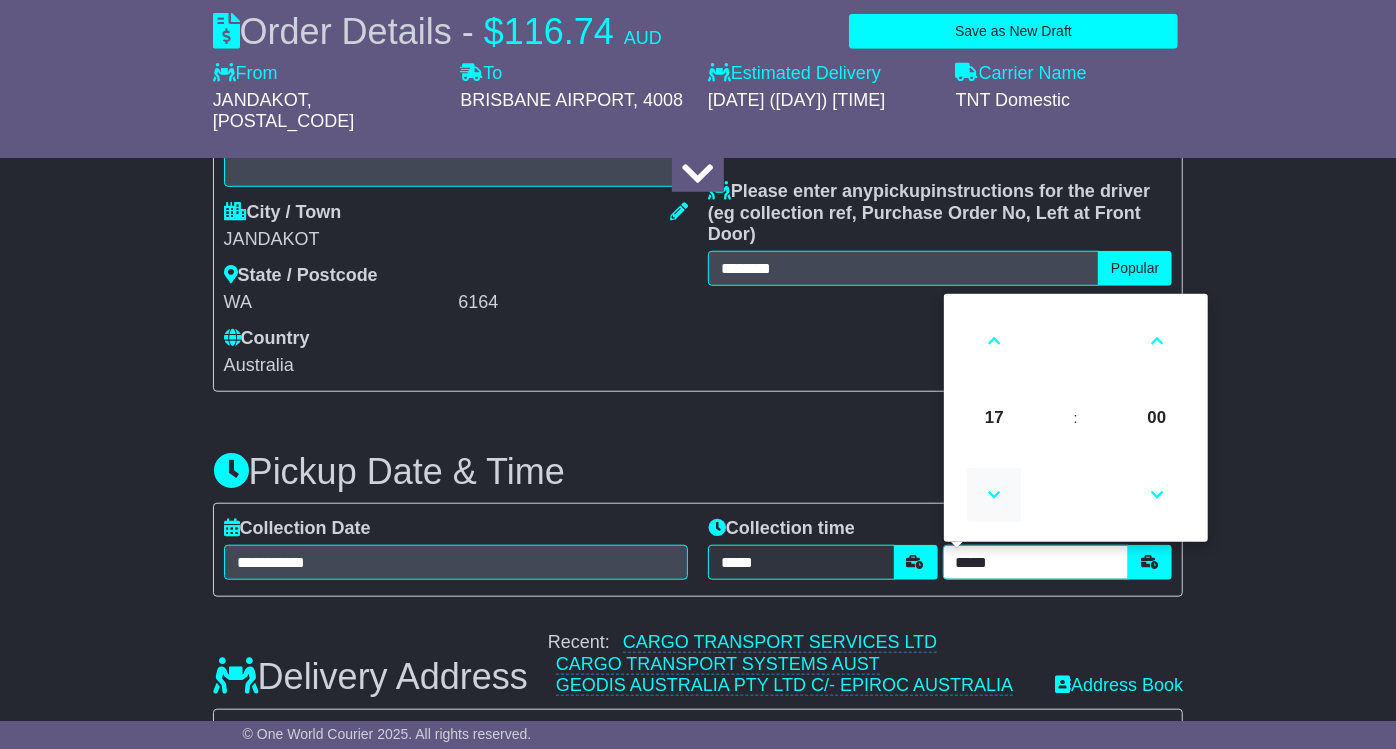 click at bounding box center [994, 495] 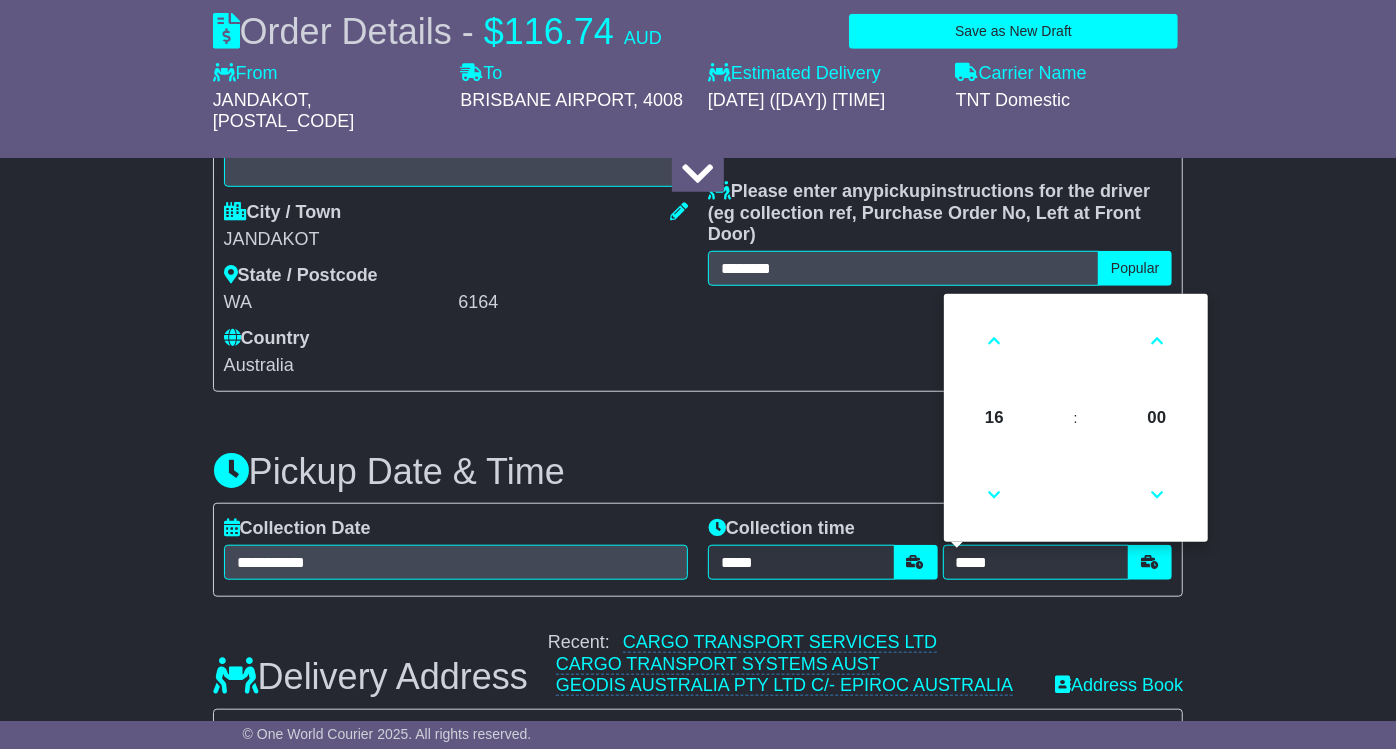 click on "**********" at bounding box center (698, 826) 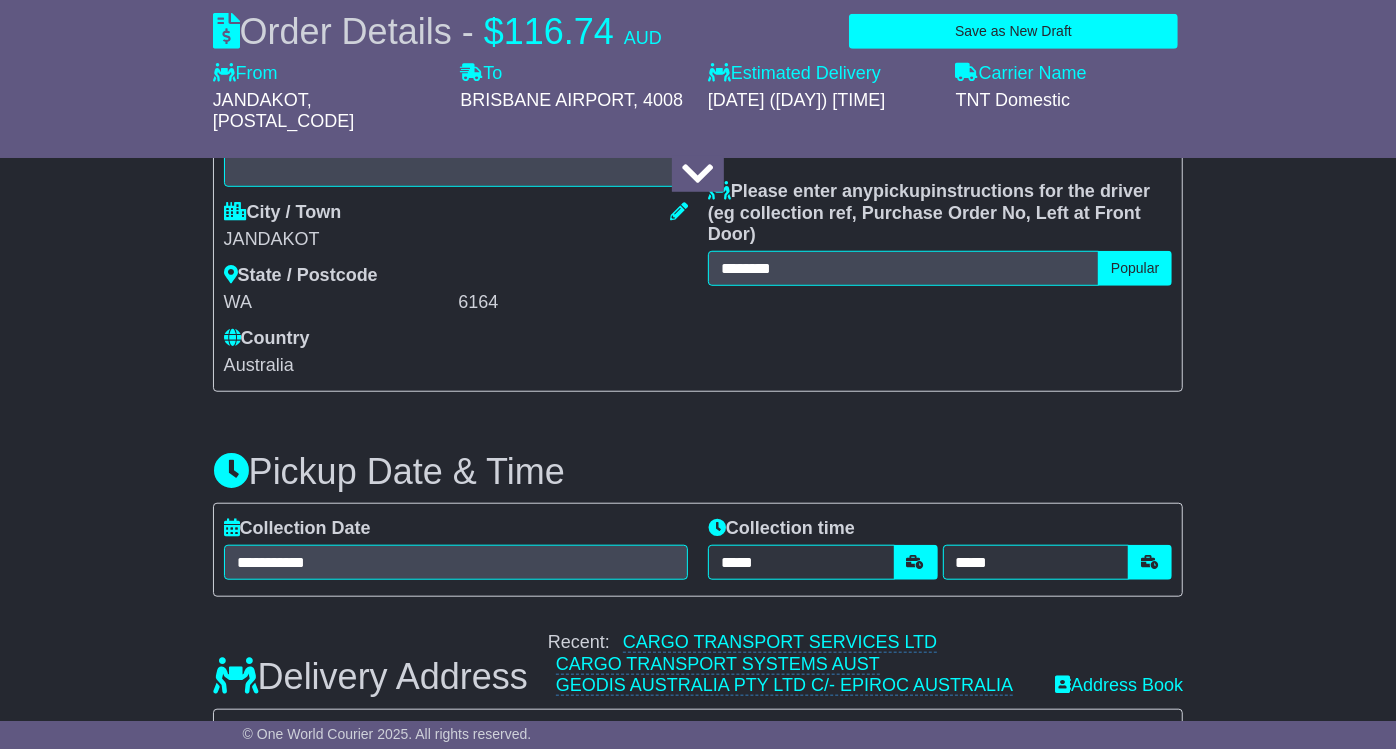 click on "Delivery Address
Recent:
CARGO TRANSPORT SERVICES LTD
CARGO TRANSPORT SYSTEMS AUST
GEODIS AUSTRALIA PTY LTD C/- EPIROC AUSTRALIA
Address Book" at bounding box center (698, 662) 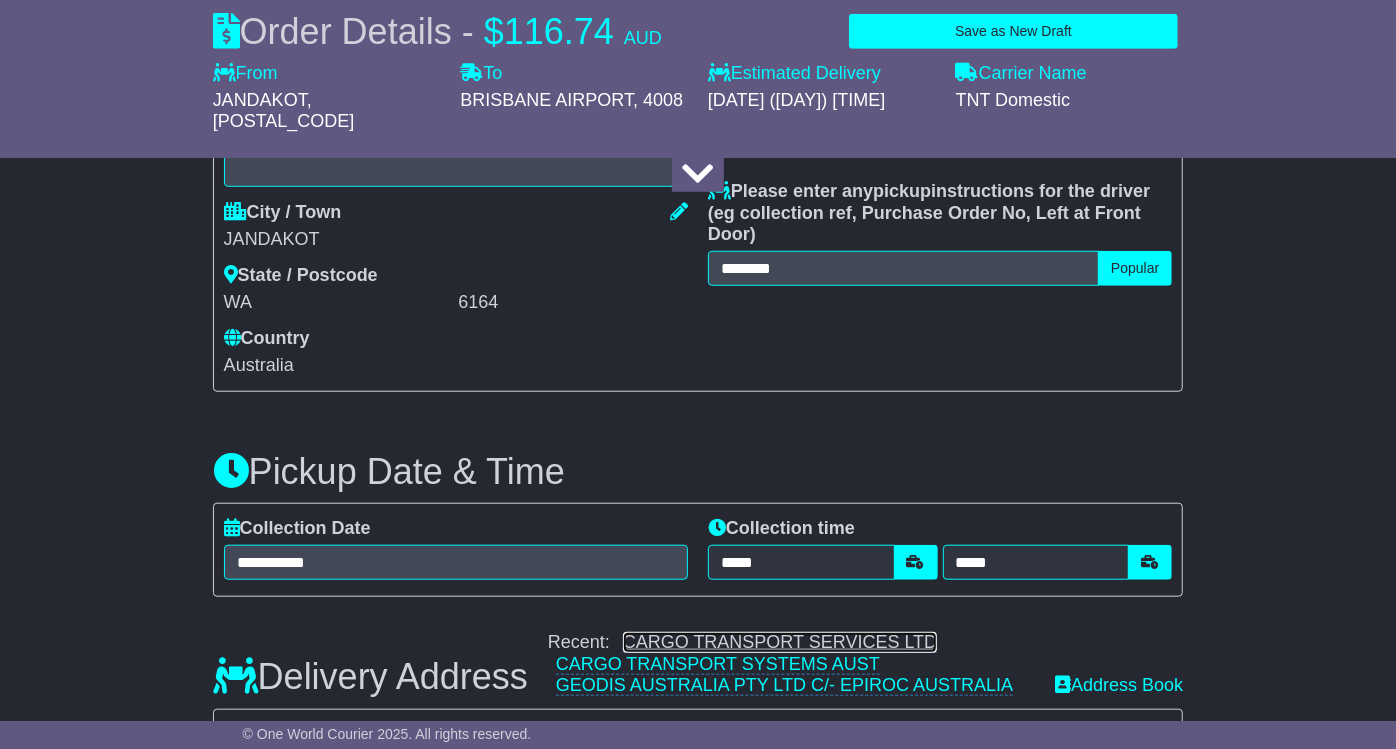 click on "CARGO TRANSPORT SERVICES LTD" at bounding box center (780, 642) 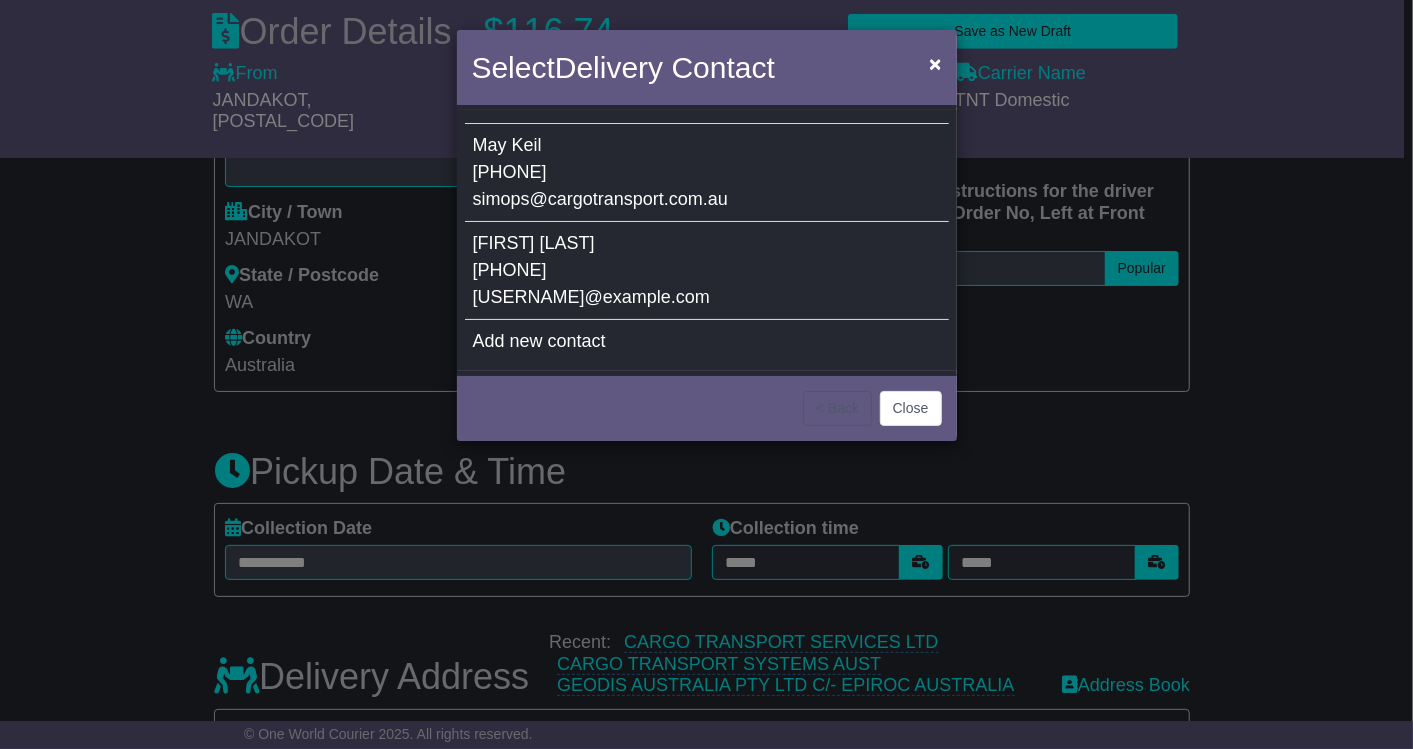 click on "jvmckinneyphoto@gmail.com" at bounding box center [591, 297] 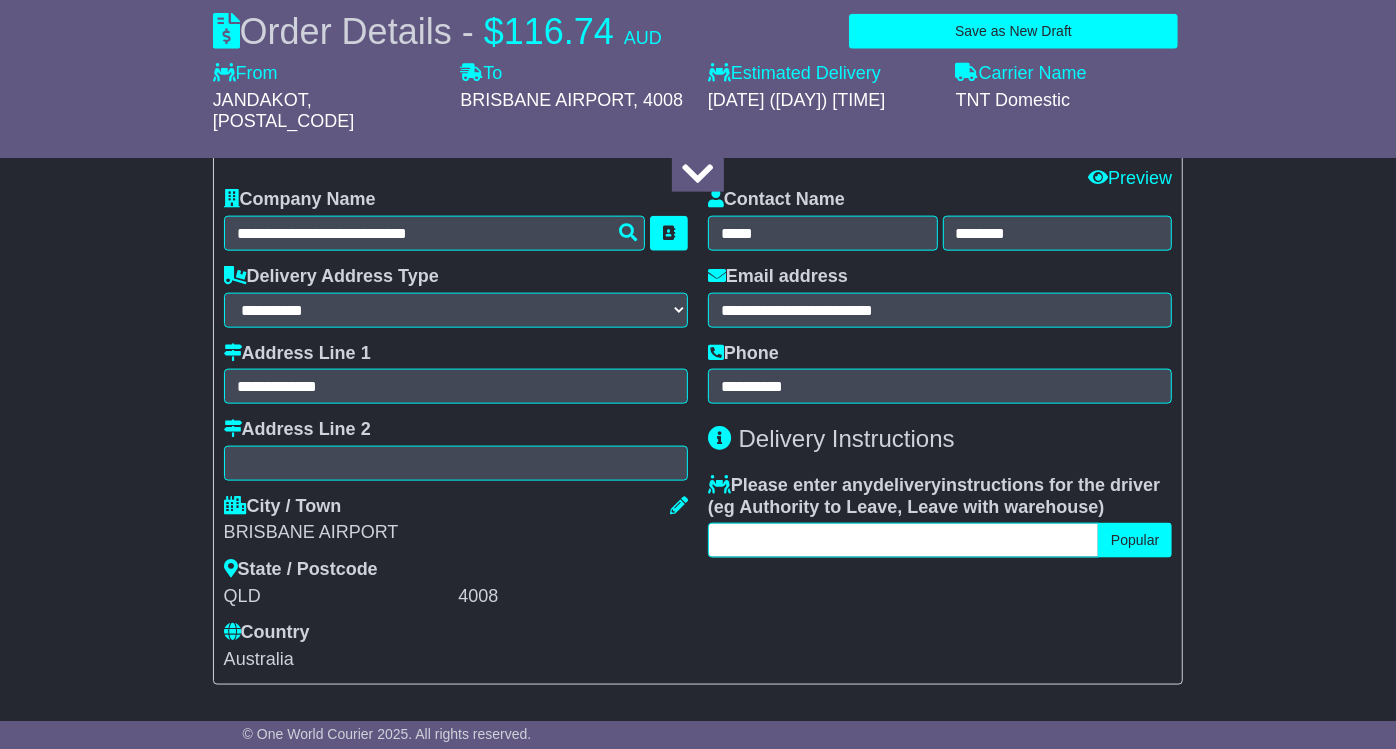 click at bounding box center [903, 540] 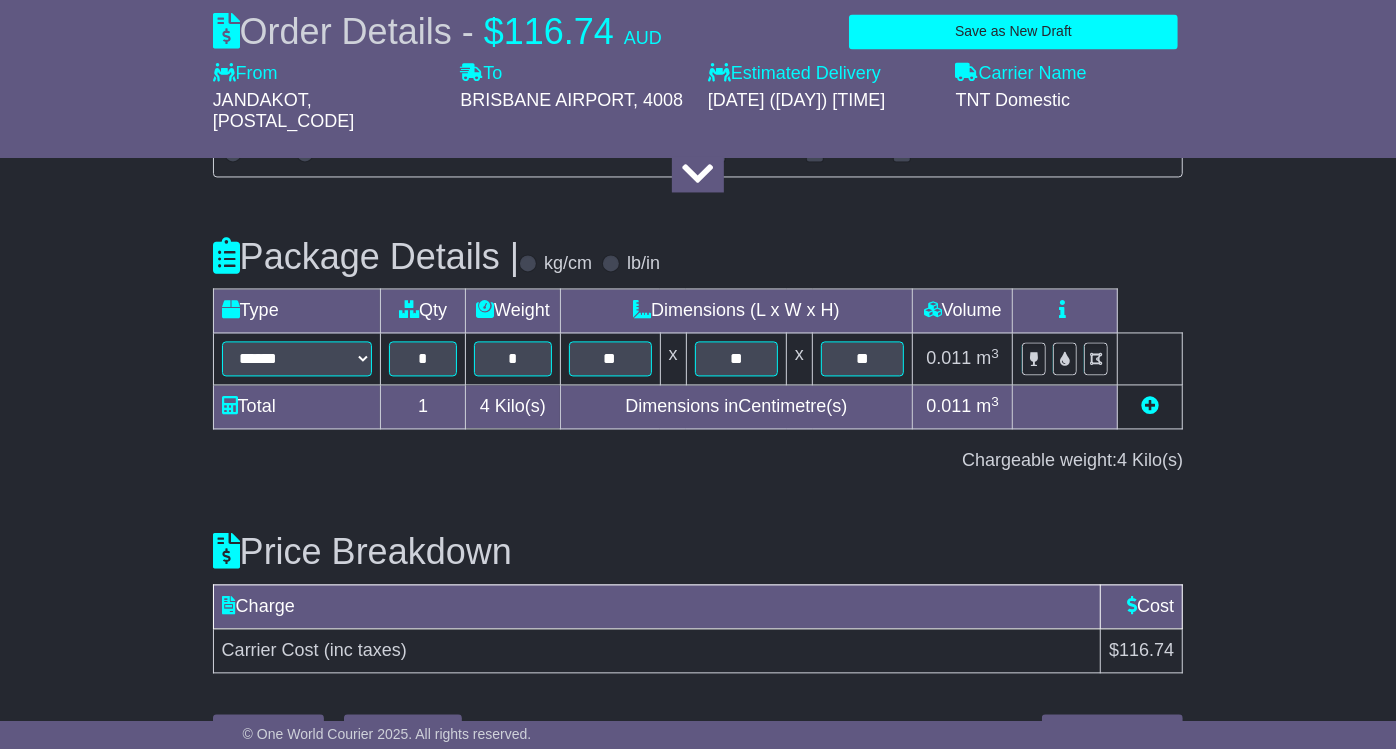 type on "*******" 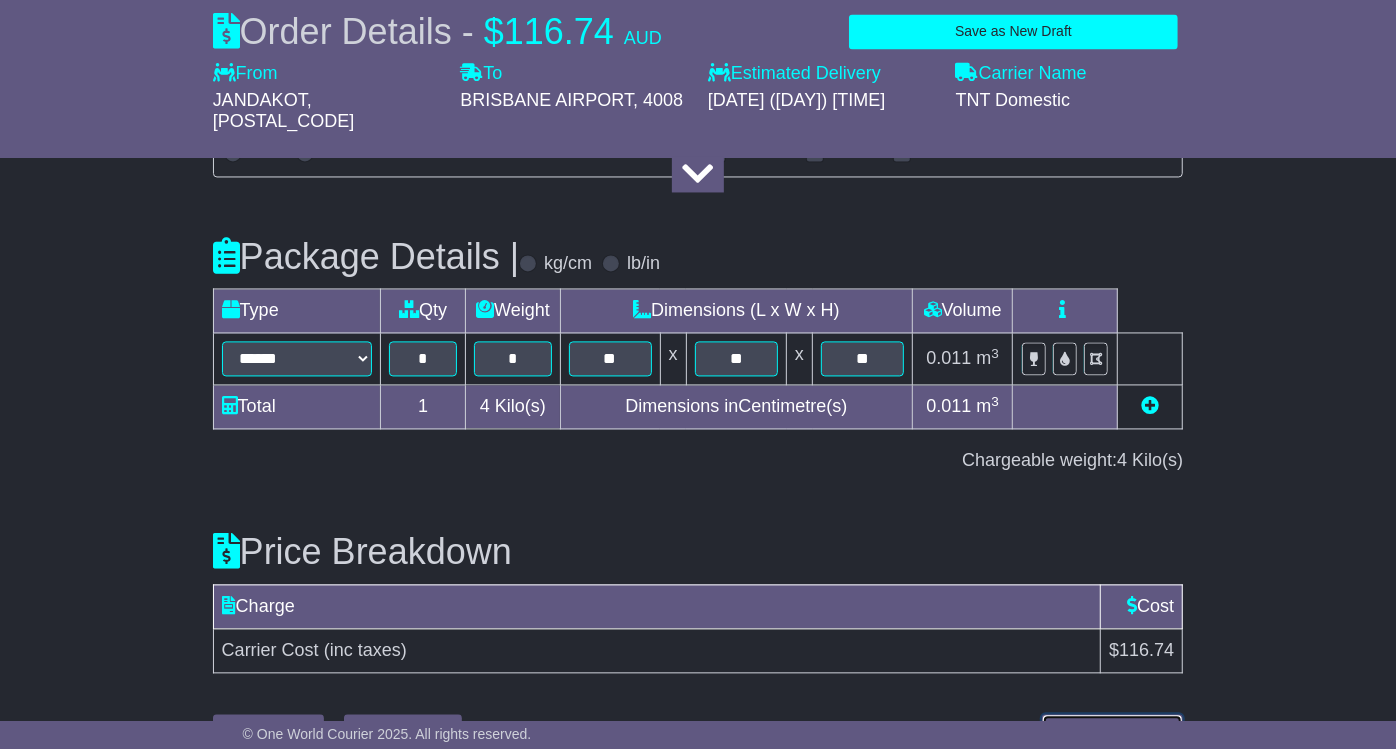 click on "Submit Your Order" at bounding box center (1112, 731) 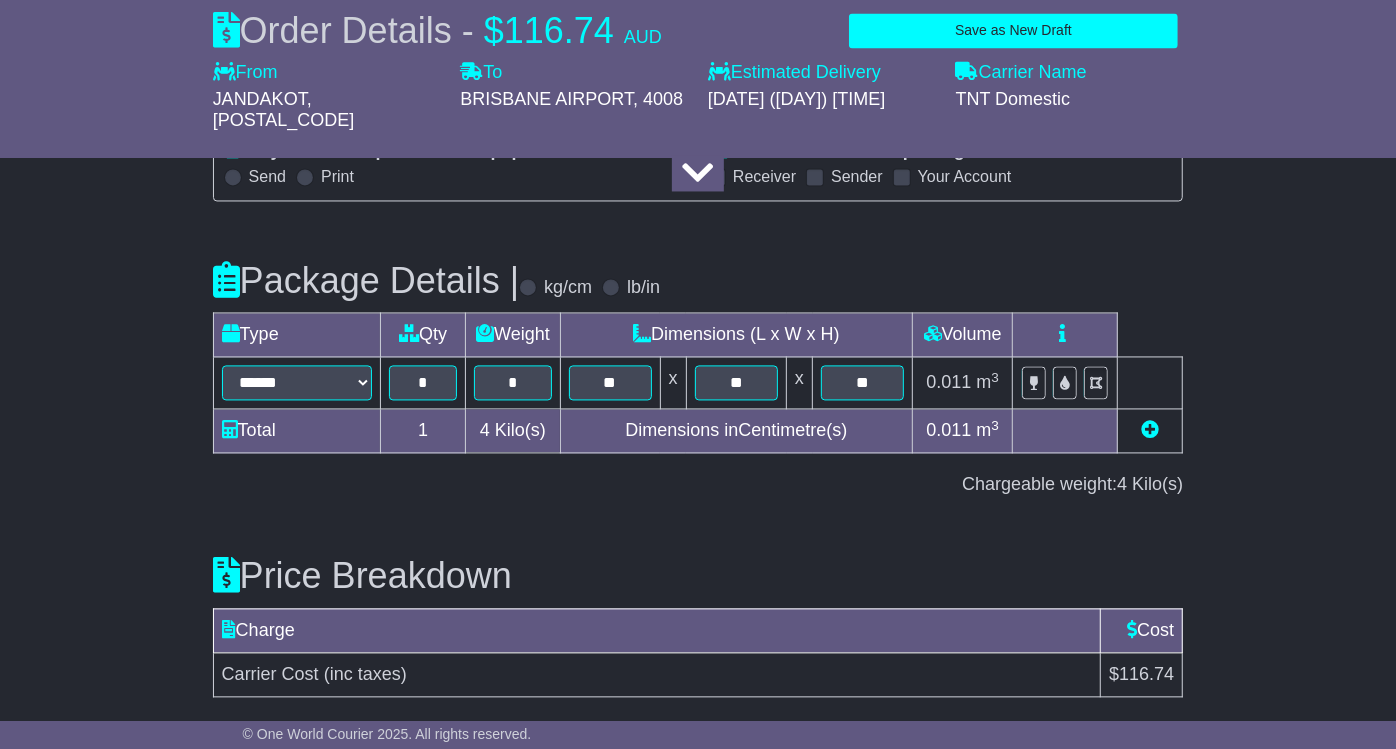 scroll, scrollTop: 2433, scrollLeft: 0, axis: vertical 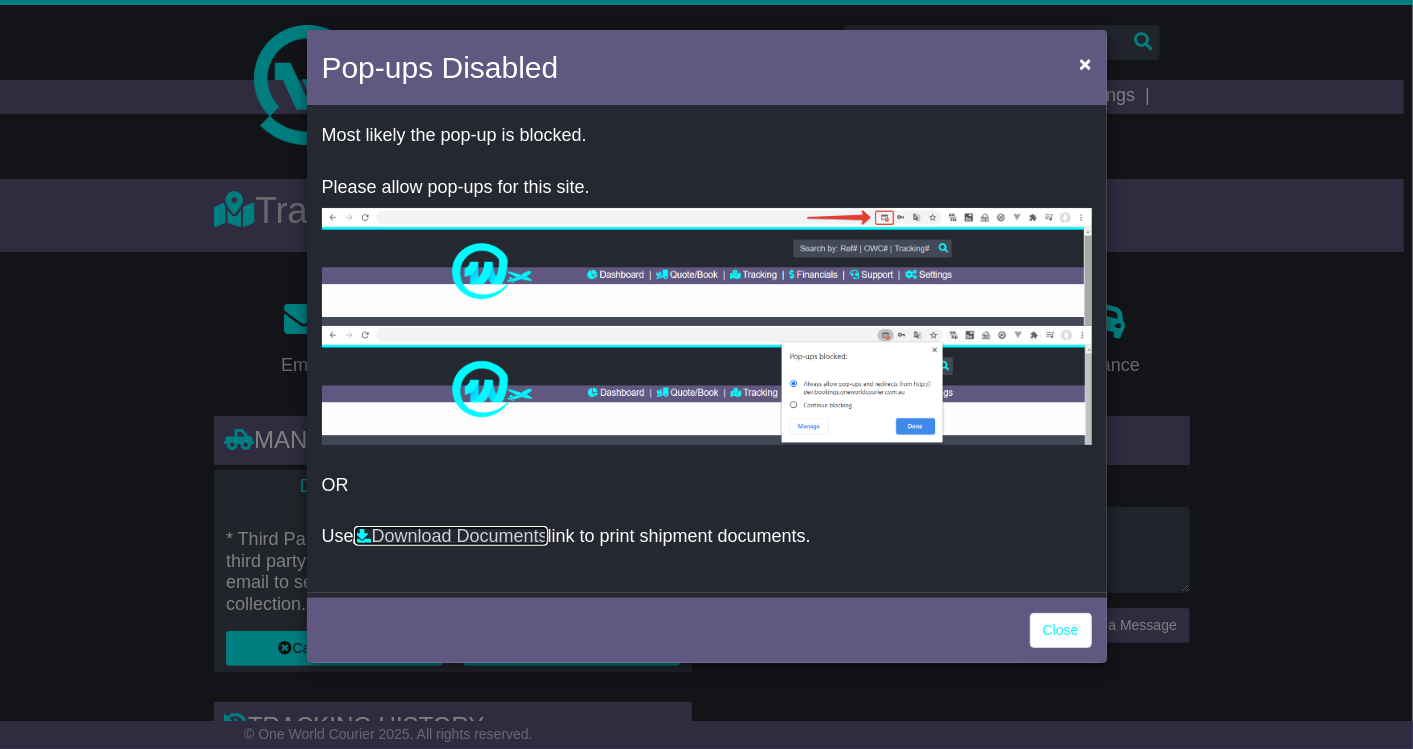 click on "Download Documents" at bounding box center [451, 536] 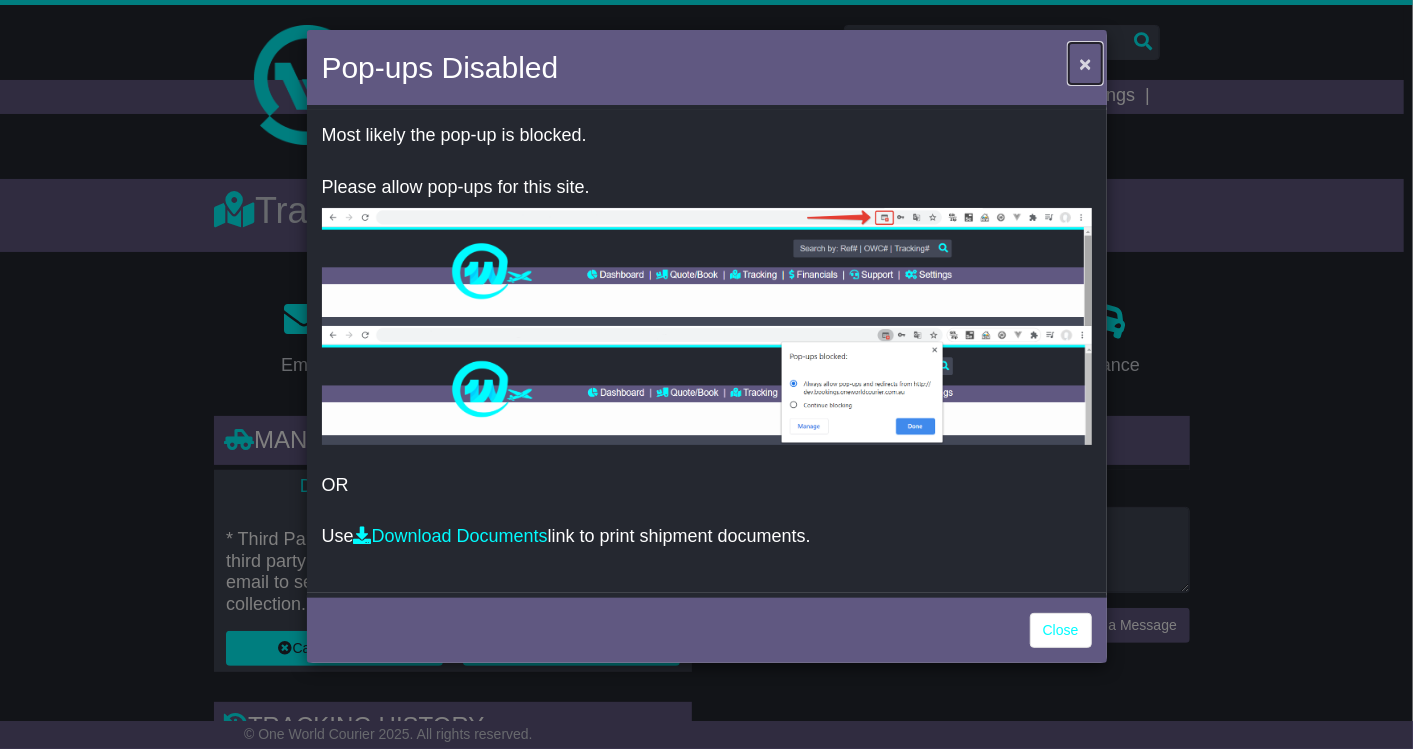 click on "×" at bounding box center [1085, 63] 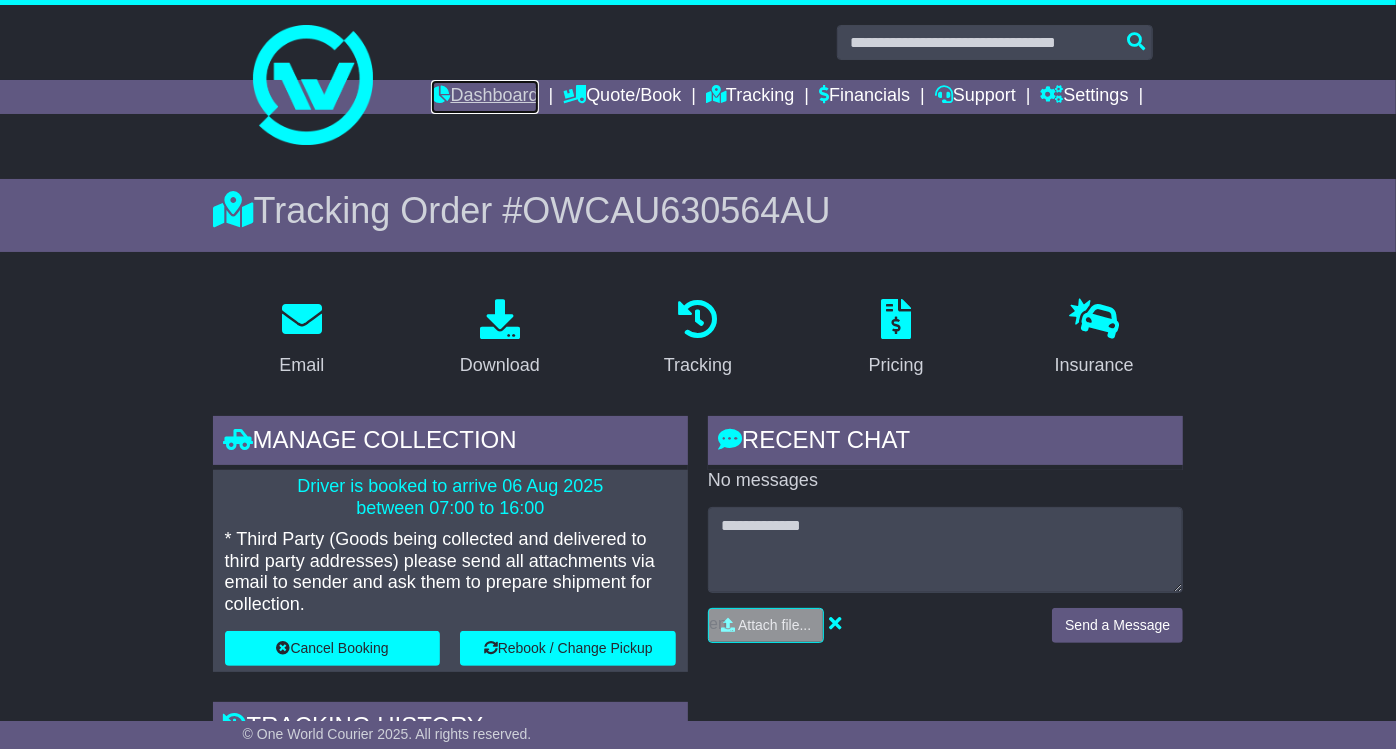 click on "Dashboard" at bounding box center [484, 97] 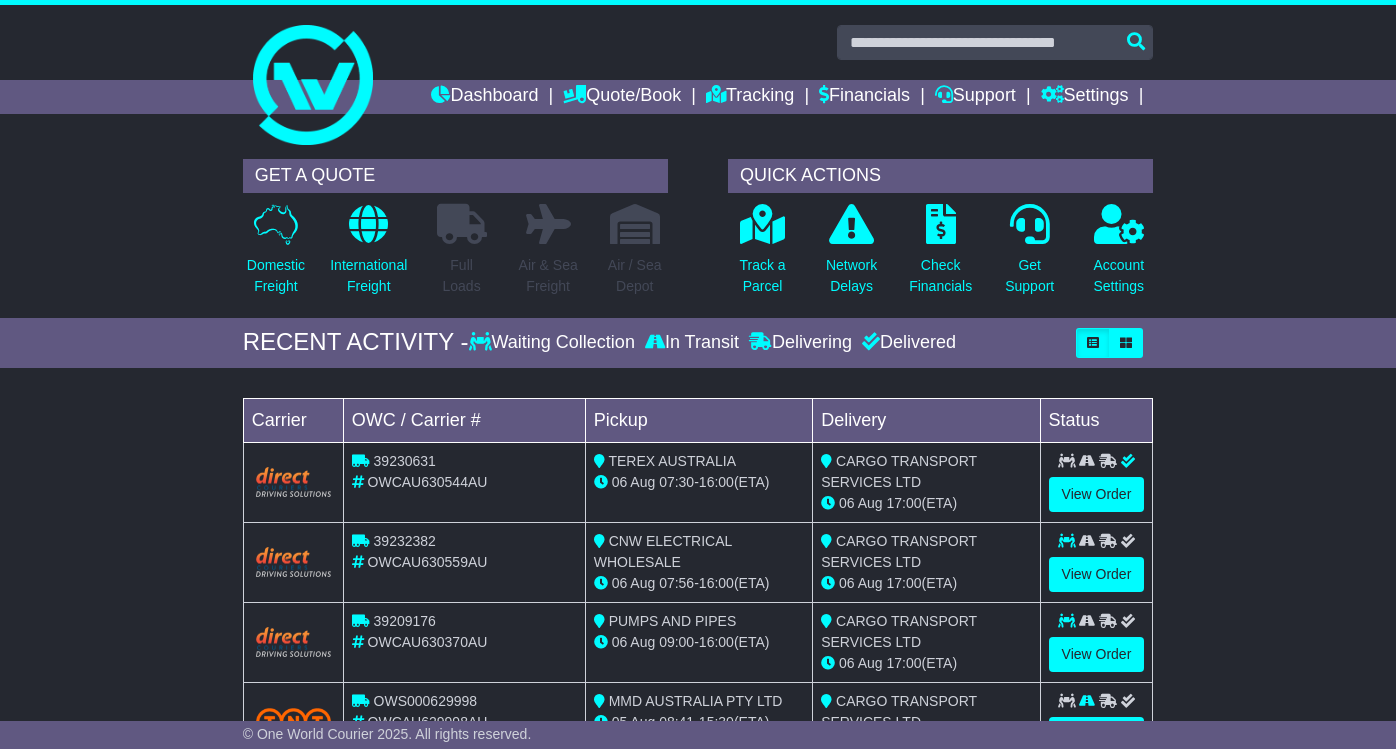 scroll, scrollTop: 0, scrollLeft: 0, axis: both 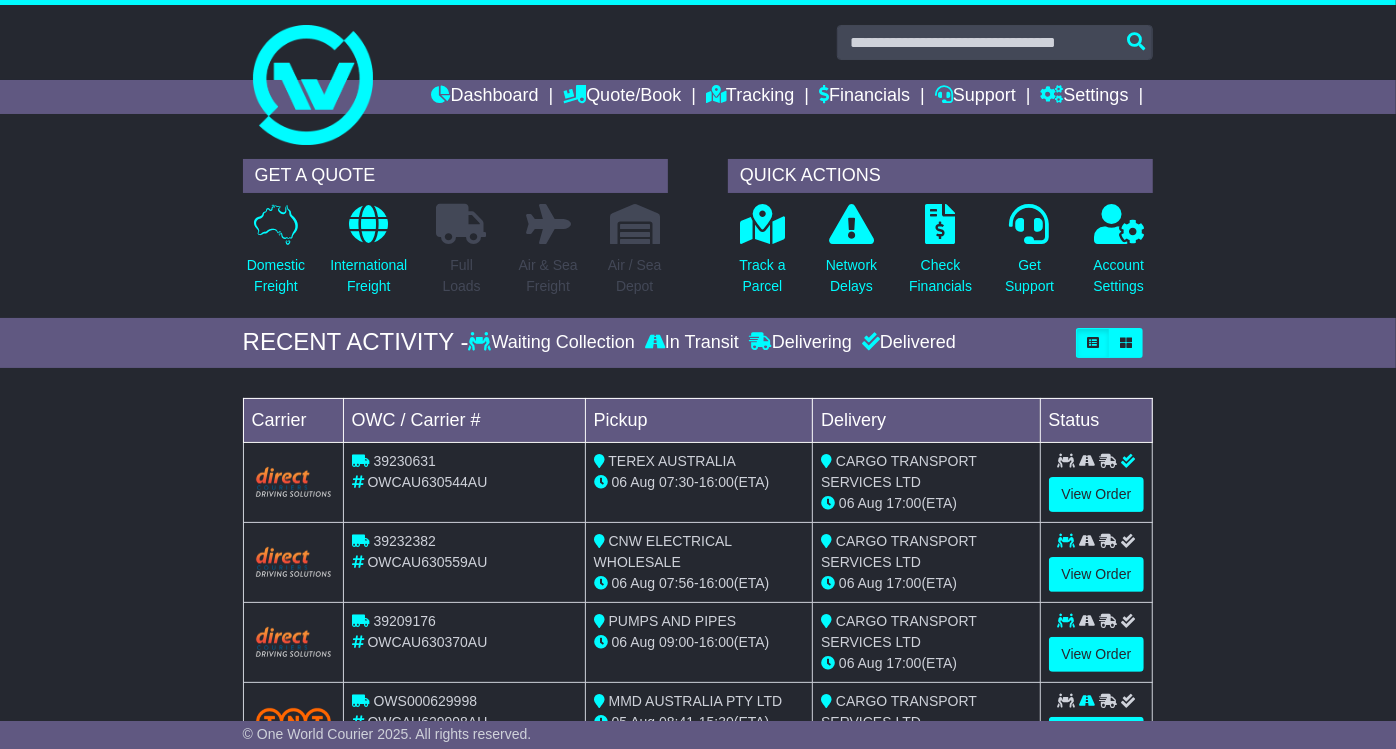 click on "RECENT ACTIVITY -
Waiting Collection
In Transit
Delivering
Delivered" at bounding box center [698, 343] 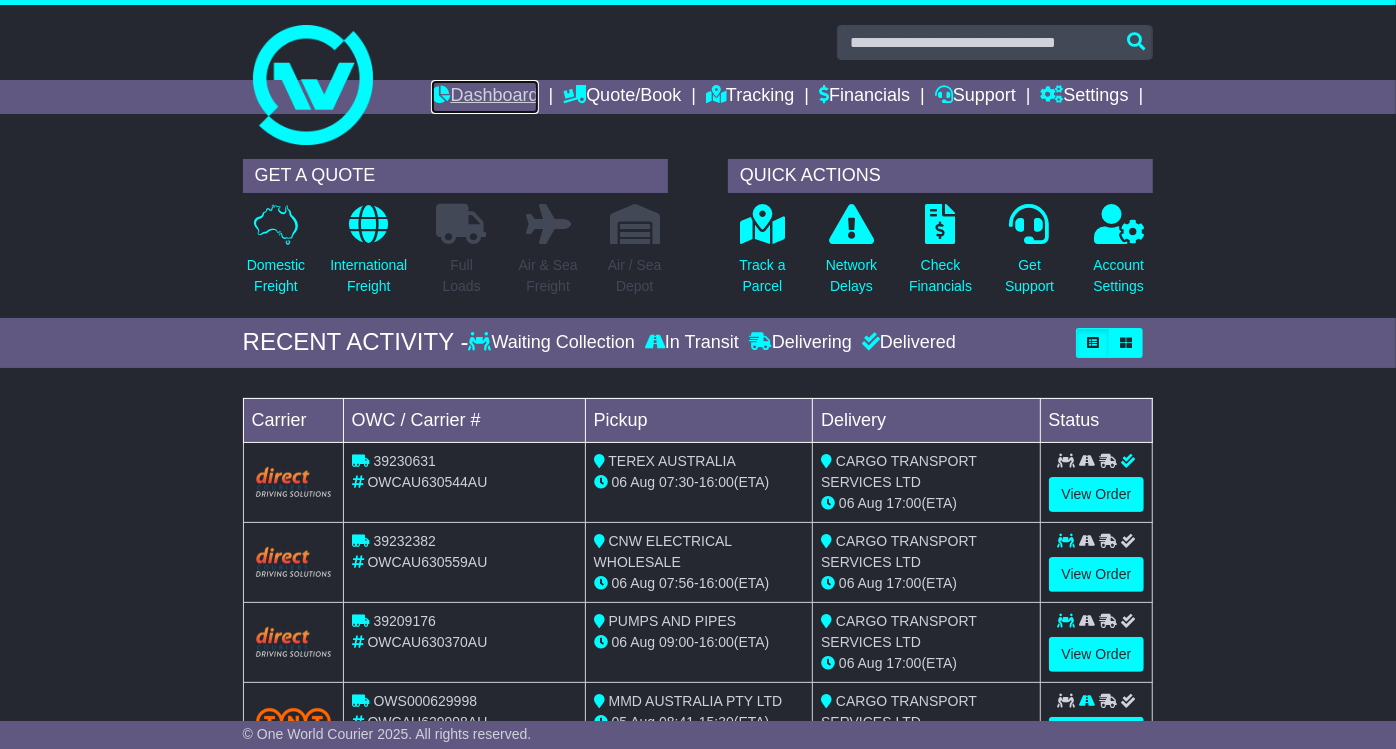 click on "Dashboard" at bounding box center (484, 97) 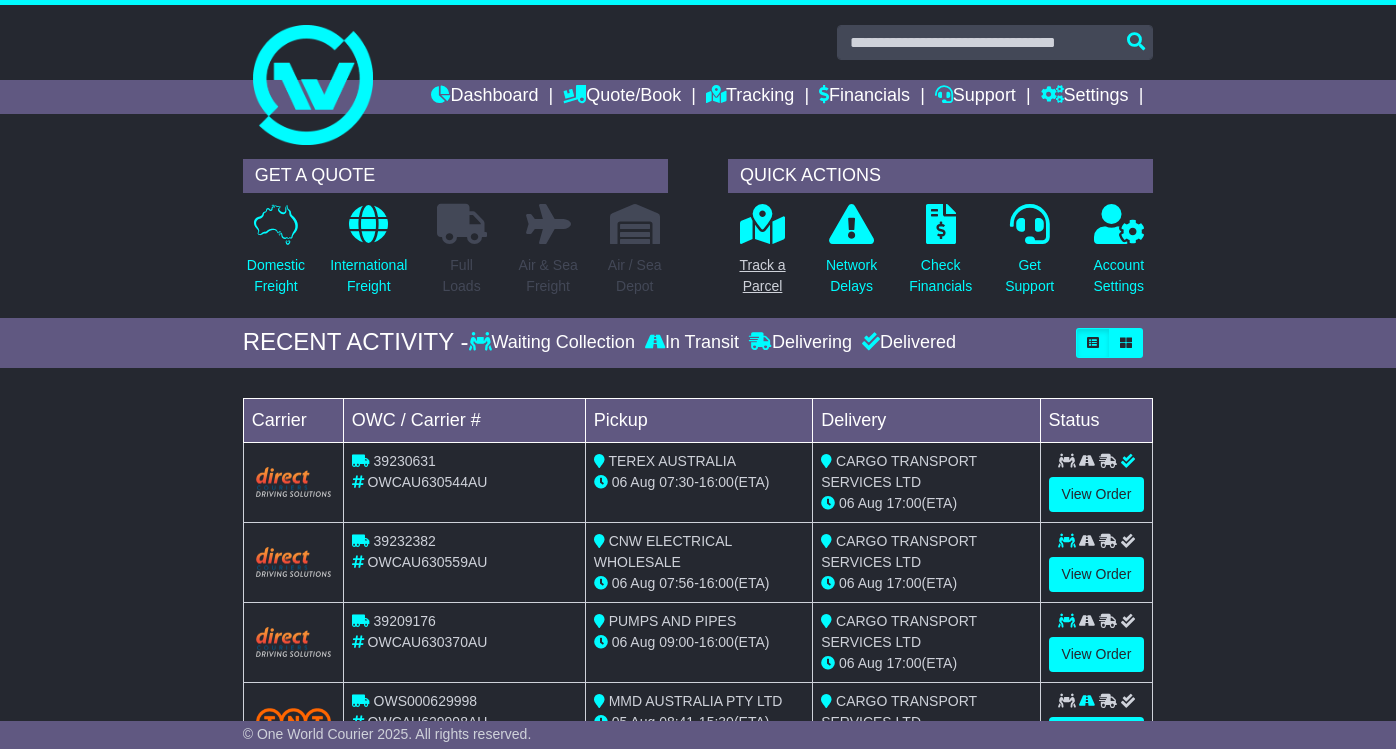 scroll, scrollTop: 0, scrollLeft: 0, axis: both 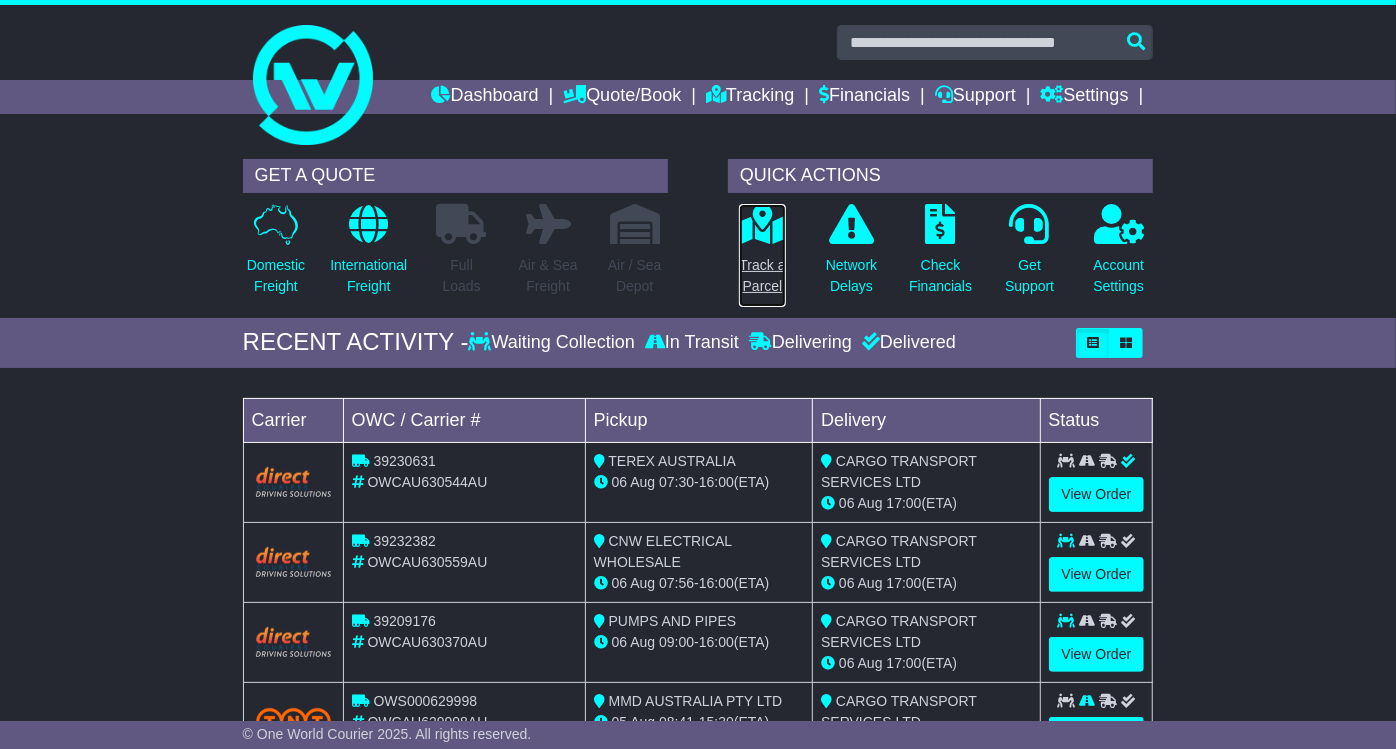 click on "Track a Parcel" at bounding box center (762, 276) 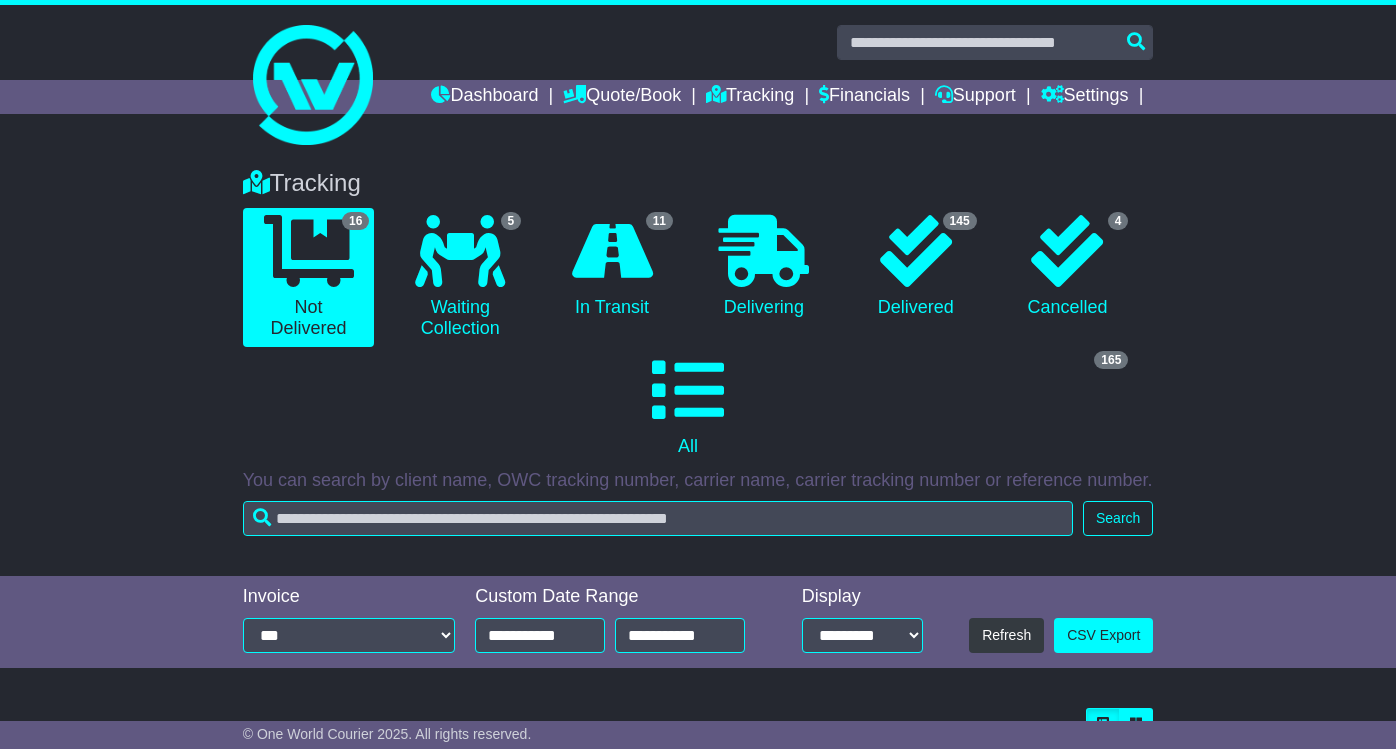 scroll, scrollTop: 0, scrollLeft: 0, axis: both 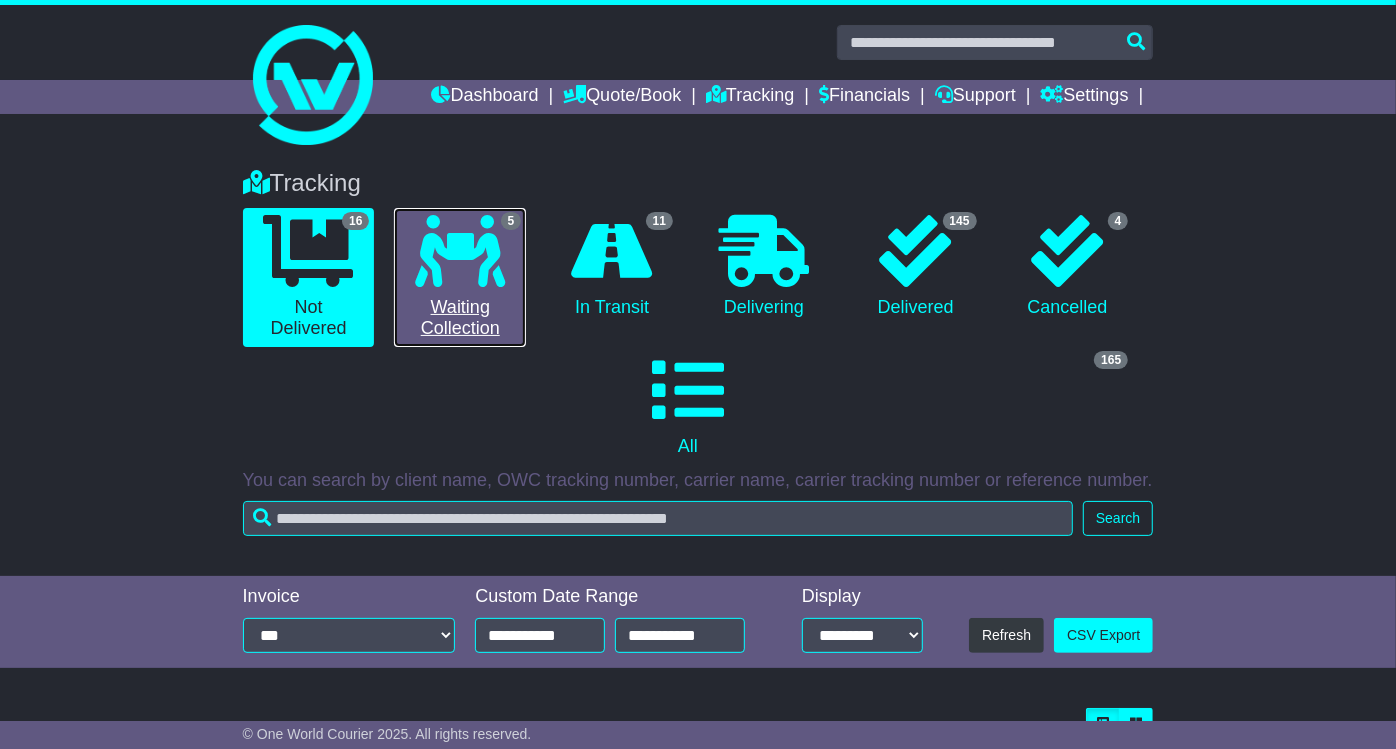 click at bounding box center (460, 251) 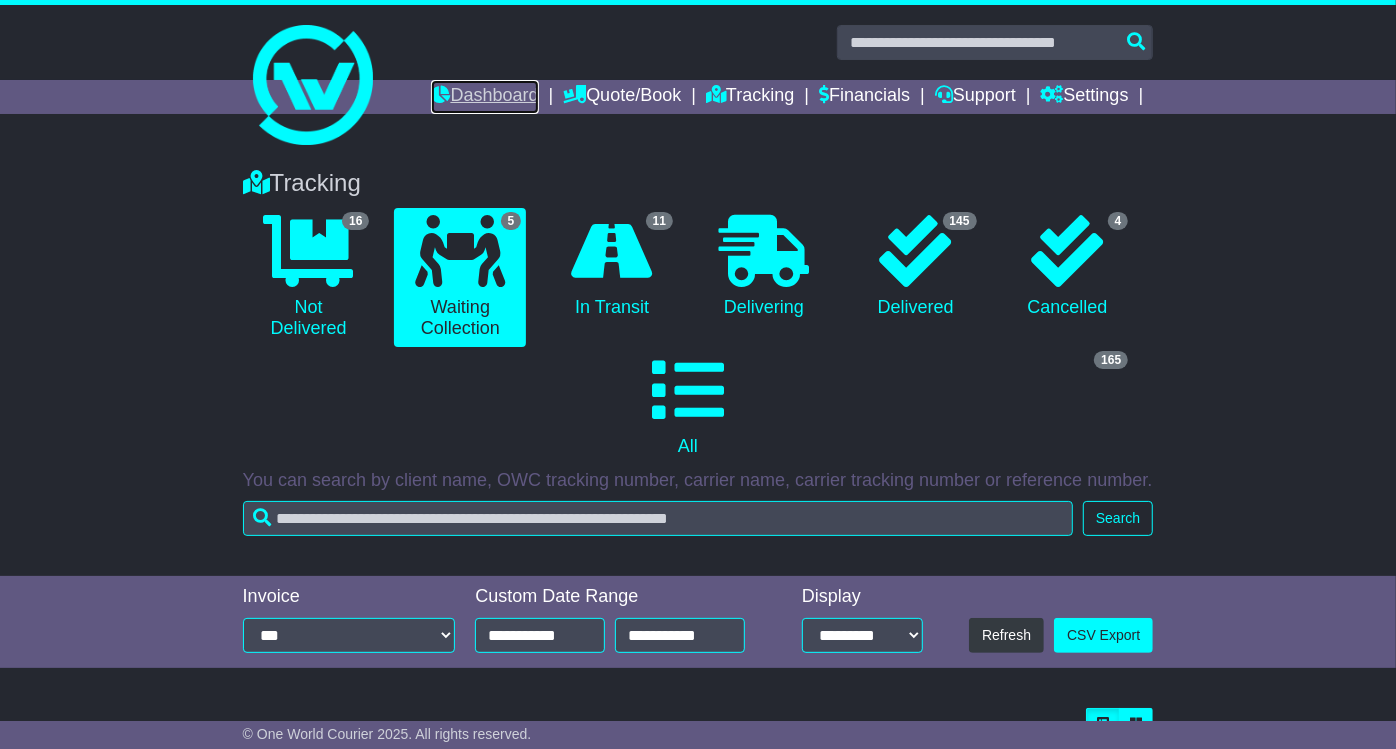 click on "Dashboard" at bounding box center (484, 97) 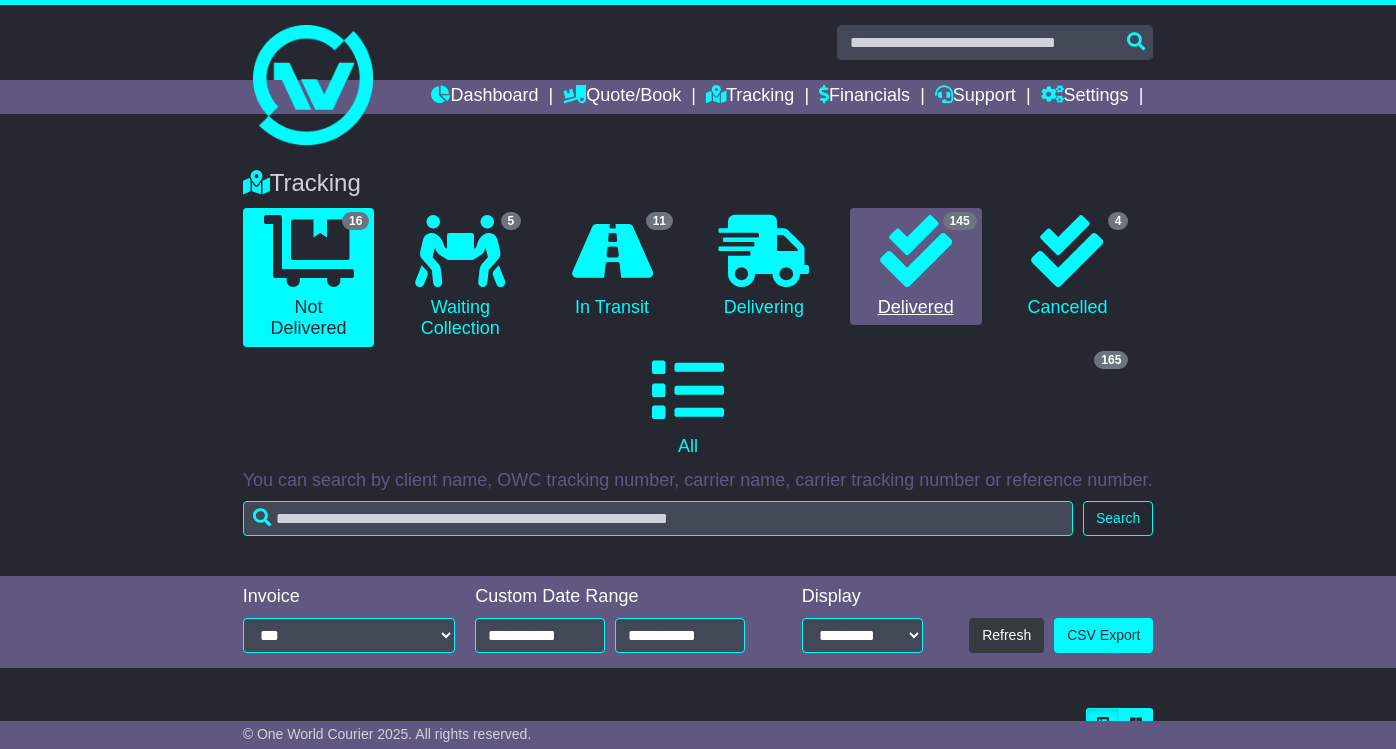 scroll, scrollTop: 0, scrollLeft: 0, axis: both 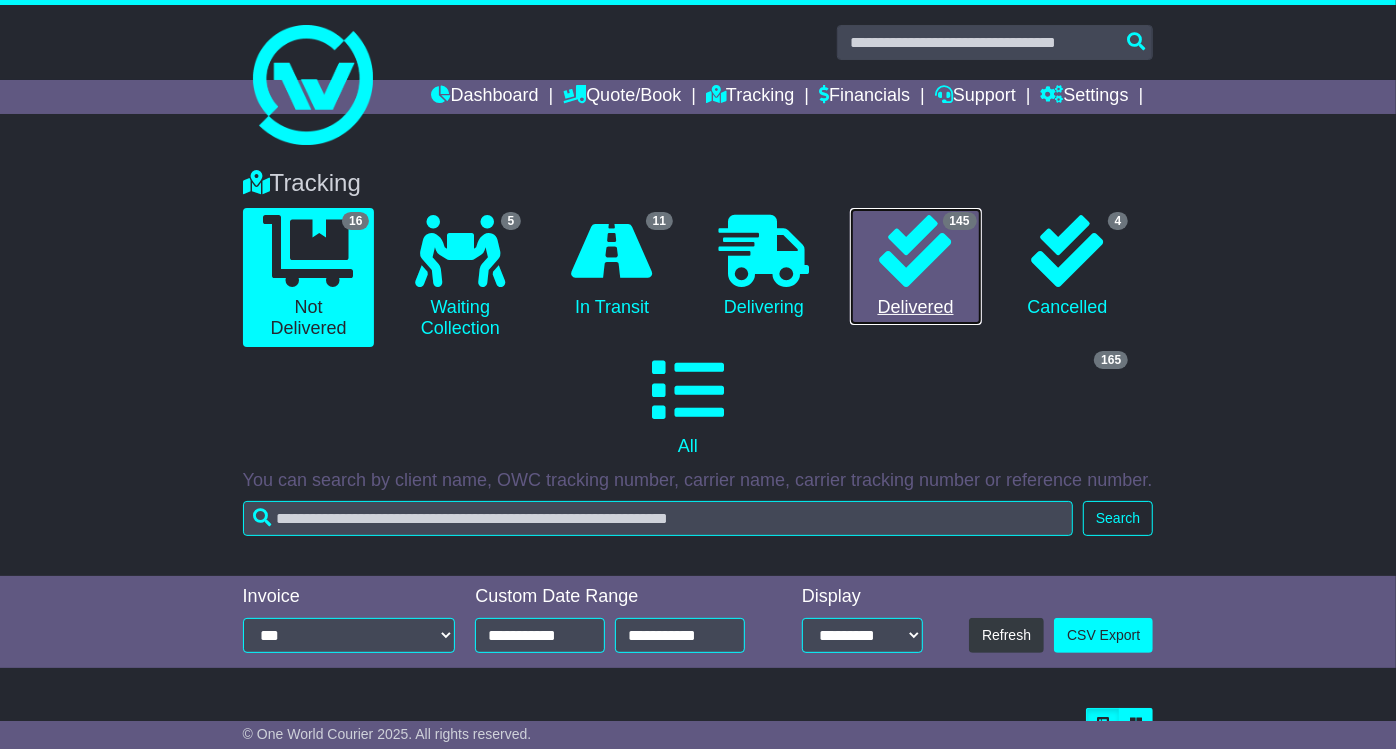 click on "145
Delivered" at bounding box center (916, 267) 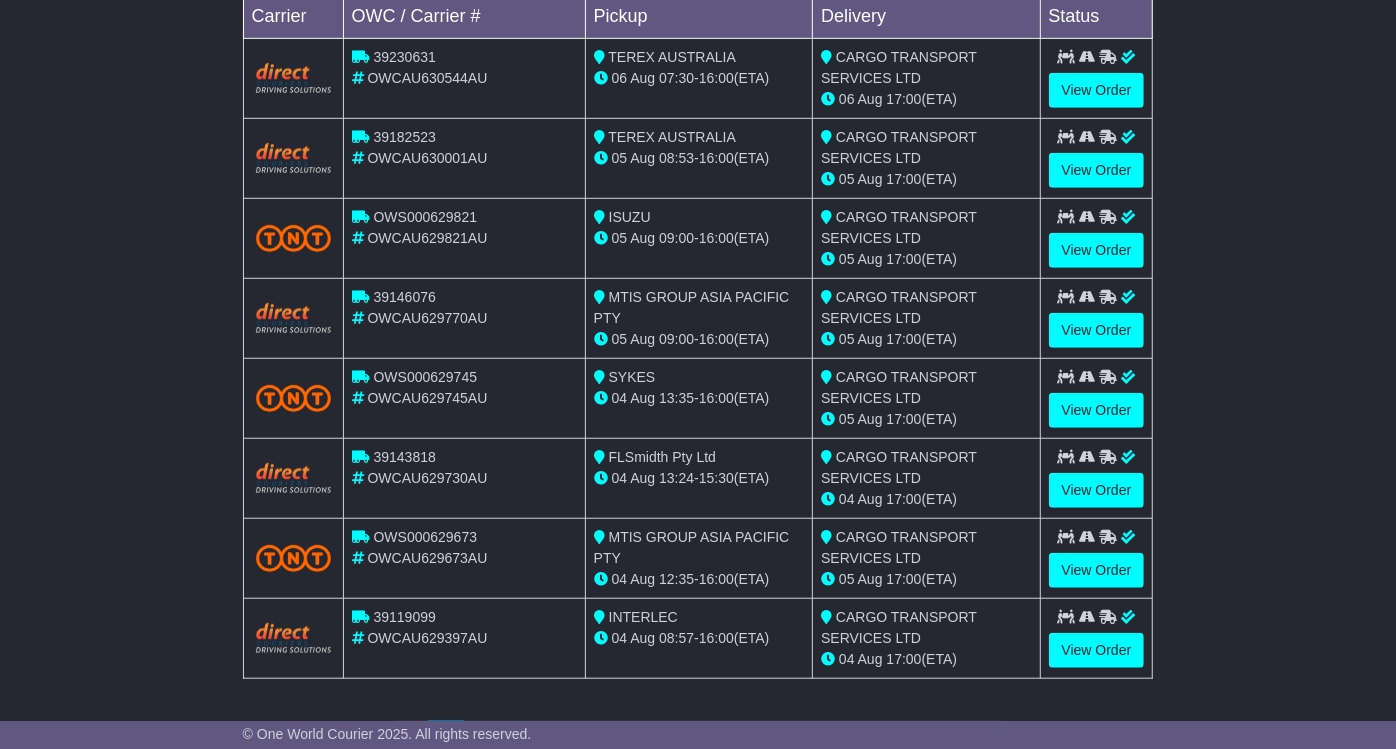scroll, scrollTop: 777, scrollLeft: 0, axis: vertical 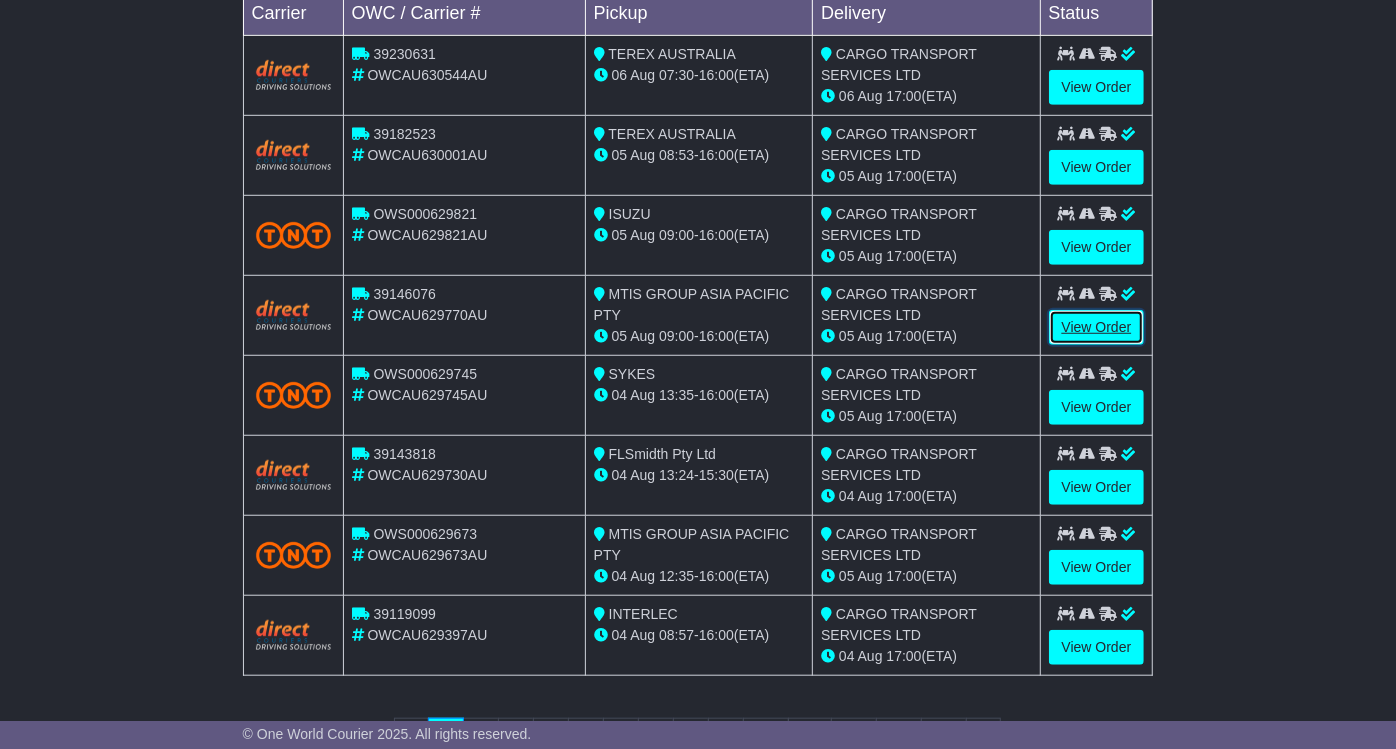 click on "View Order" at bounding box center [1097, 327] 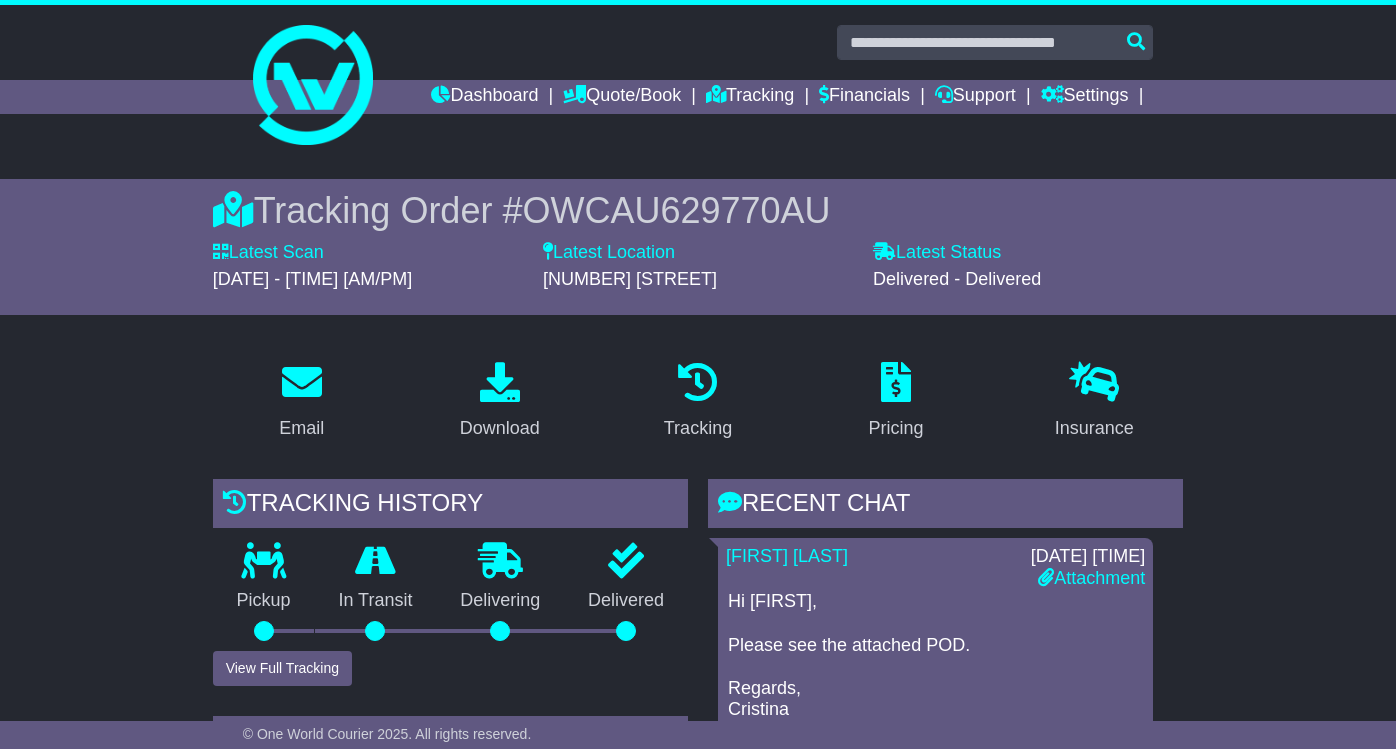 scroll, scrollTop: 0, scrollLeft: 0, axis: both 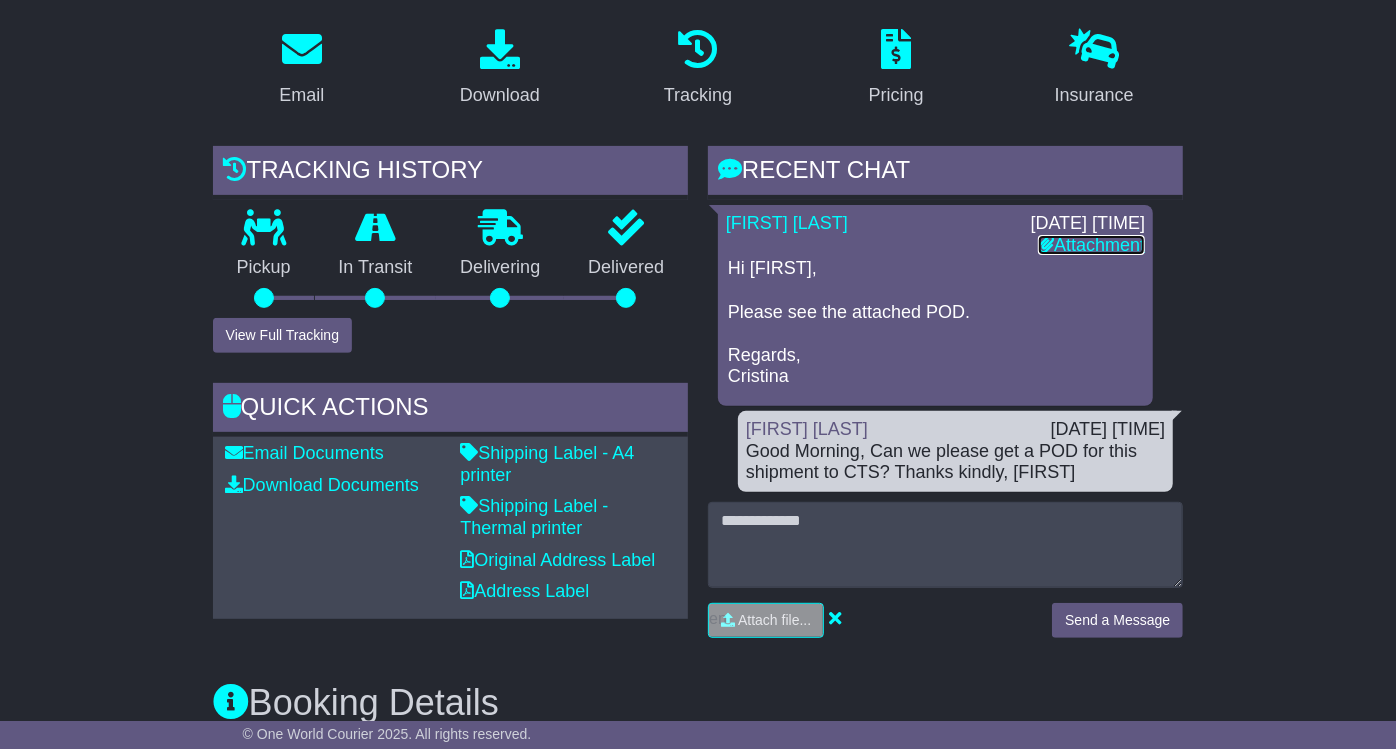 click on "Attachment" at bounding box center (1091, 245) 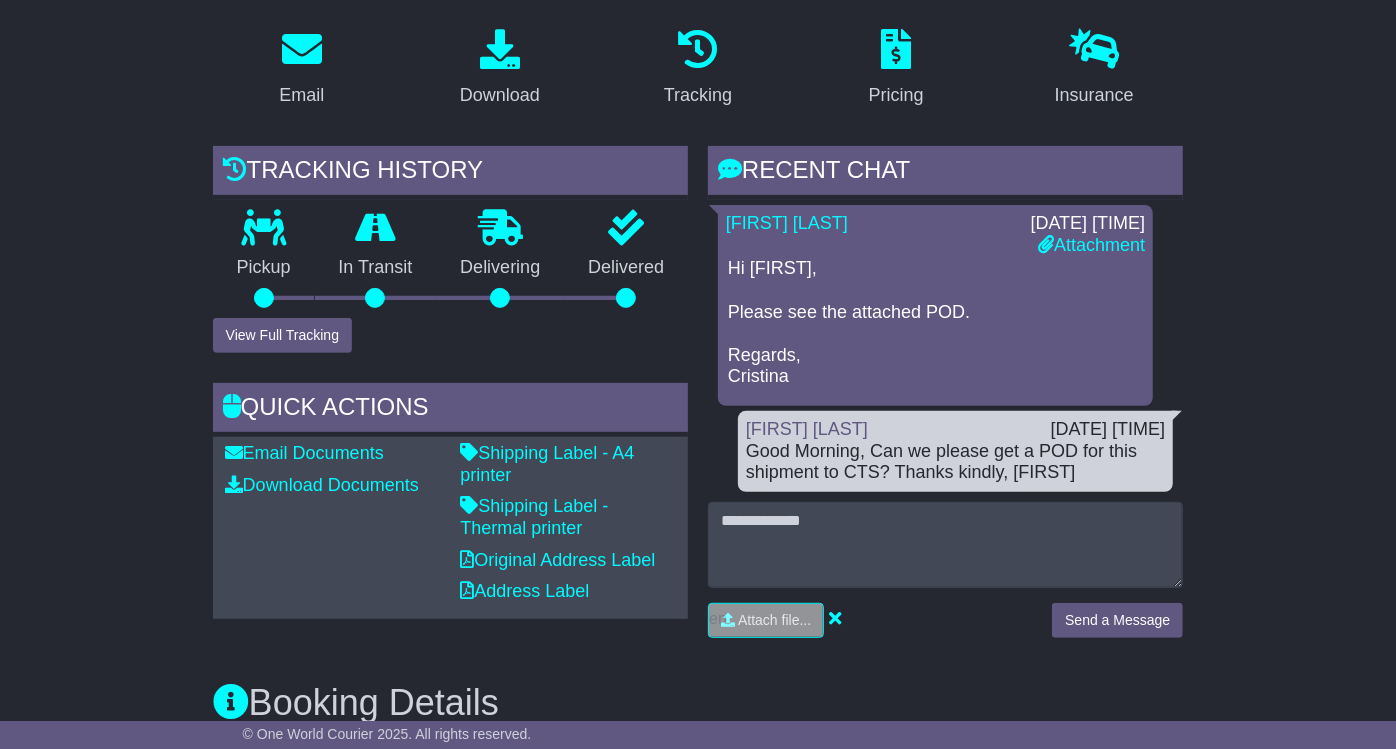 click on "Email
Download
Tracking
Pricing
Insurance" at bounding box center (698, 1004) 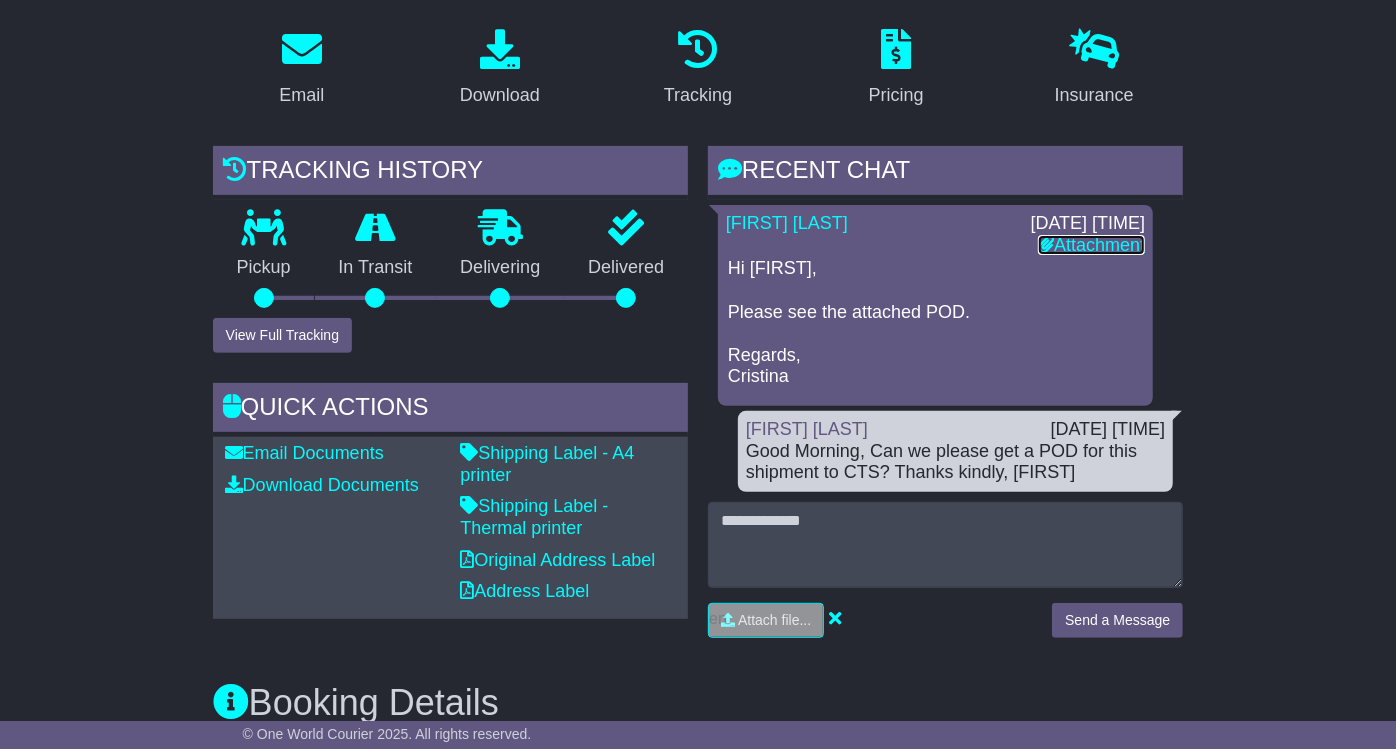 click on "Attachment" at bounding box center [1091, 245] 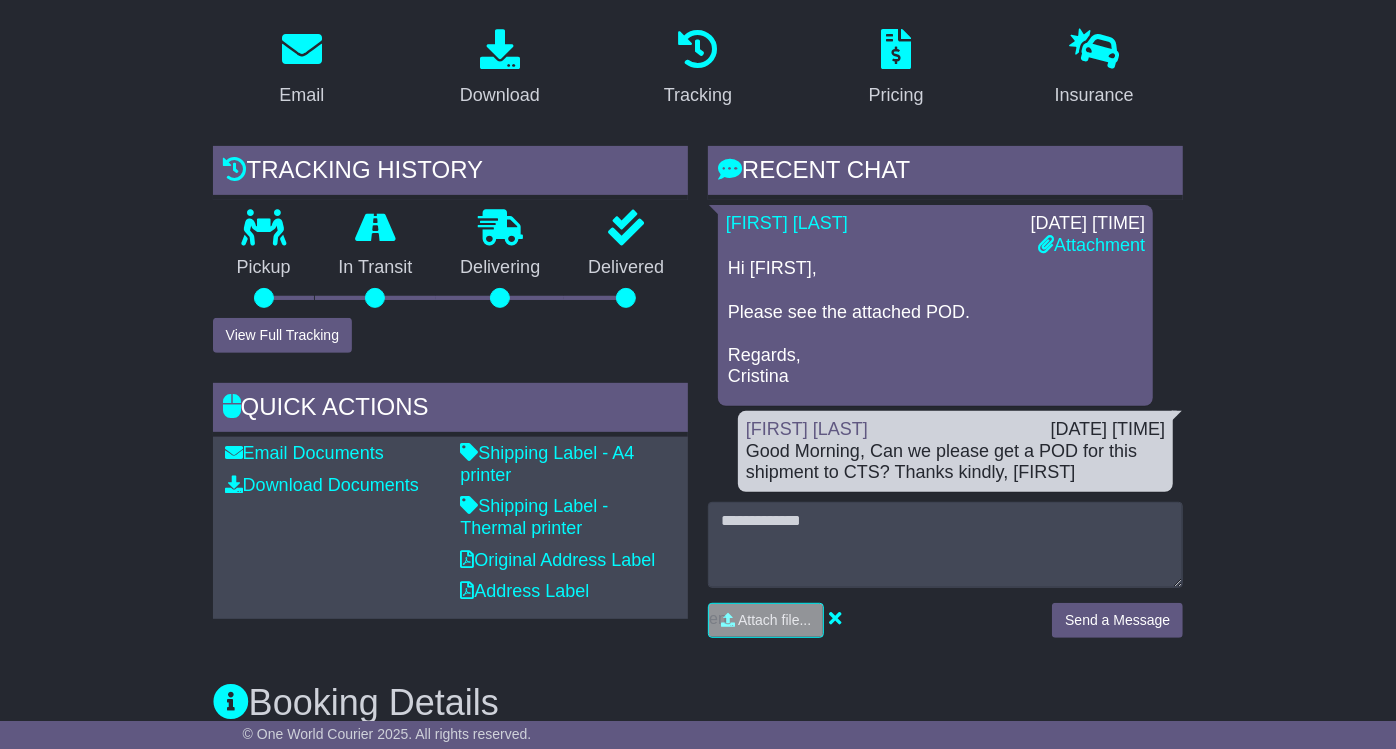click on "Email
Download
Tracking
Pricing
Insurance" at bounding box center [698, 1004] 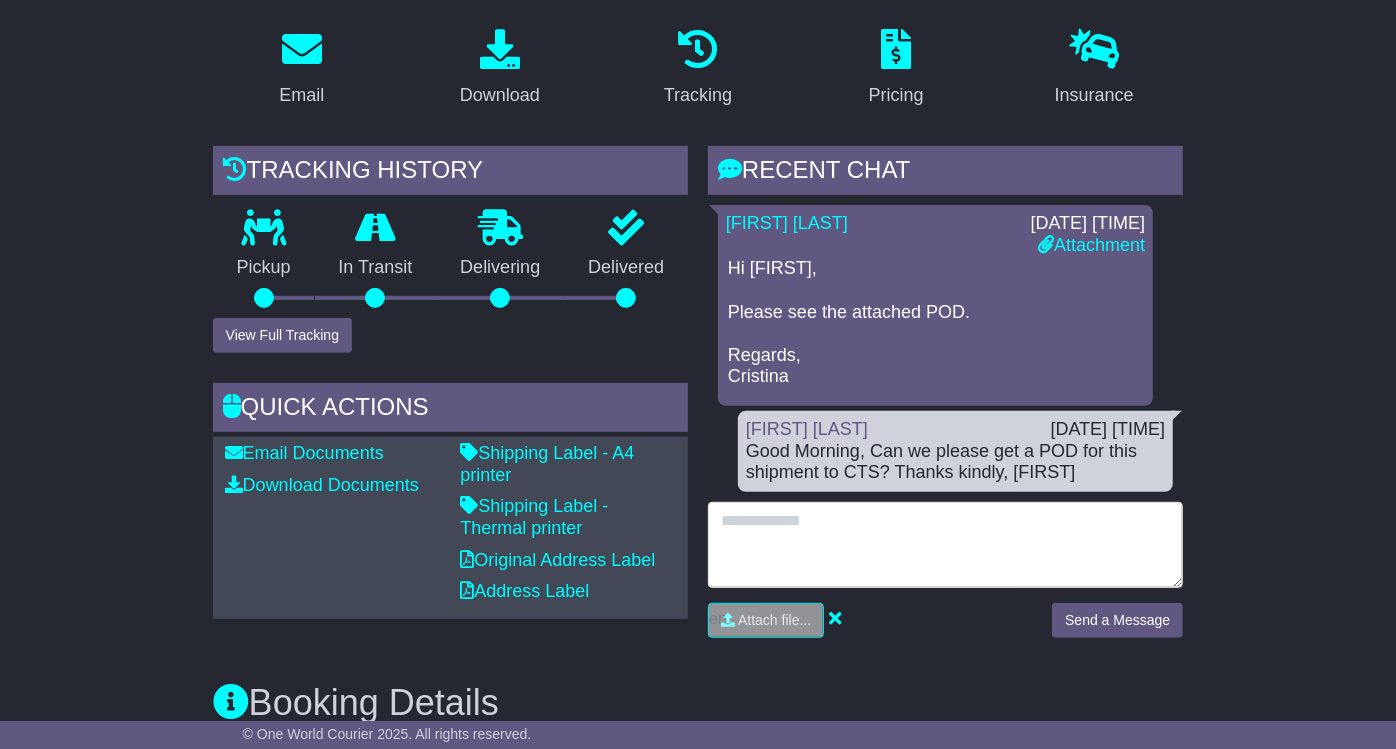 click at bounding box center [945, 545] 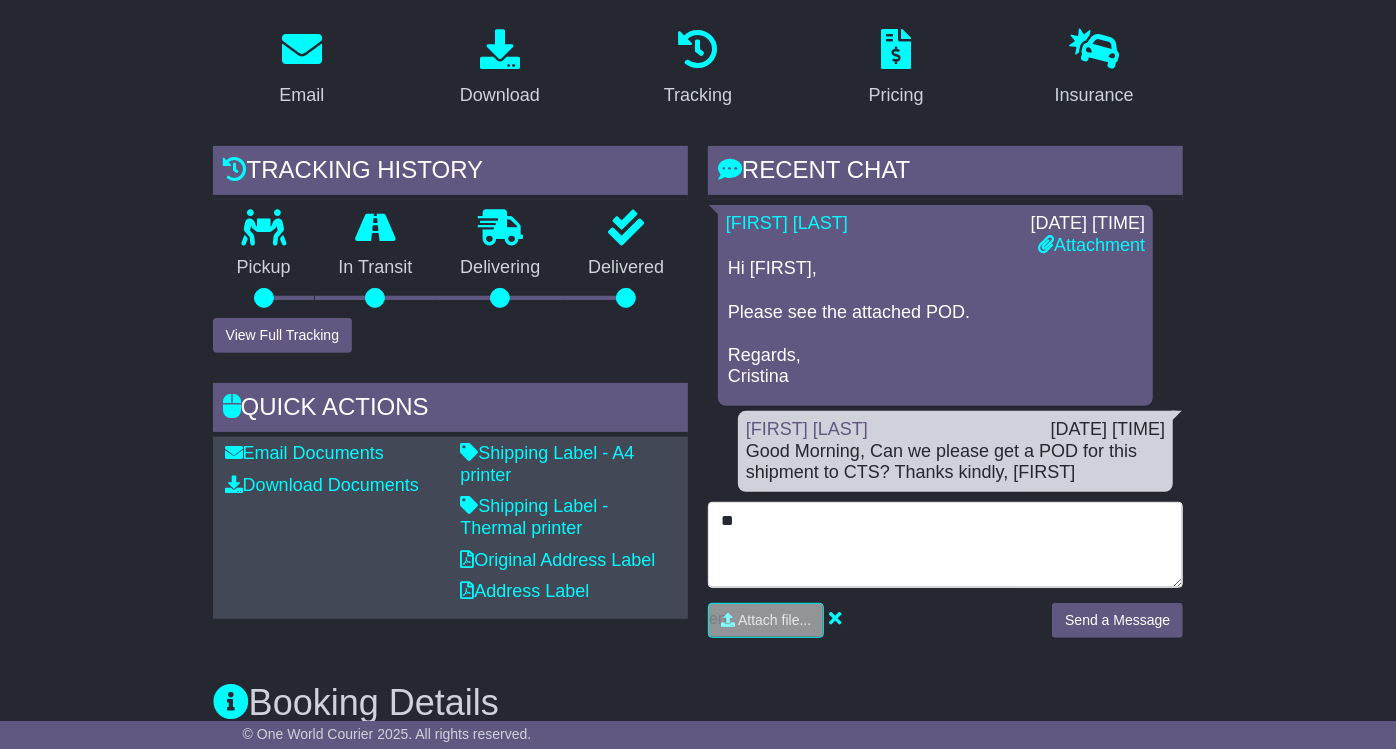 type on "*" 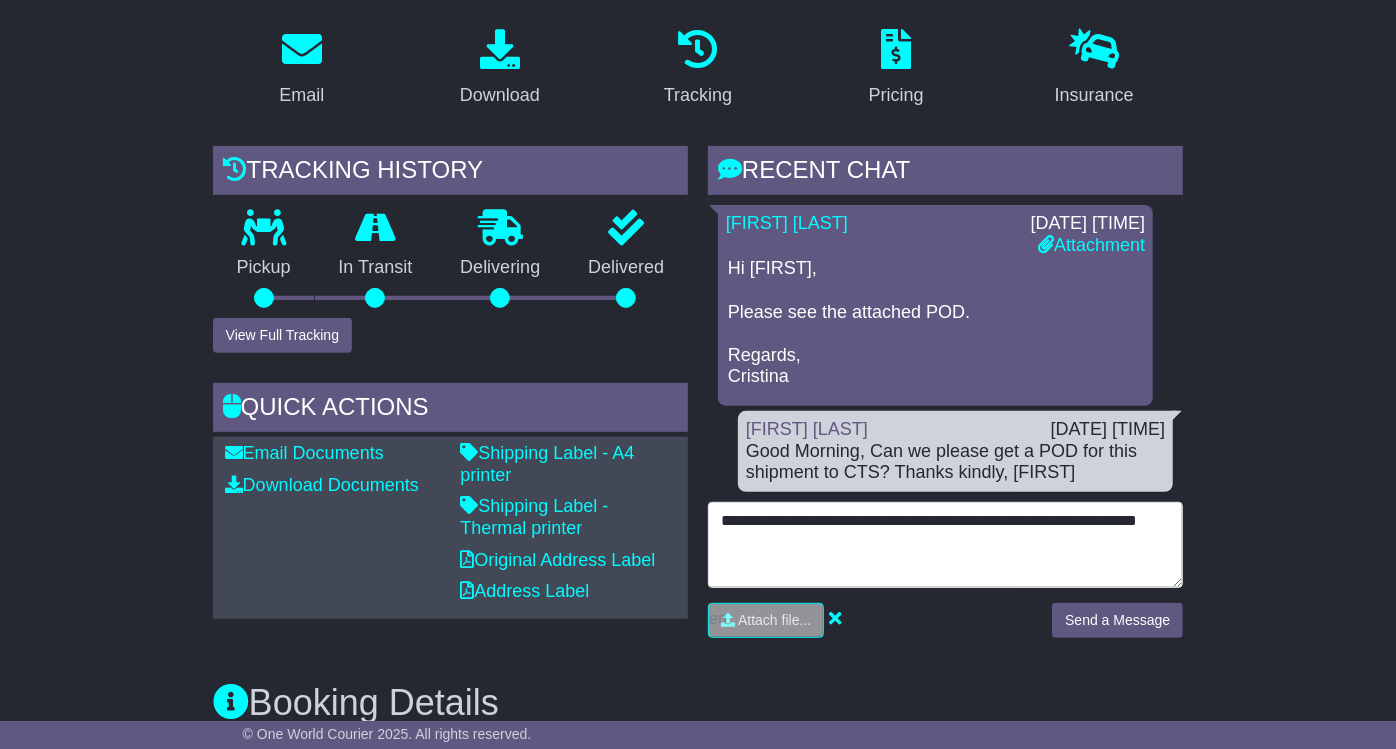 click on "**********" at bounding box center (945, 545) 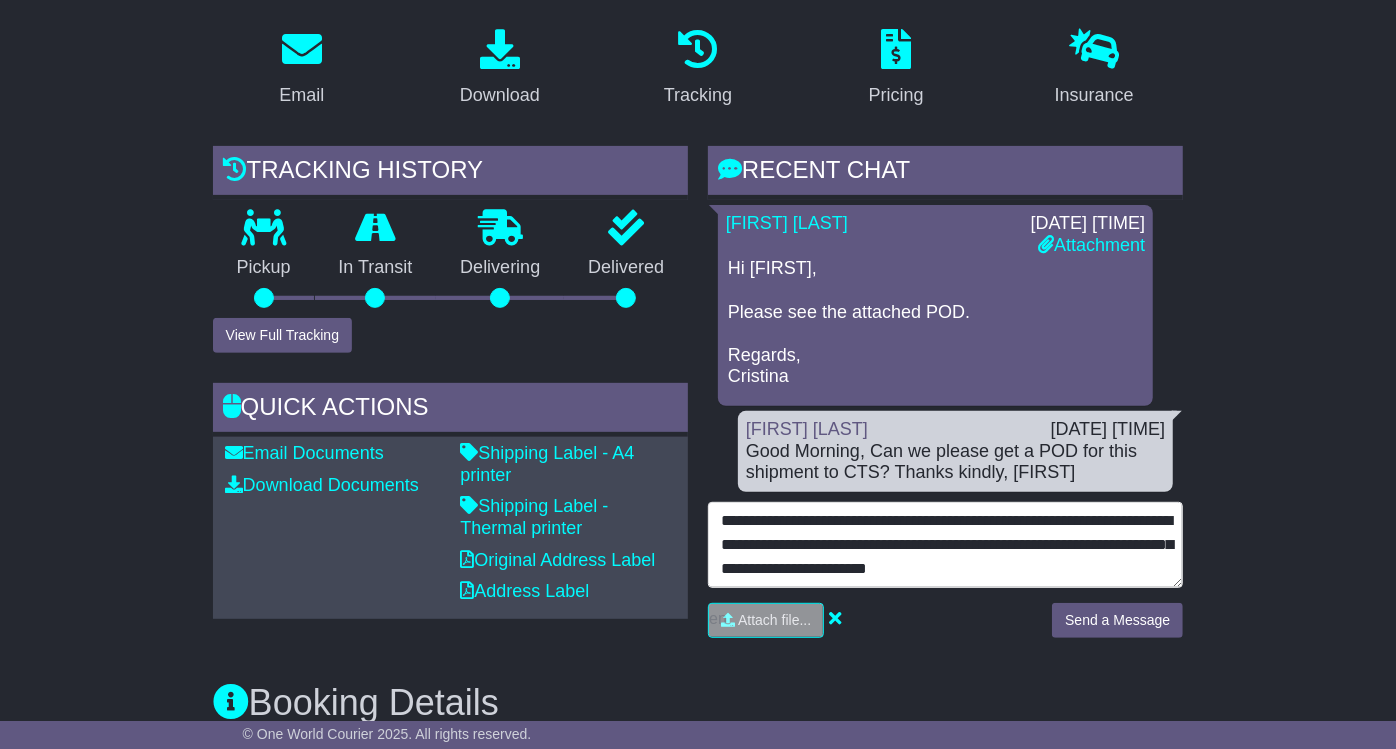 type on "**********" 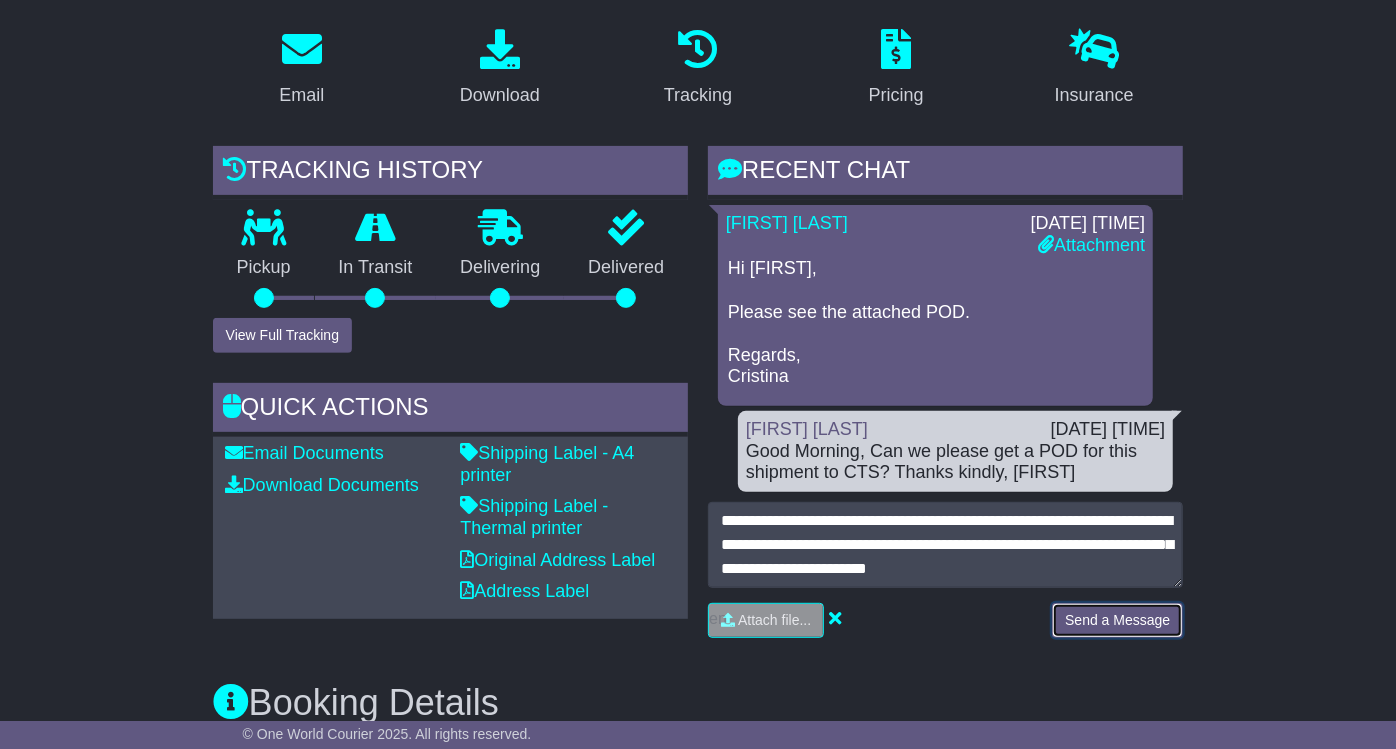 click on "Send a Message" at bounding box center [1117, 620] 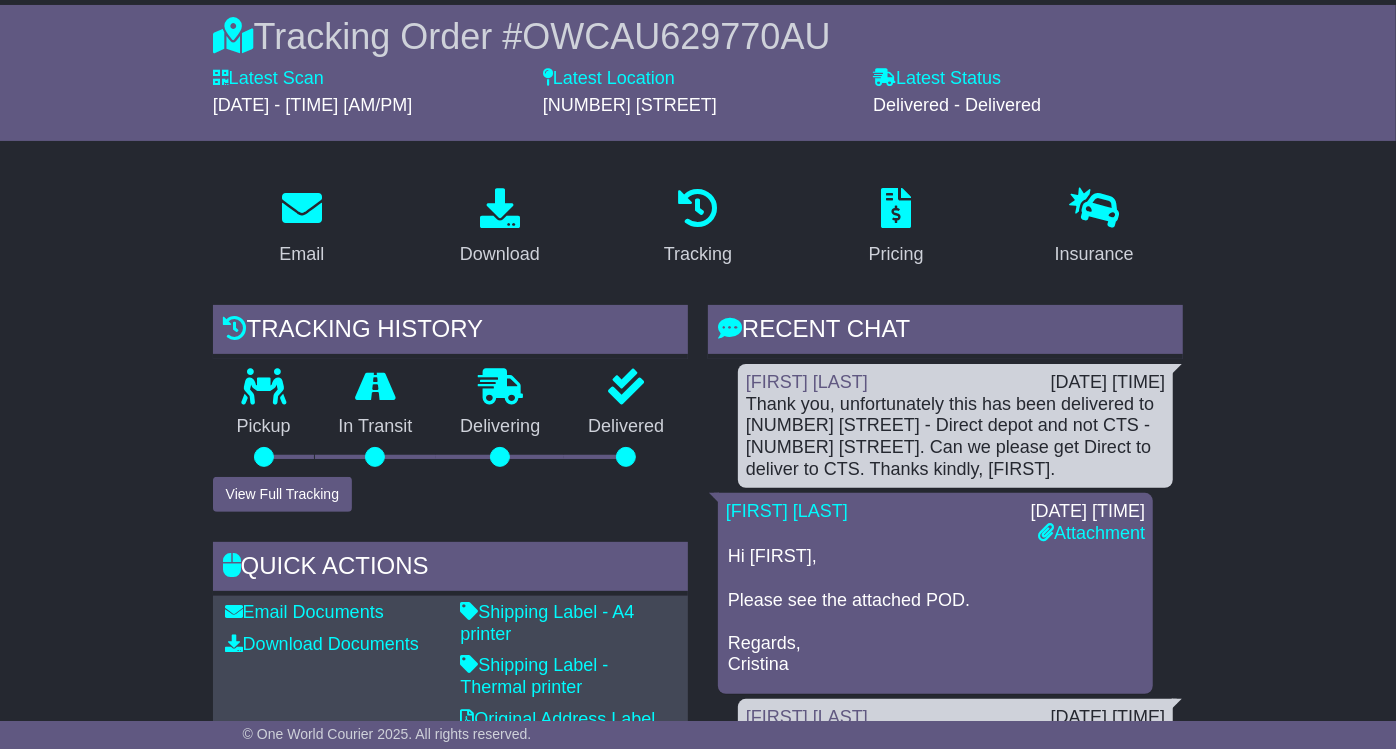 scroll, scrollTop: 0, scrollLeft: 0, axis: both 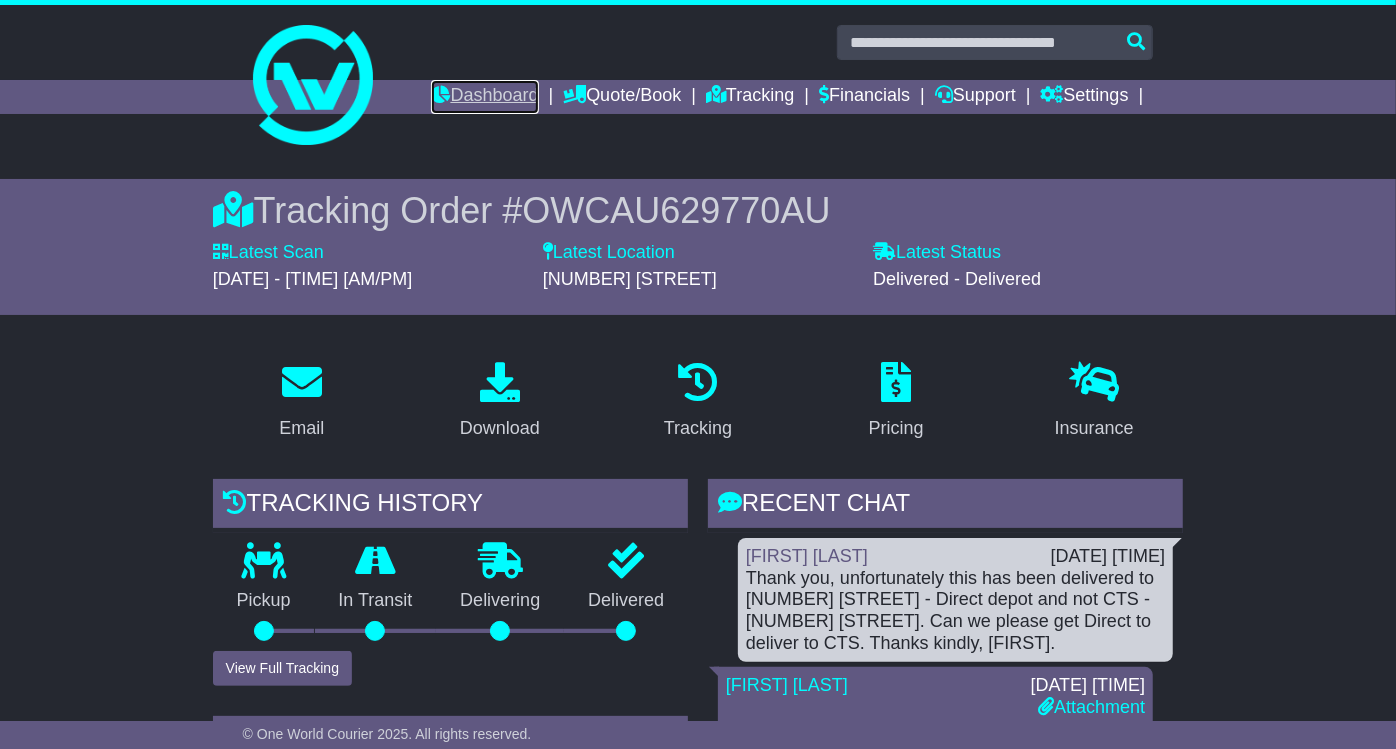 click on "Dashboard" at bounding box center (484, 97) 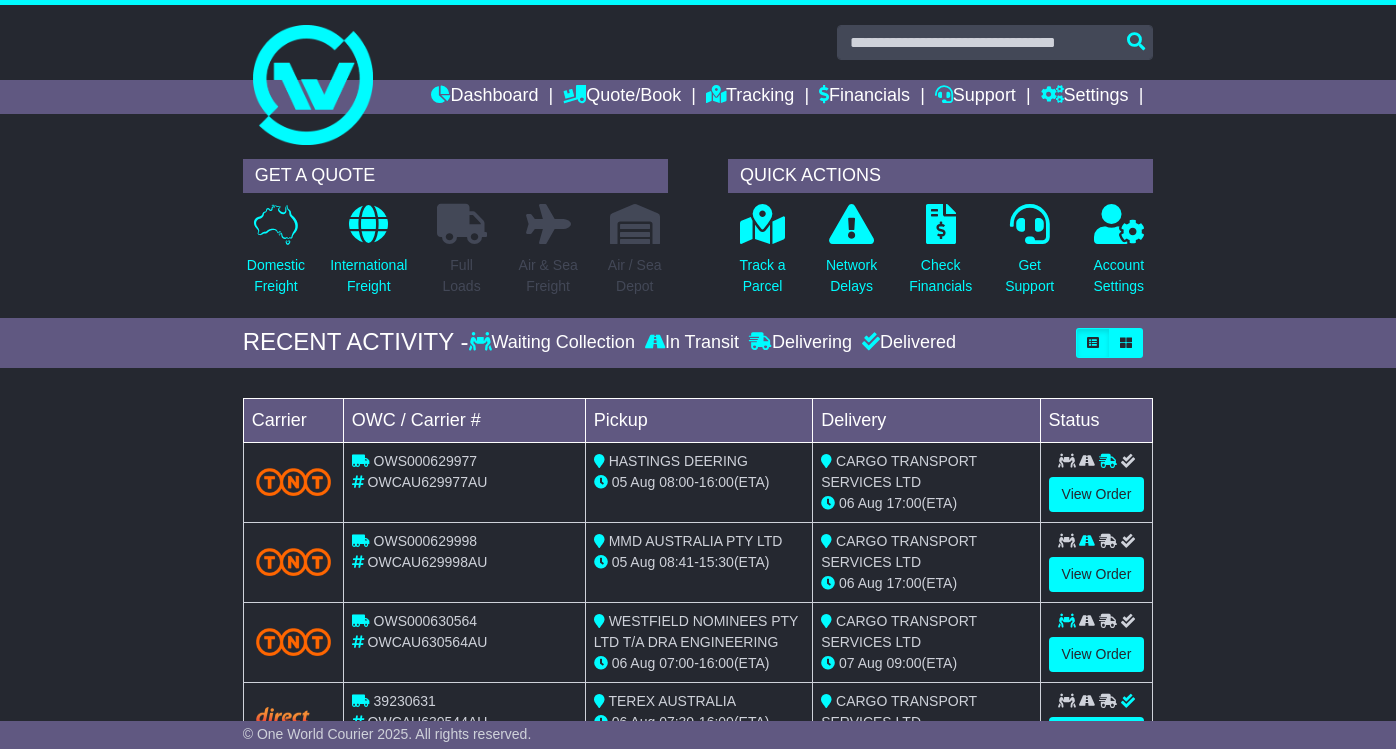 scroll, scrollTop: 0, scrollLeft: 0, axis: both 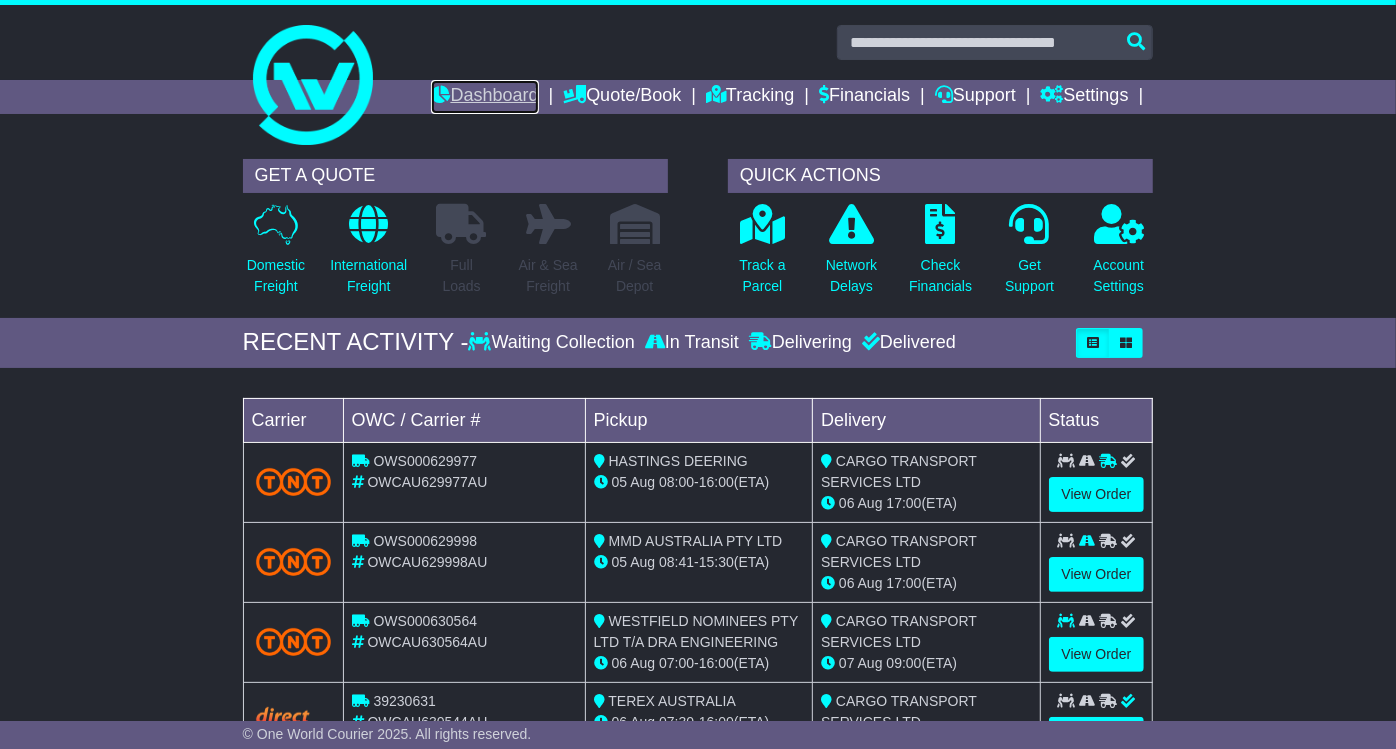 click on "Dashboard" at bounding box center (484, 97) 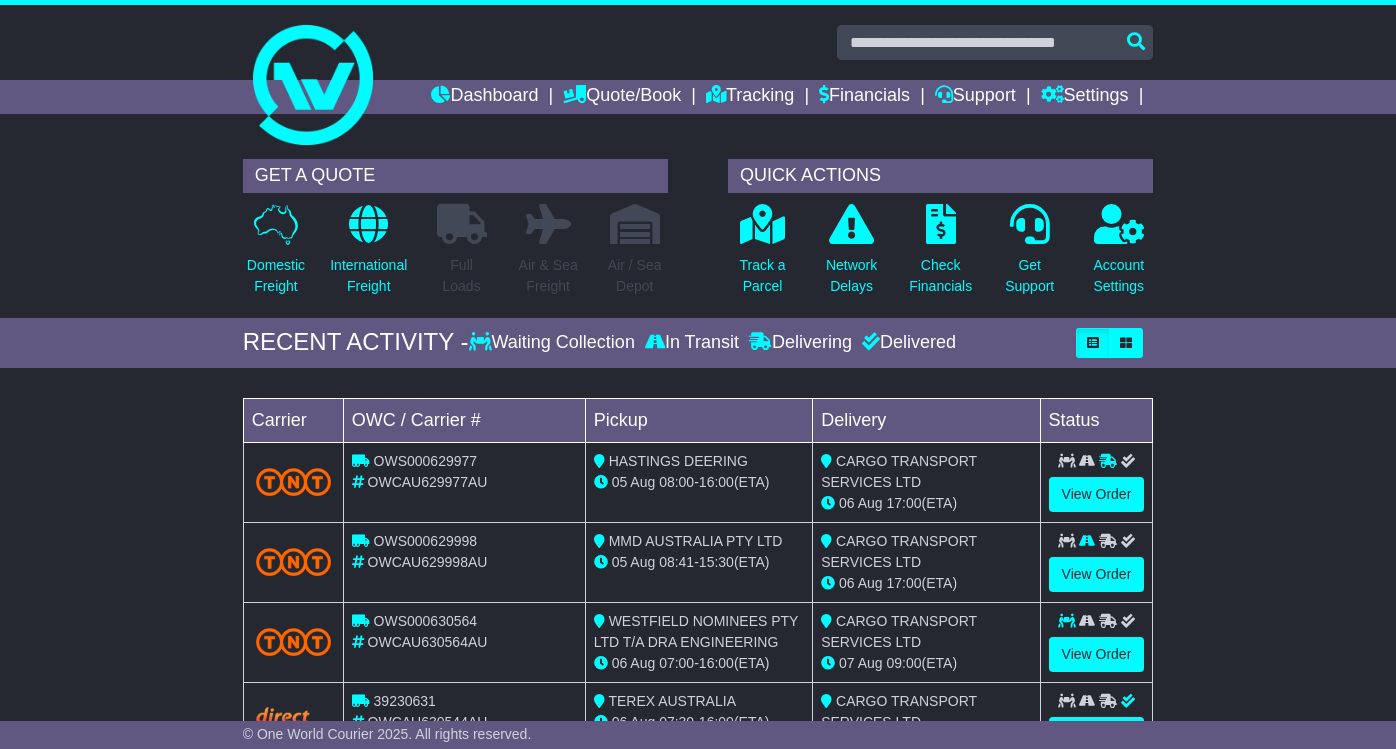 scroll, scrollTop: 0, scrollLeft: 0, axis: both 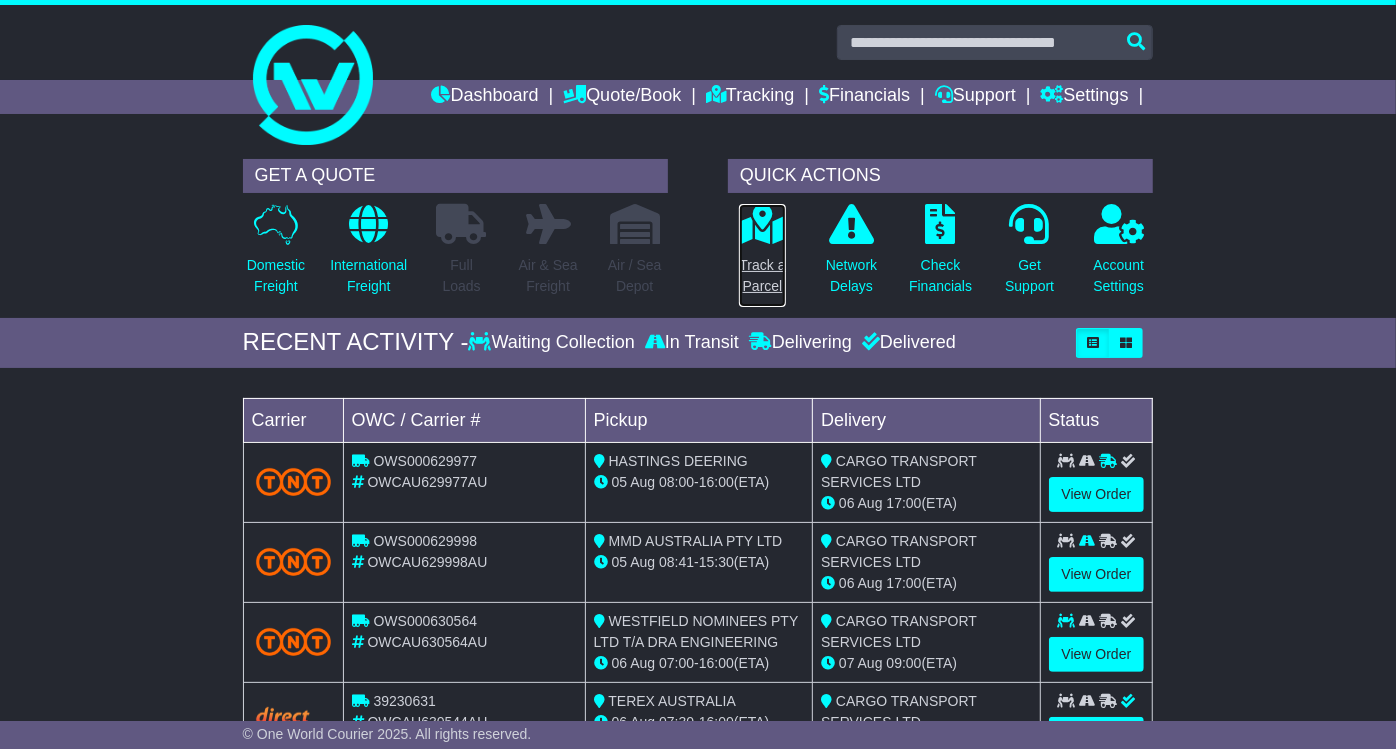 click on "Track a Parcel" at bounding box center (762, 255) 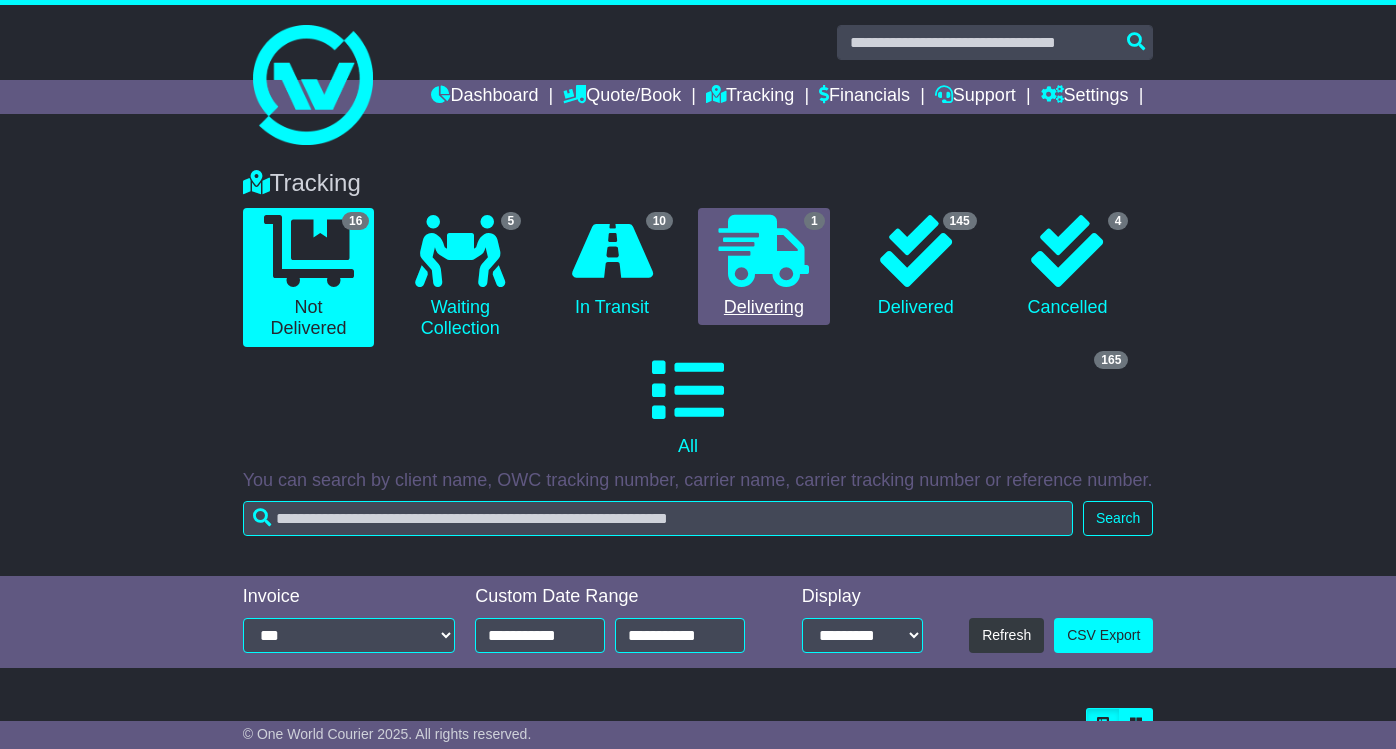scroll, scrollTop: 0, scrollLeft: 0, axis: both 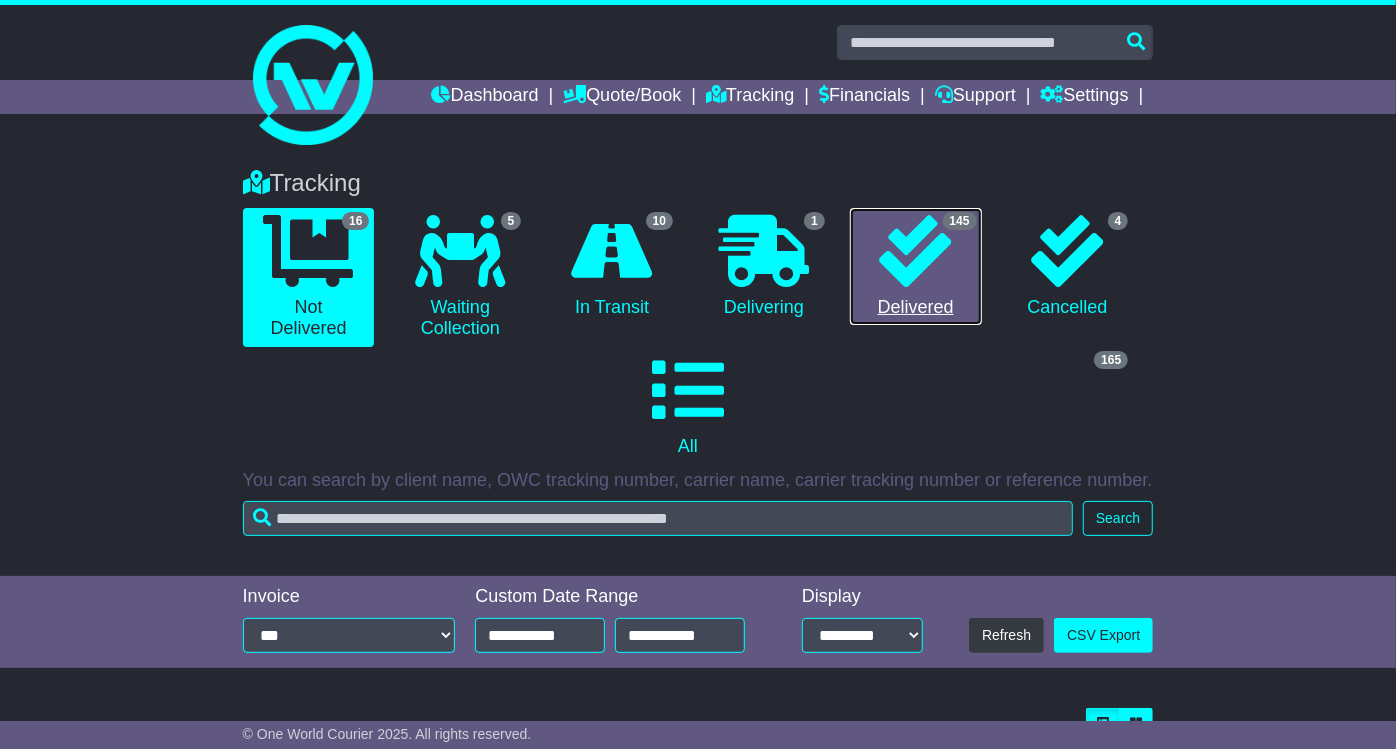 click at bounding box center [916, 251] 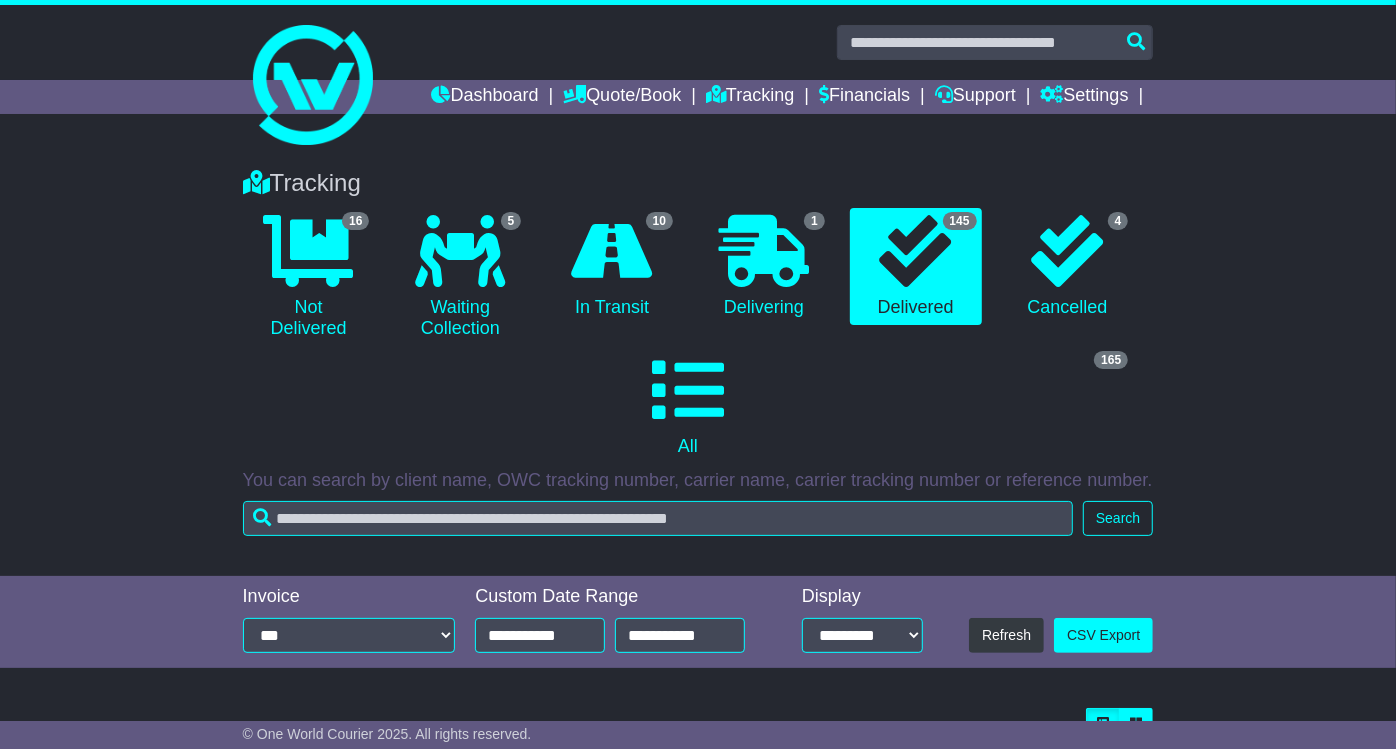 click on "10
In Transit" at bounding box center (612, 277) 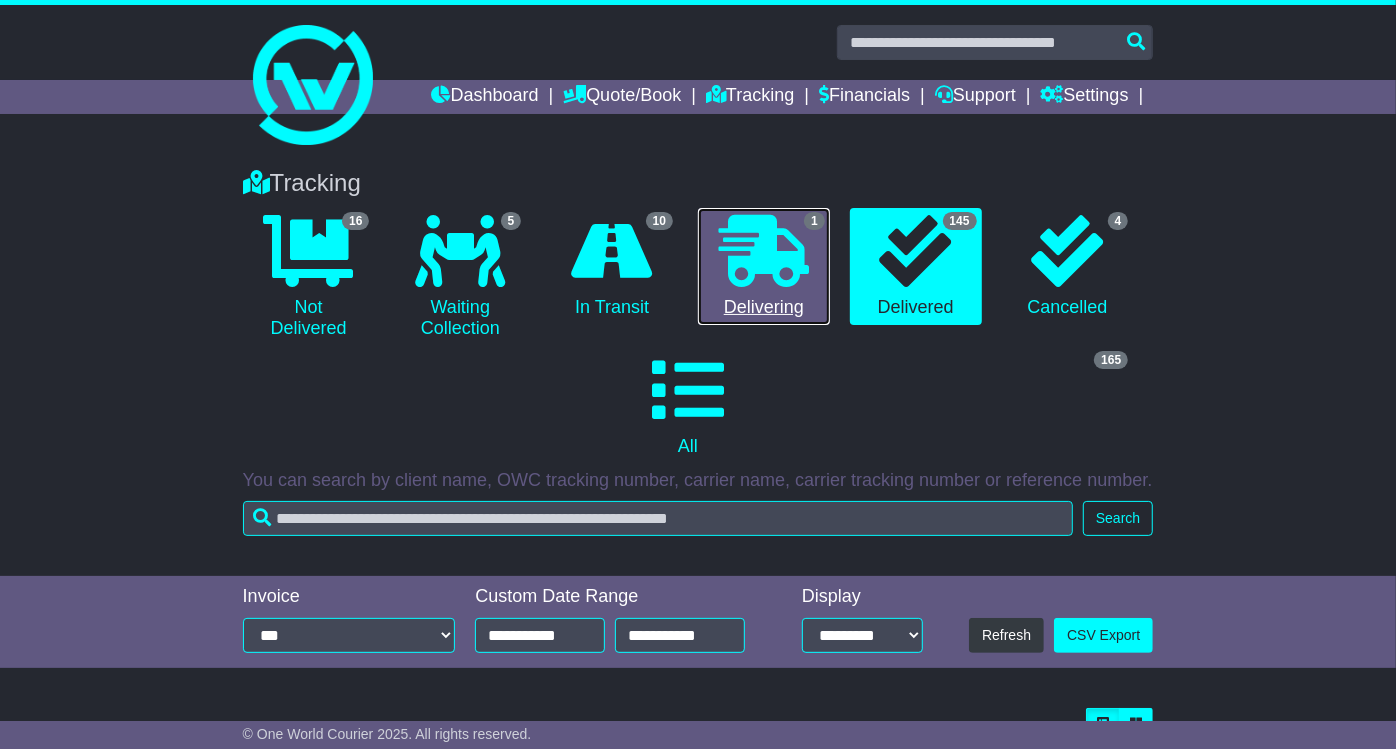 click at bounding box center (764, 251) 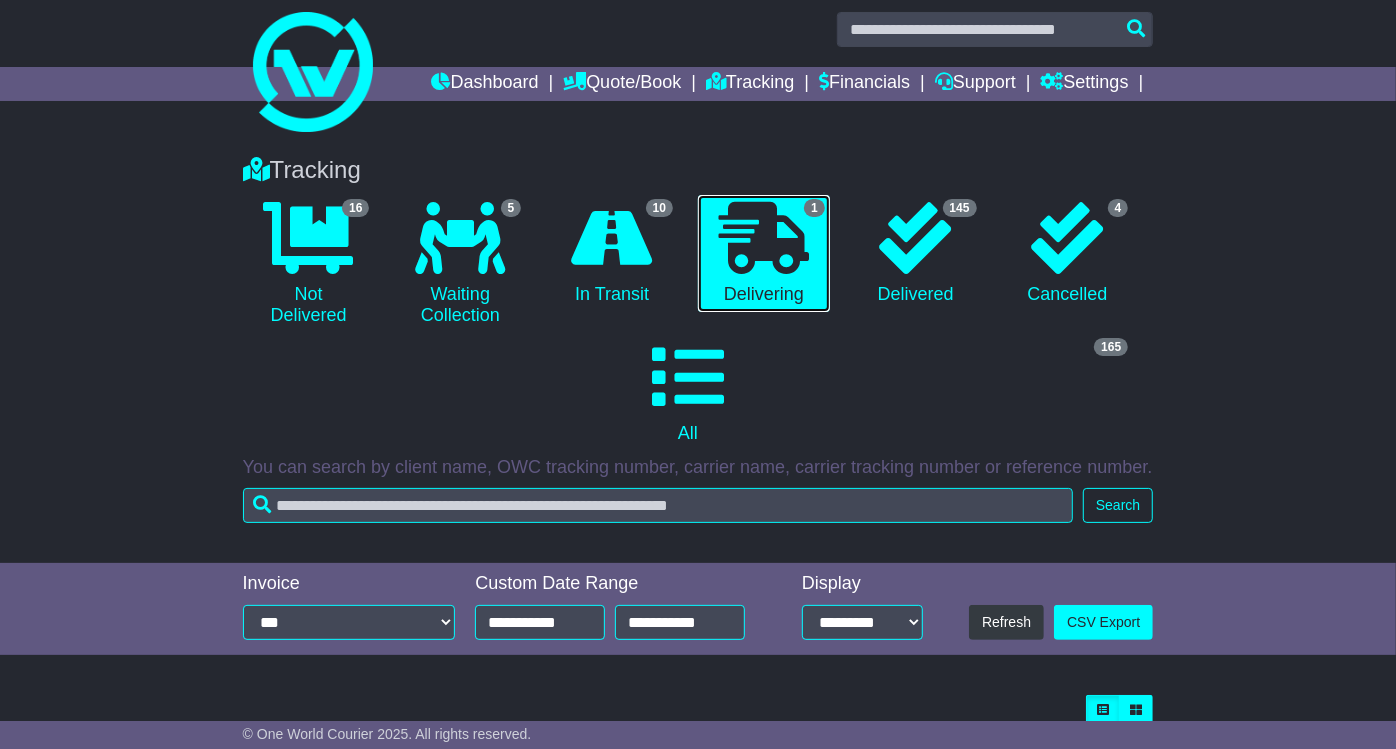 scroll, scrollTop: 0, scrollLeft: 0, axis: both 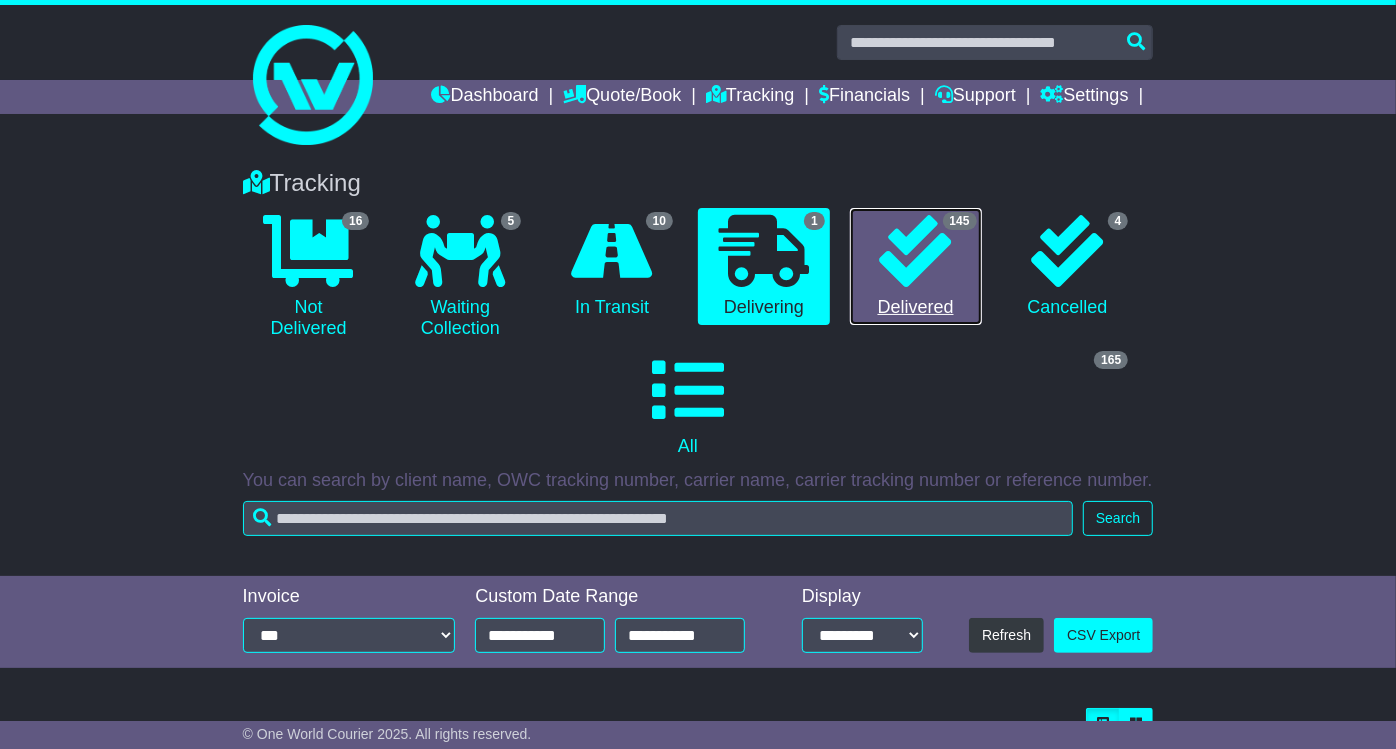 click on "145
Delivered" at bounding box center [916, 267] 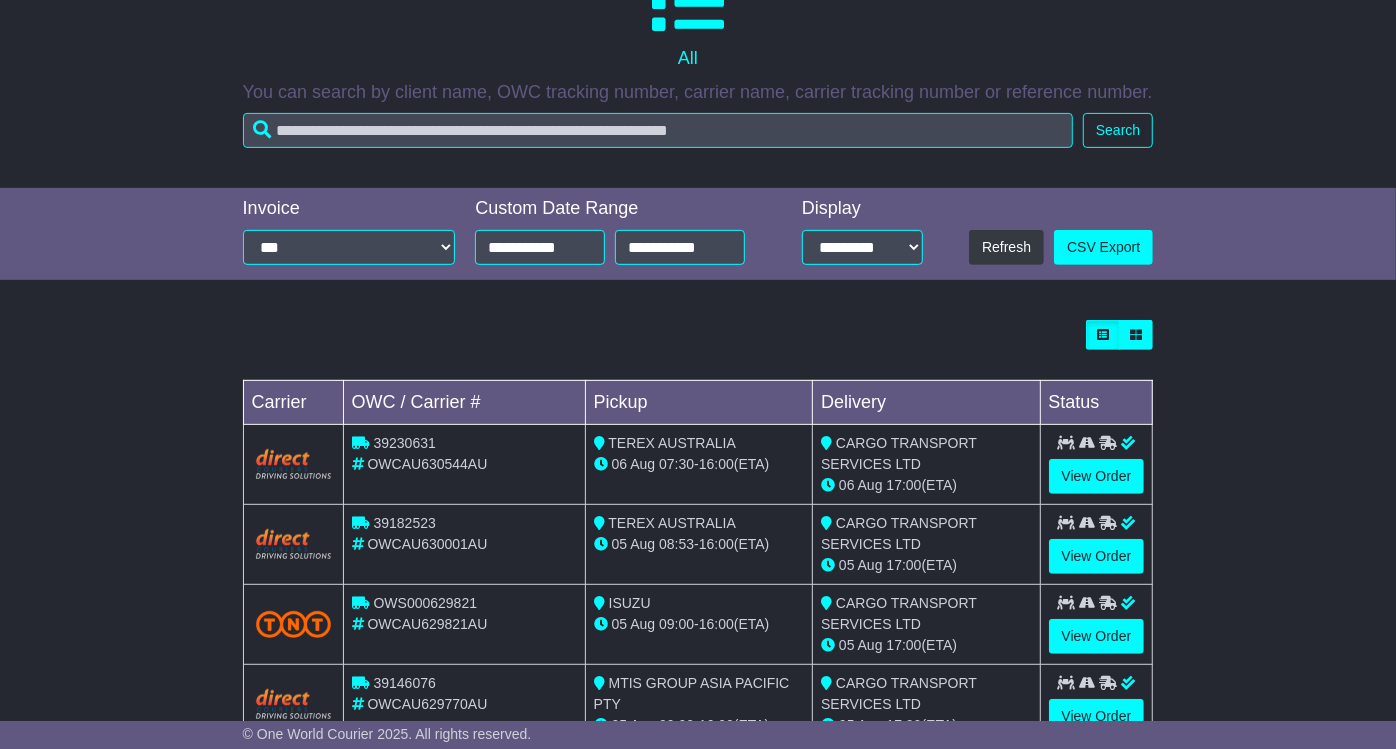 scroll, scrollTop: 666, scrollLeft: 0, axis: vertical 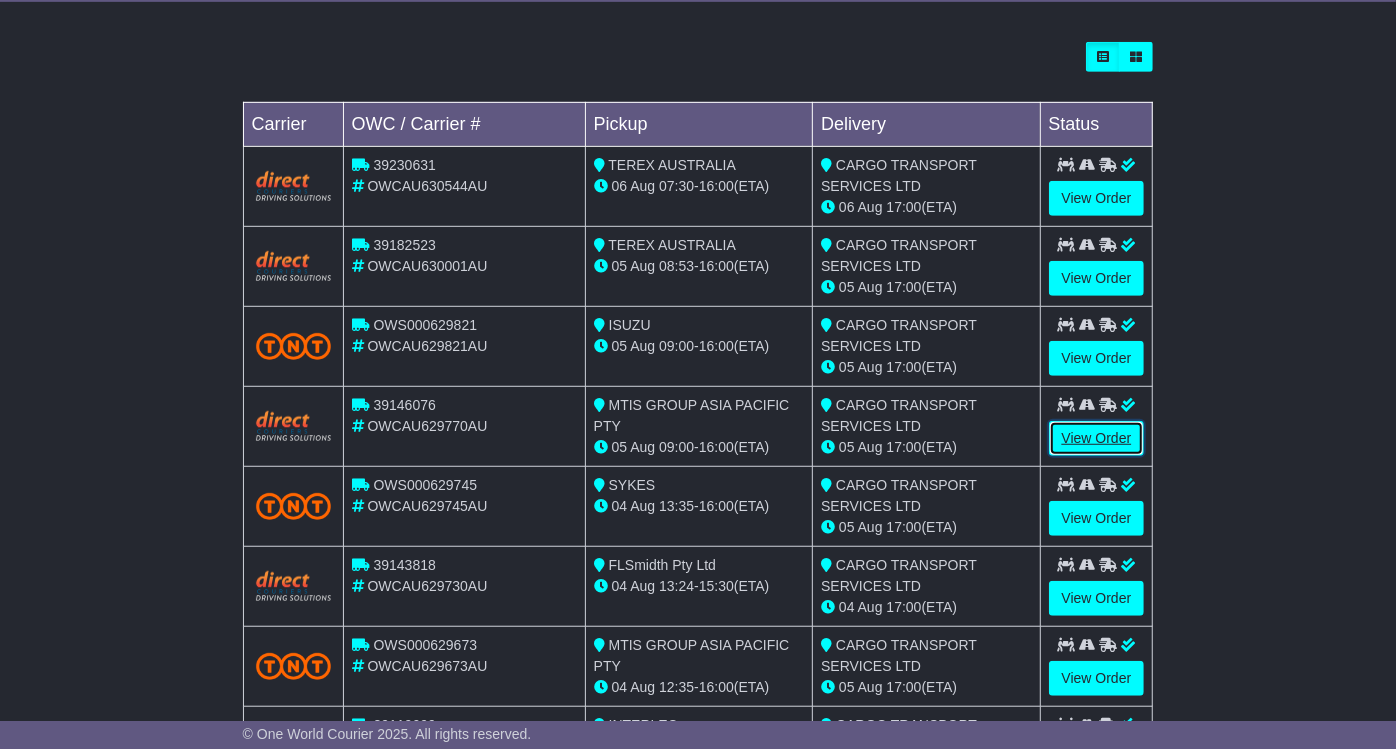 click on "View Order" at bounding box center [1097, 438] 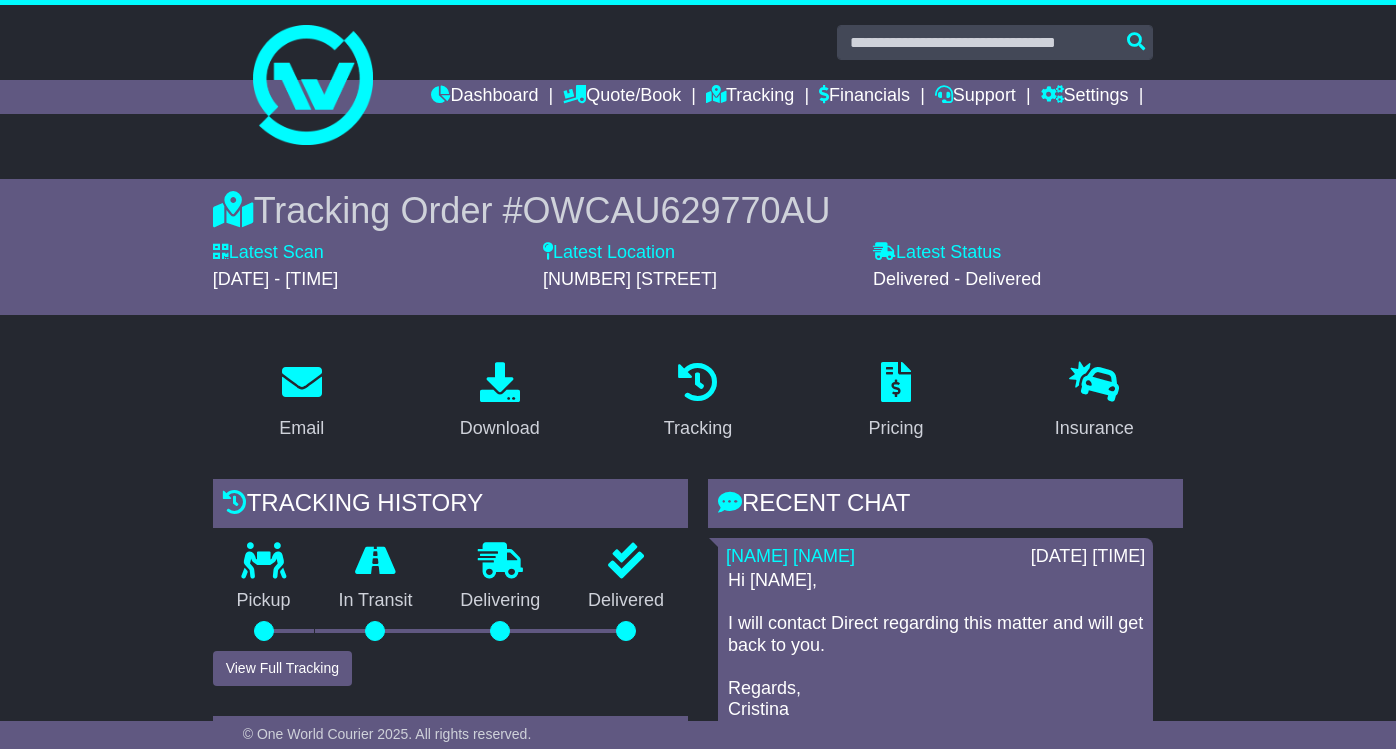 scroll, scrollTop: 0, scrollLeft: 0, axis: both 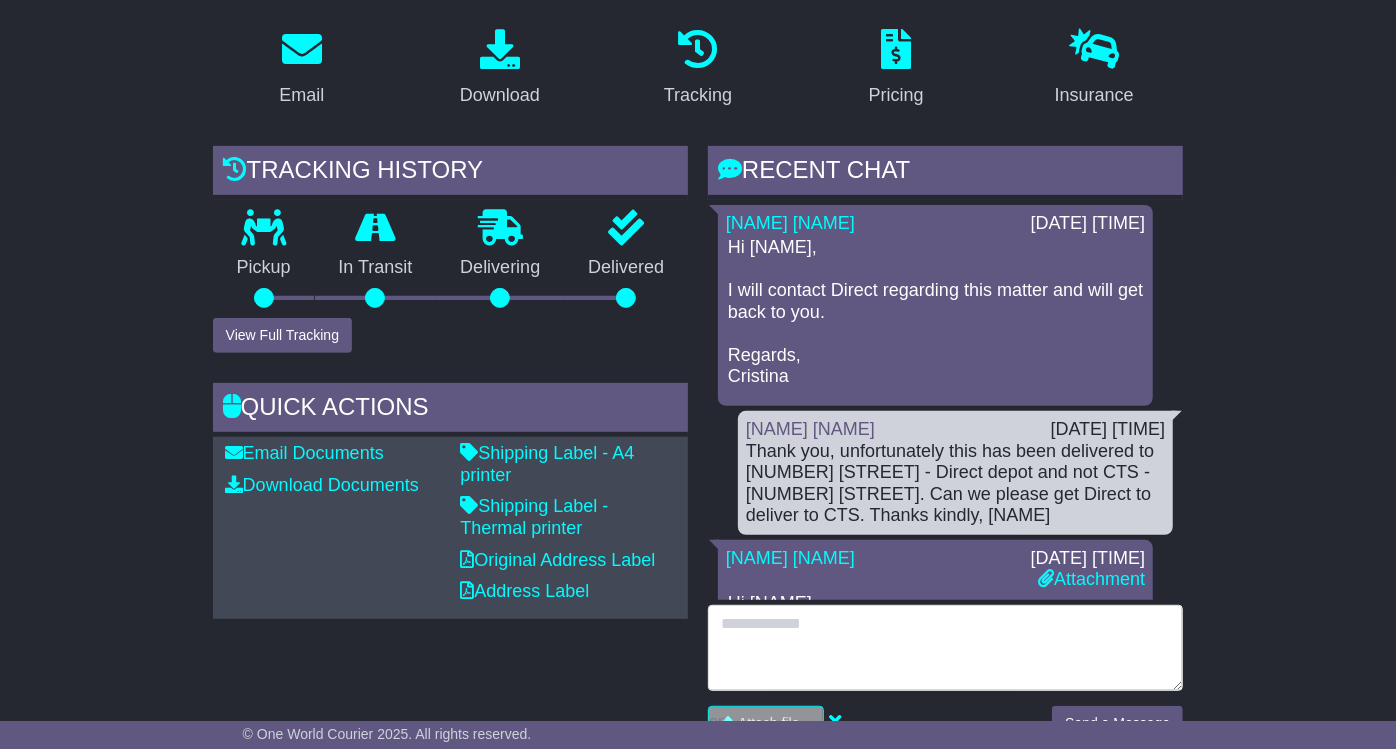 click at bounding box center (945, 648) 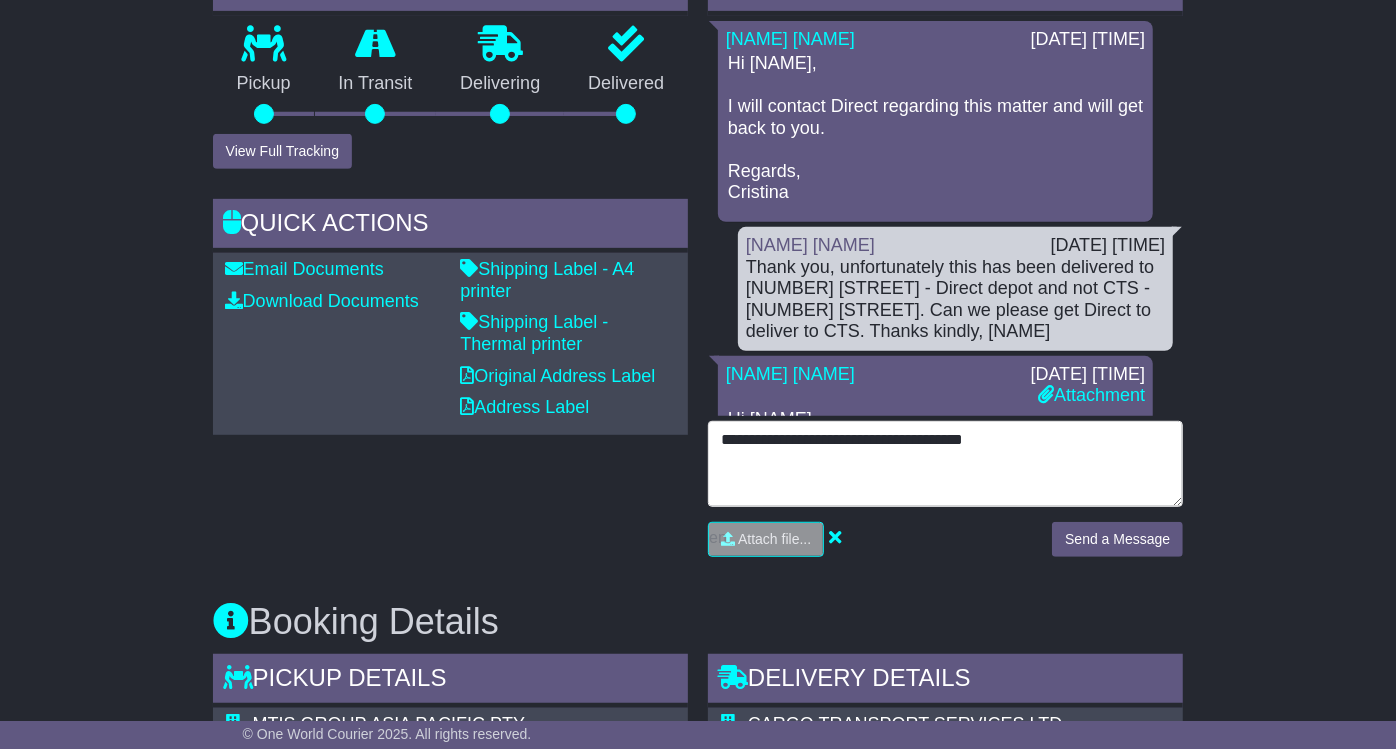 scroll, scrollTop: 666, scrollLeft: 0, axis: vertical 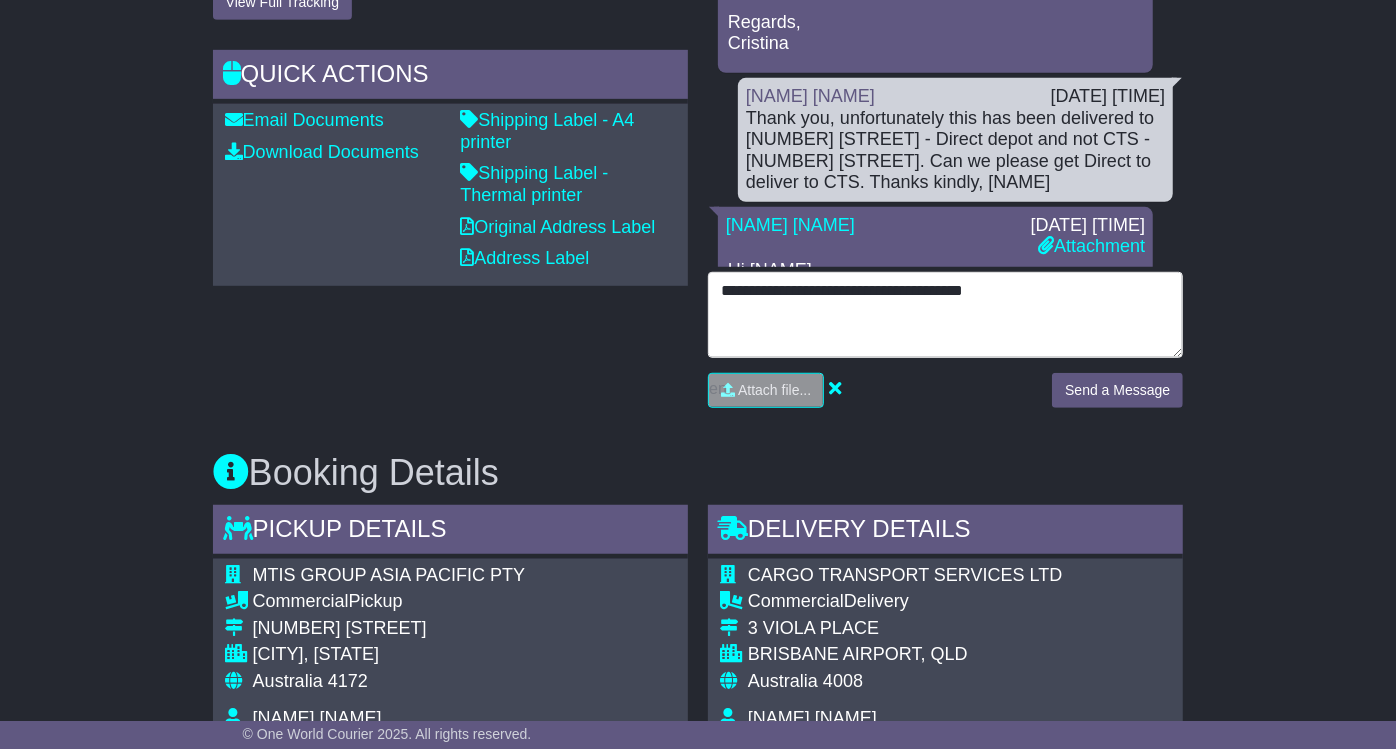type on "**********" 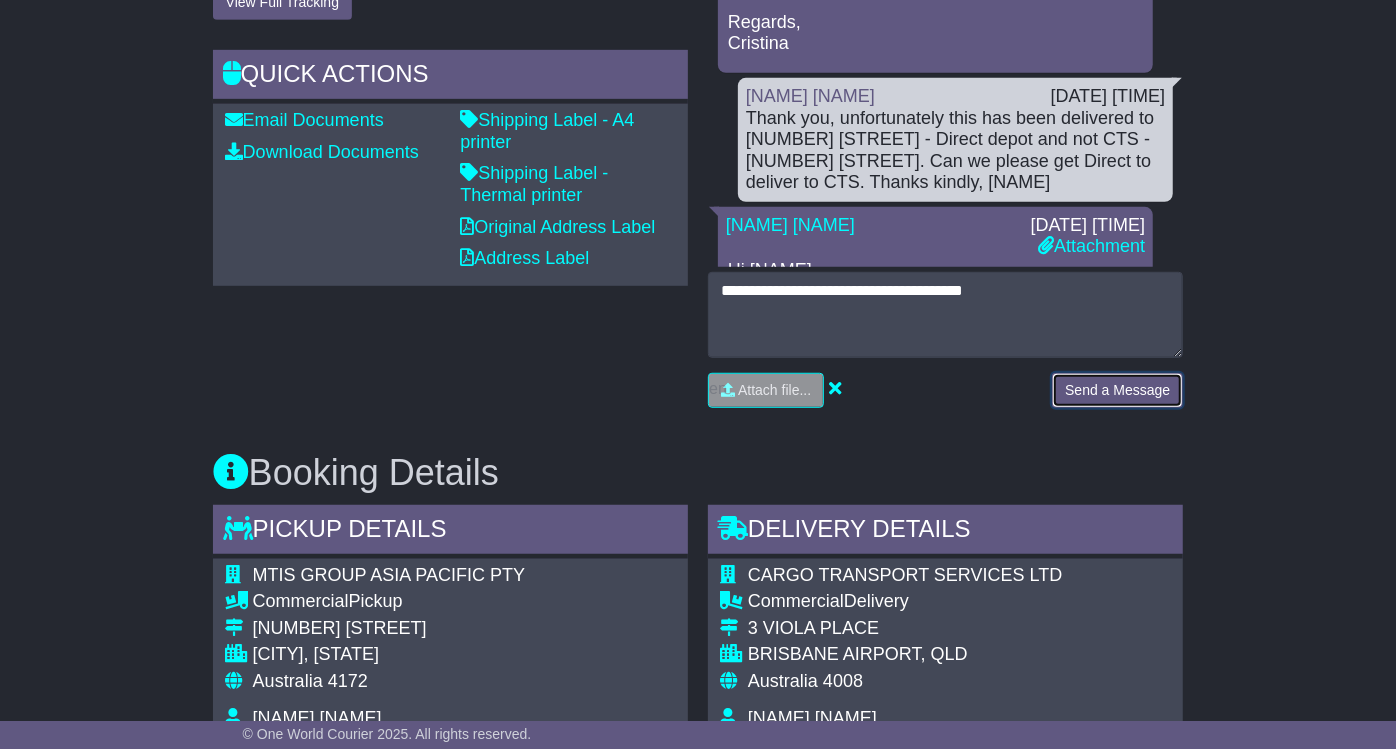 click on "Send a Message" at bounding box center (1117, 390) 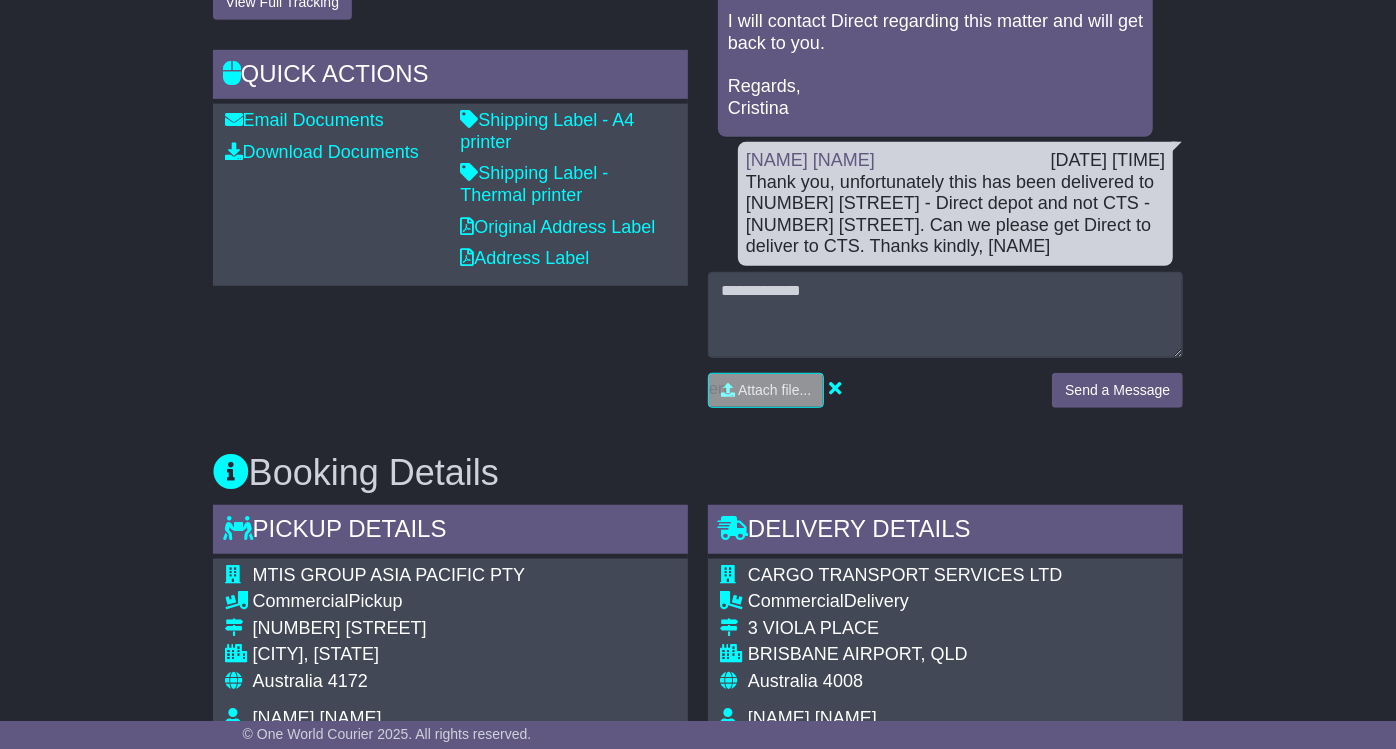 scroll, scrollTop: 111, scrollLeft: 0, axis: vertical 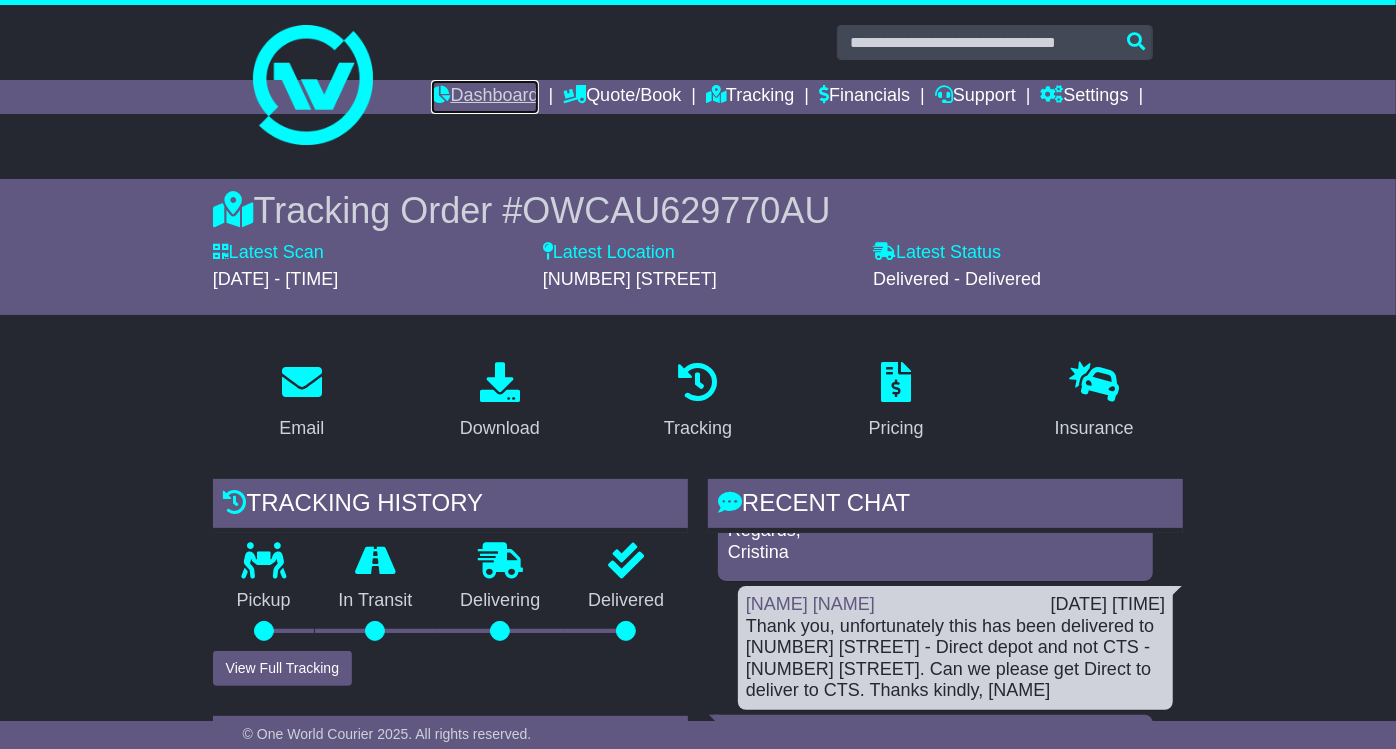 click on "Dashboard" at bounding box center [484, 97] 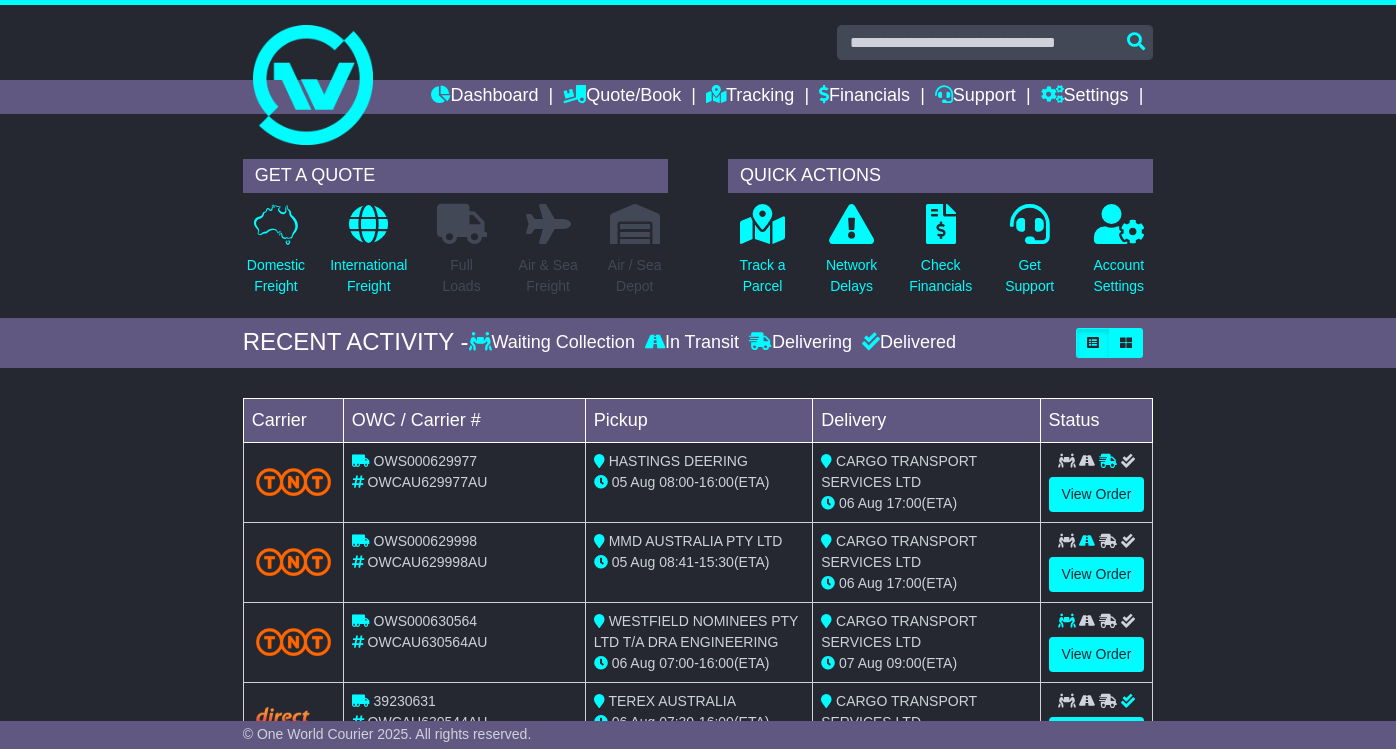 scroll, scrollTop: 0, scrollLeft: 0, axis: both 